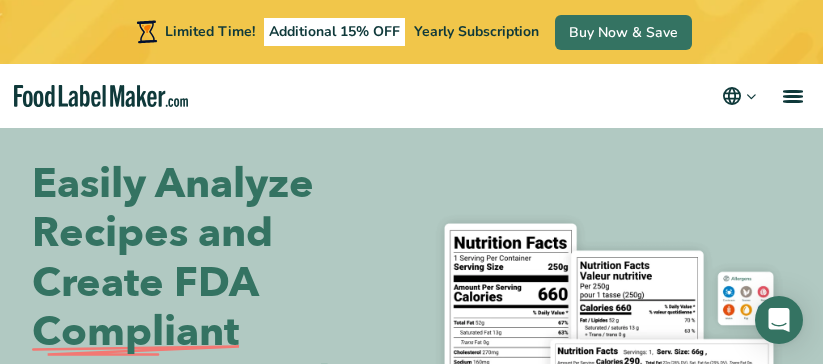 scroll, scrollTop: 0, scrollLeft: 0, axis: both 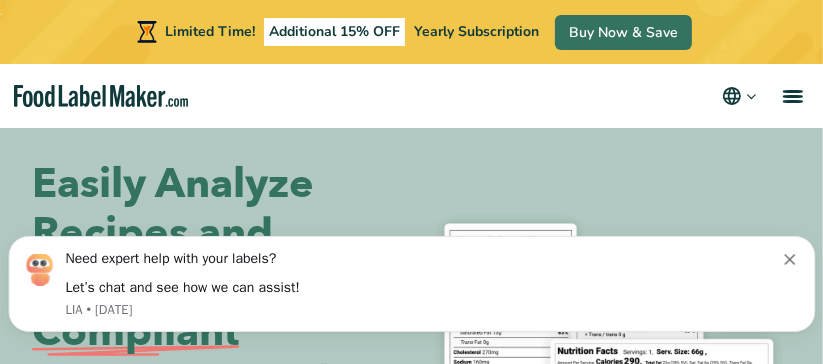 click 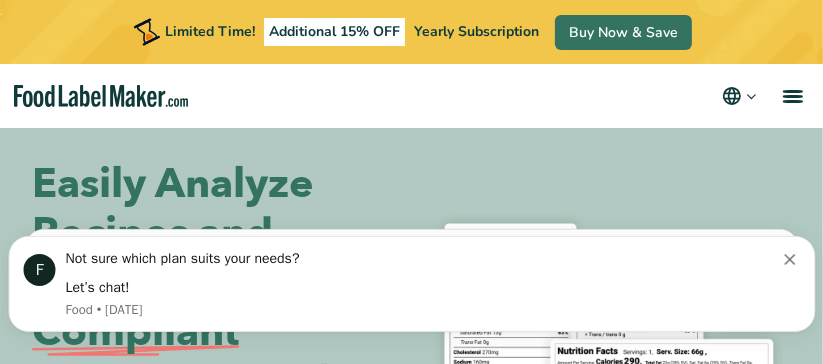 click on "Let’s chat!" at bounding box center [424, 287] 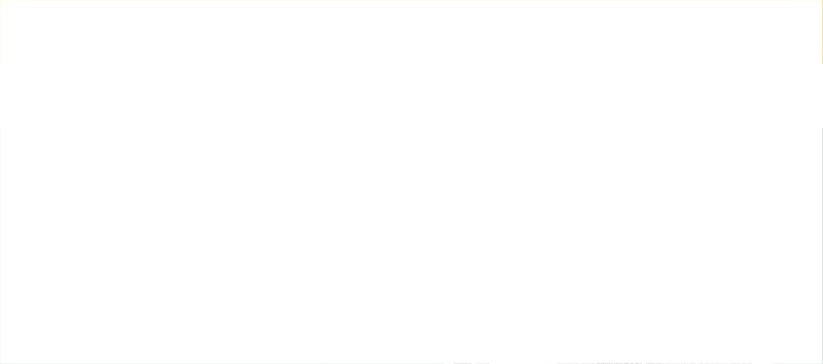 scroll, scrollTop: 0, scrollLeft: 0, axis: both 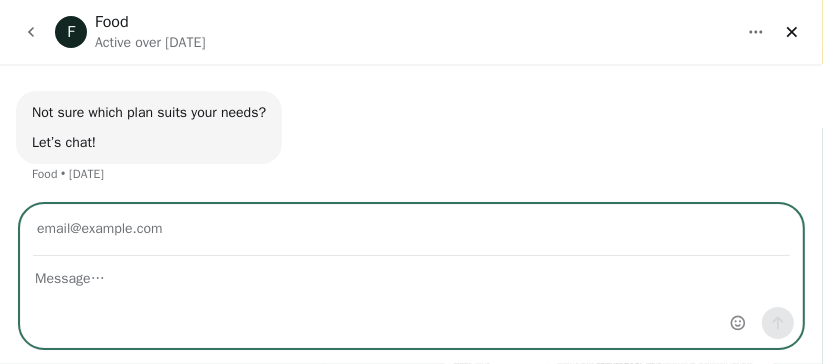 click at bounding box center [411, 274] 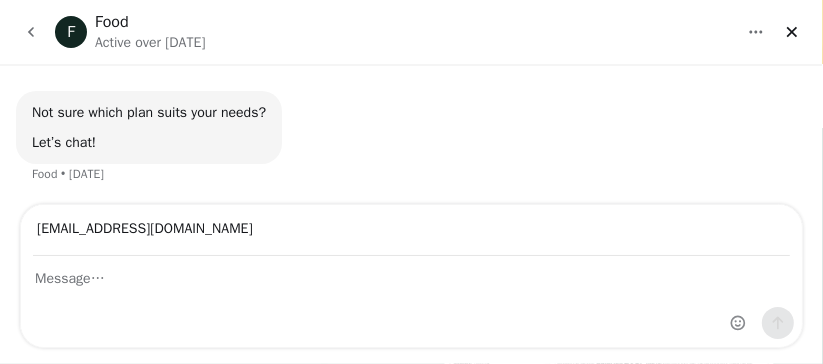 click at bounding box center (411, 302) 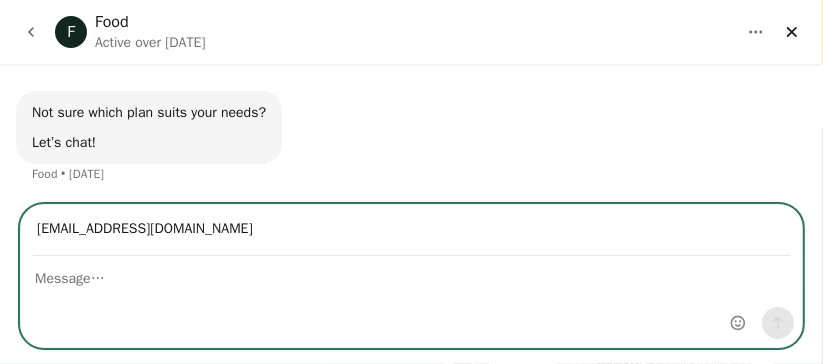 click at bounding box center (411, 274) 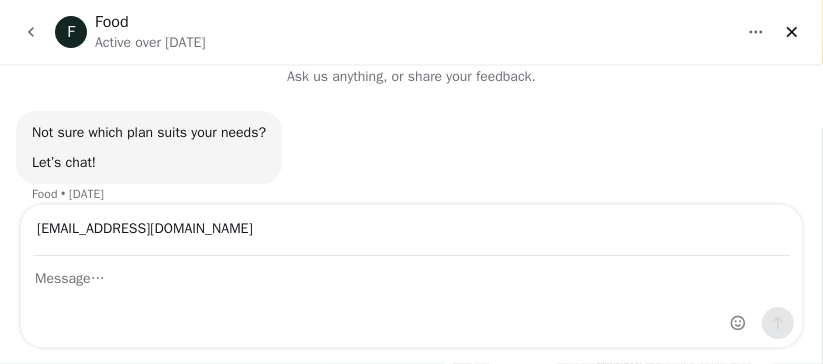 scroll, scrollTop: 0, scrollLeft: 0, axis: both 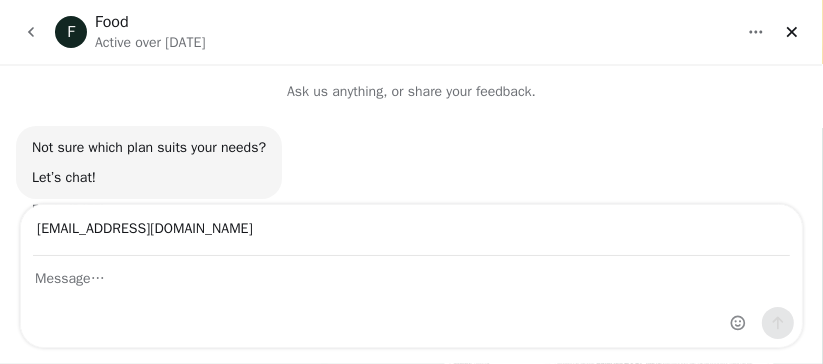 click 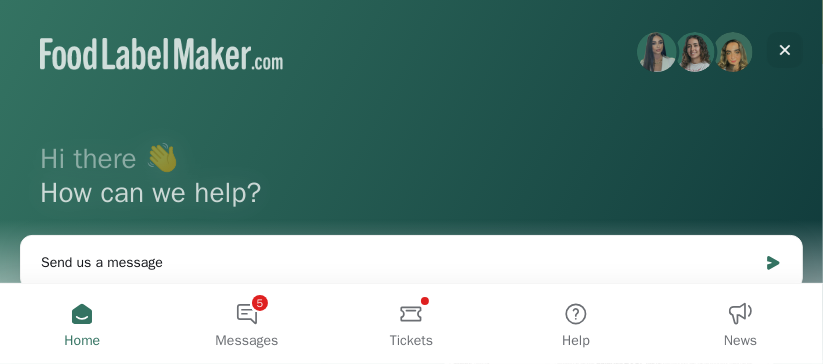 scroll, scrollTop: 481, scrollLeft: 0, axis: vertical 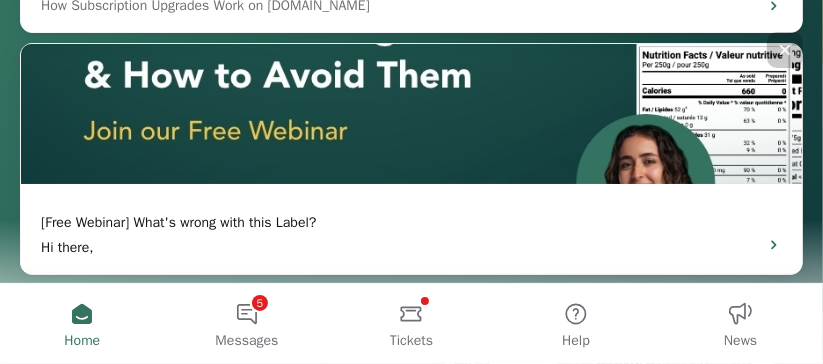 click on "Home" at bounding box center (82, 324) 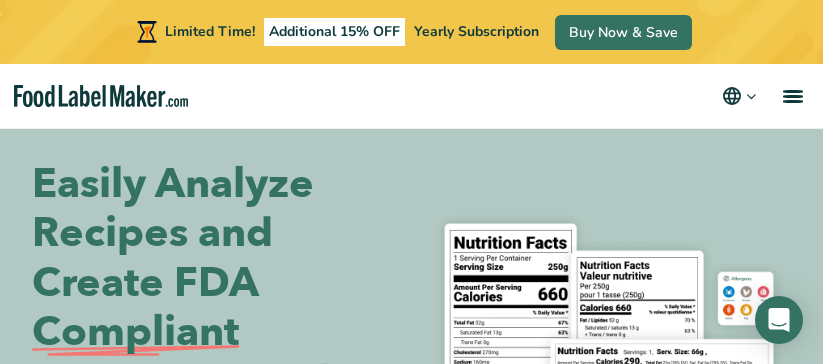 scroll, scrollTop: 400, scrollLeft: 0, axis: vertical 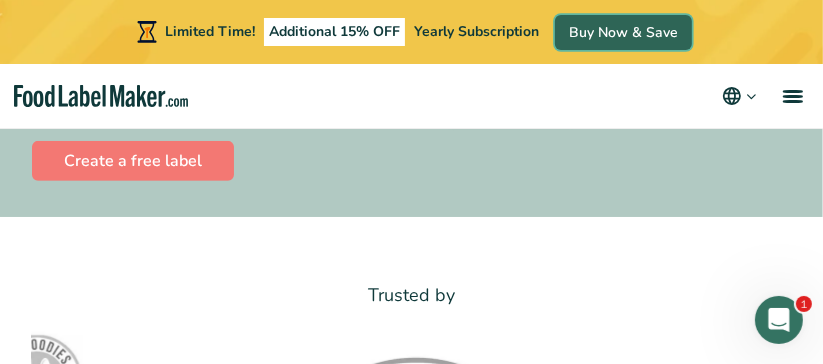 drag, startPoint x: 0, startPoint y: 0, endPoint x: 618, endPoint y: 31, distance: 618.77704 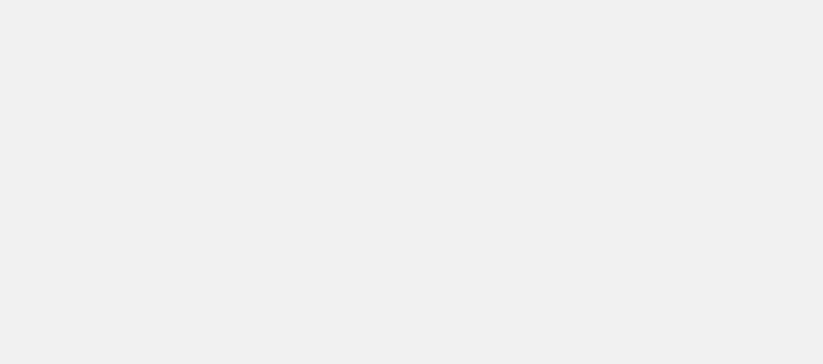 scroll, scrollTop: 0, scrollLeft: 0, axis: both 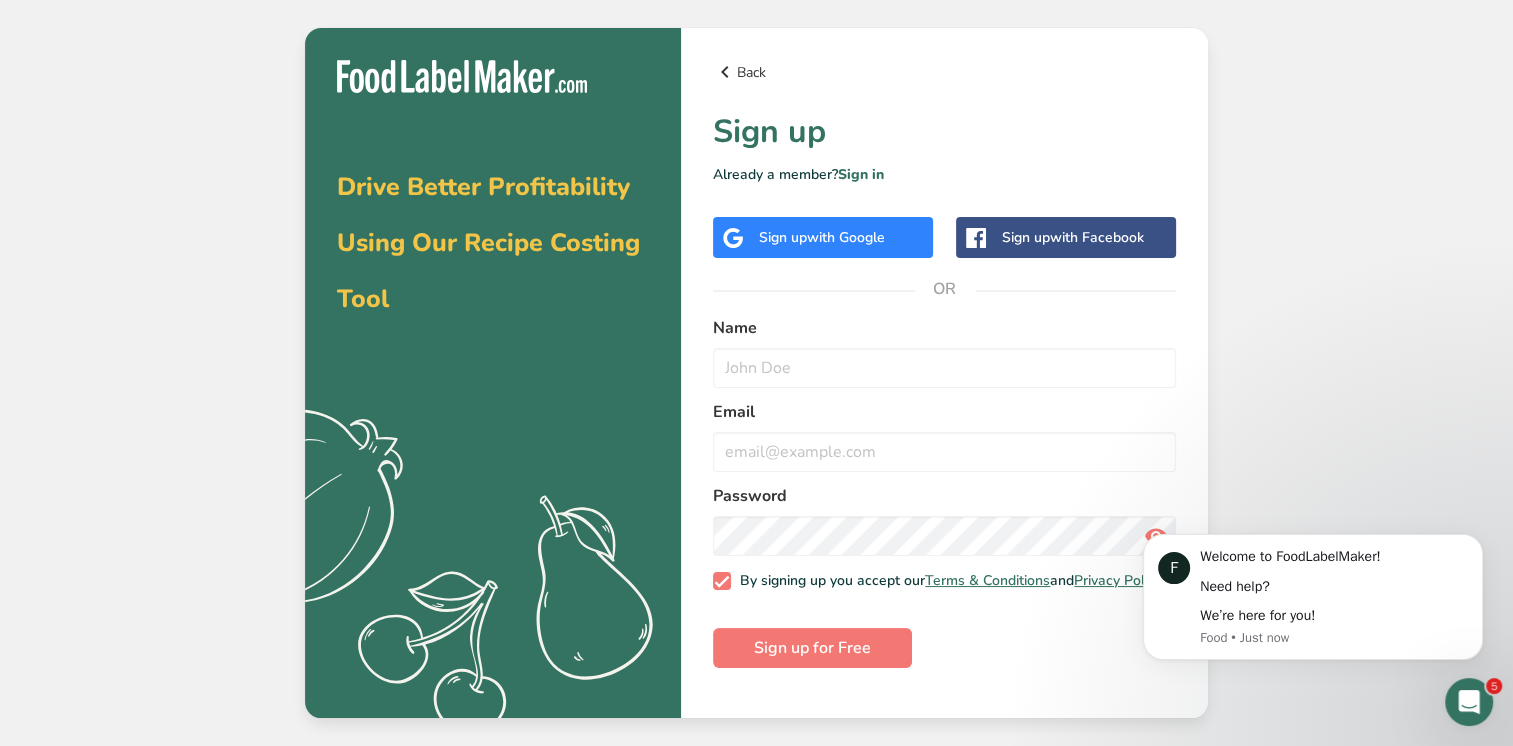 click on "Back" at bounding box center [944, 72] 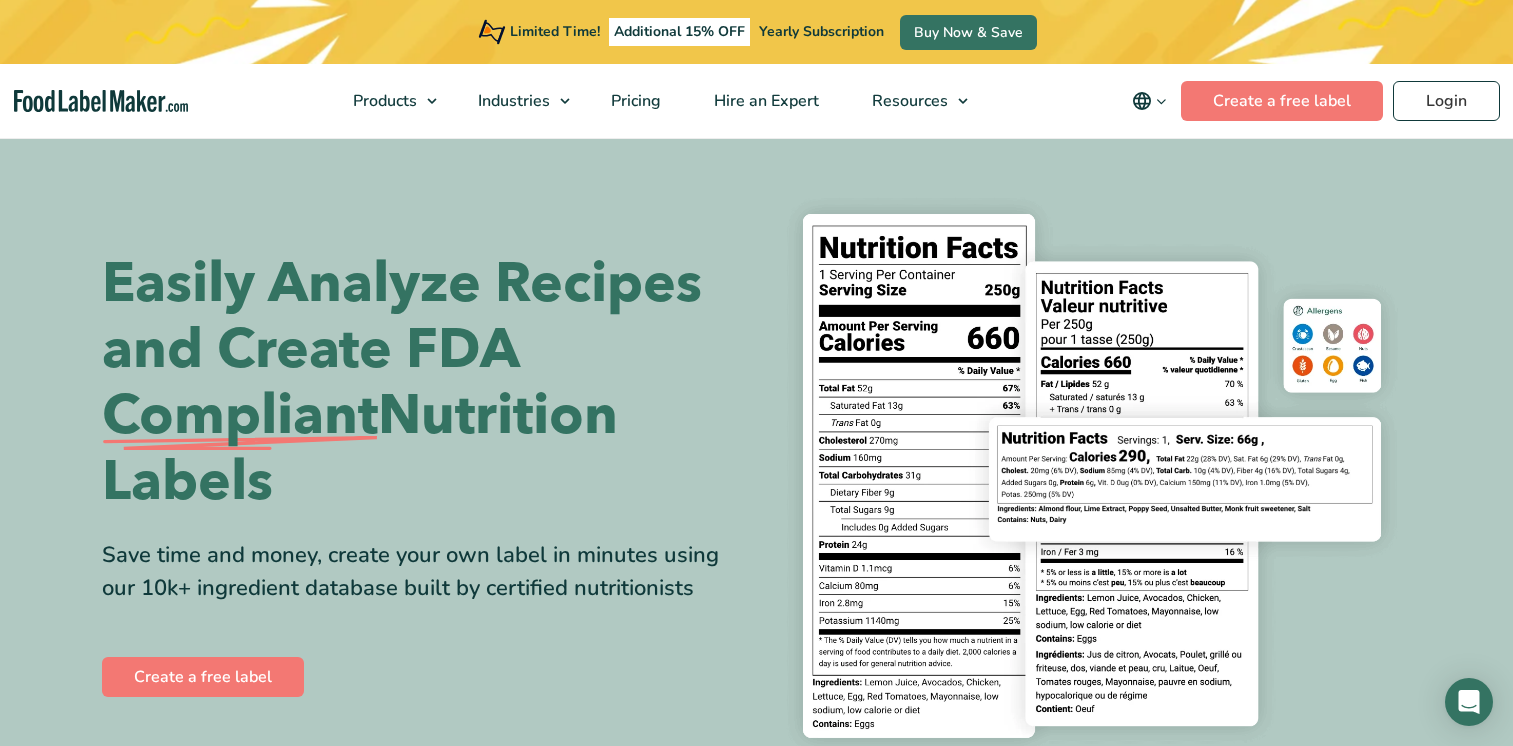 scroll, scrollTop: 400, scrollLeft: 0, axis: vertical 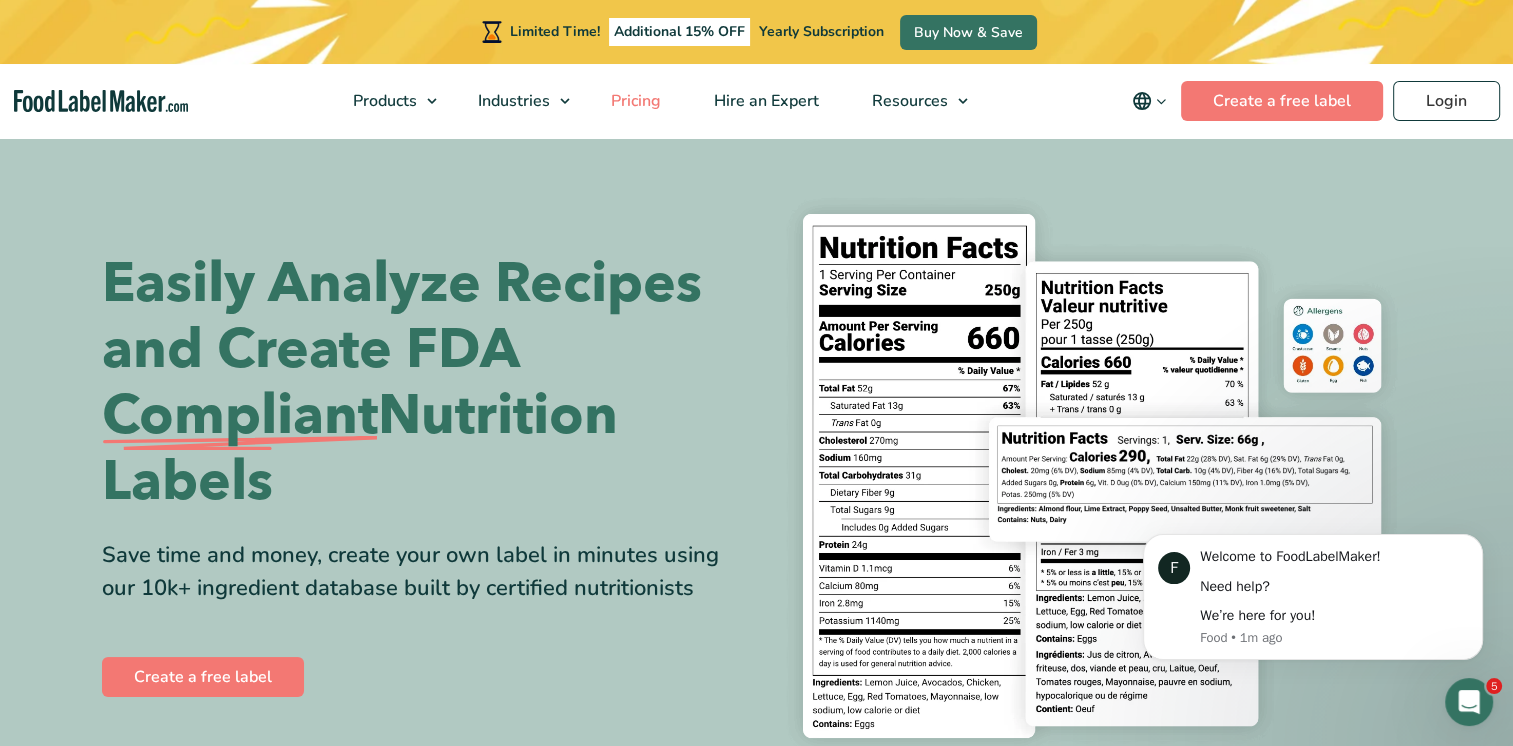 click on "Pricing" at bounding box center (634, 101) 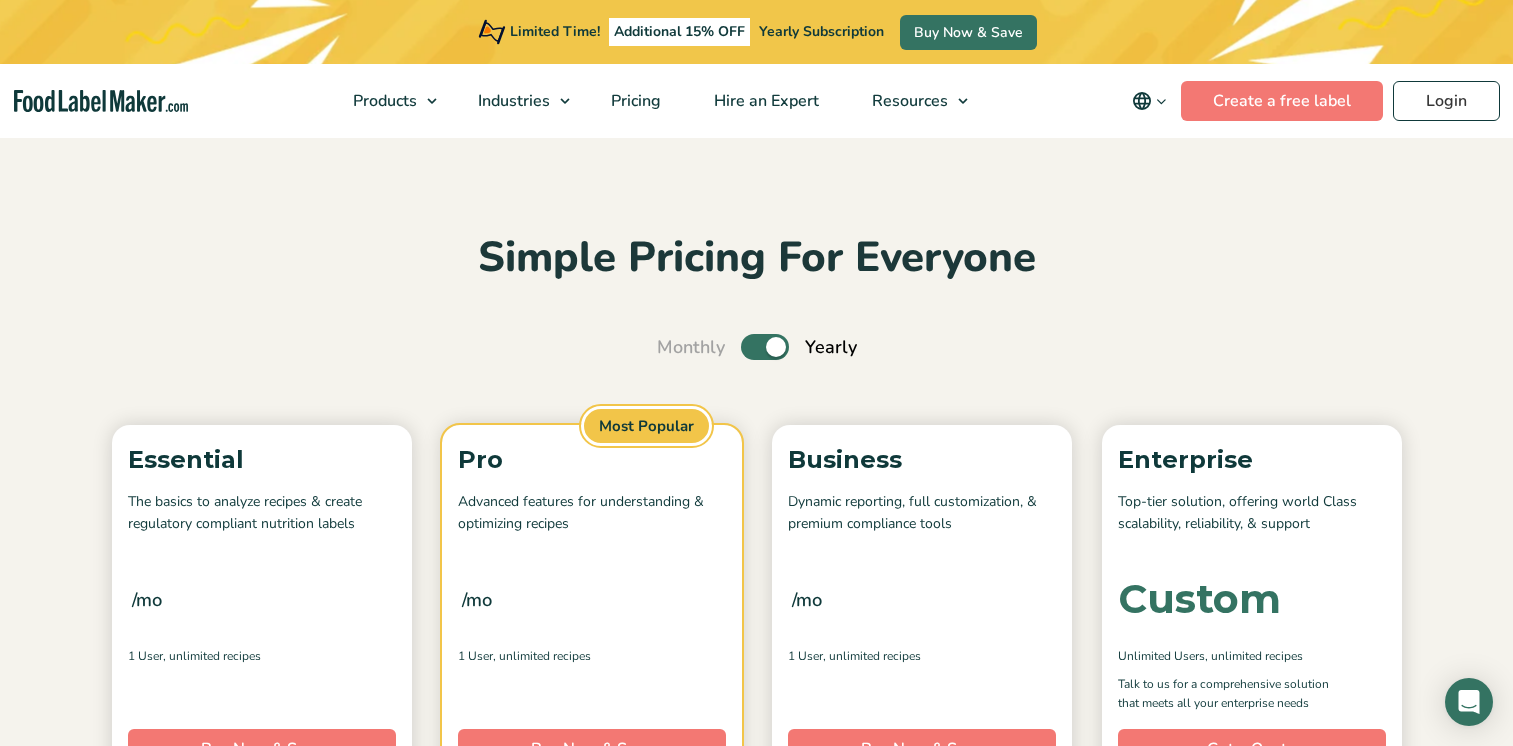scroll, scrollTop: 300, scrollLeft: 0, axis: vertical 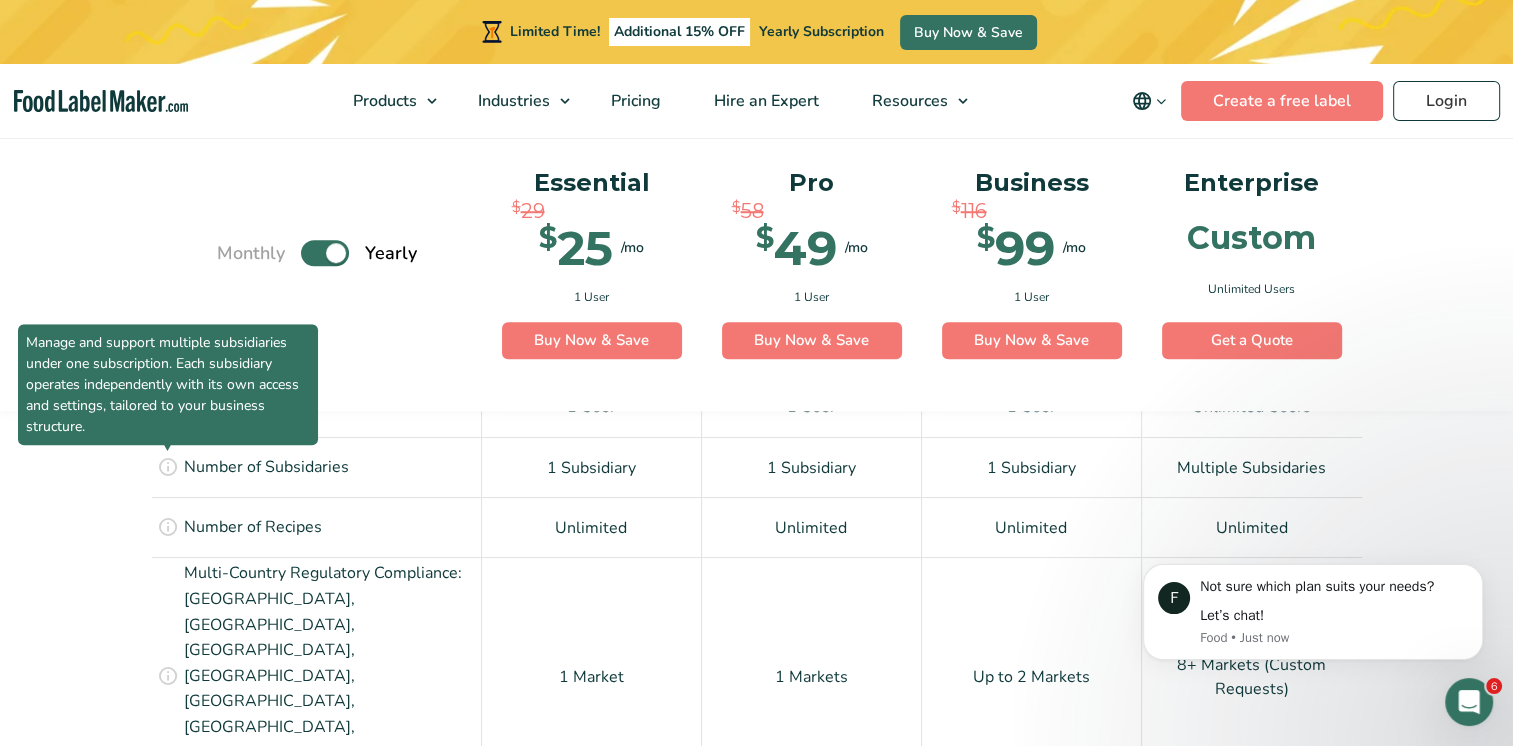 click at bounding box center [168, 466] 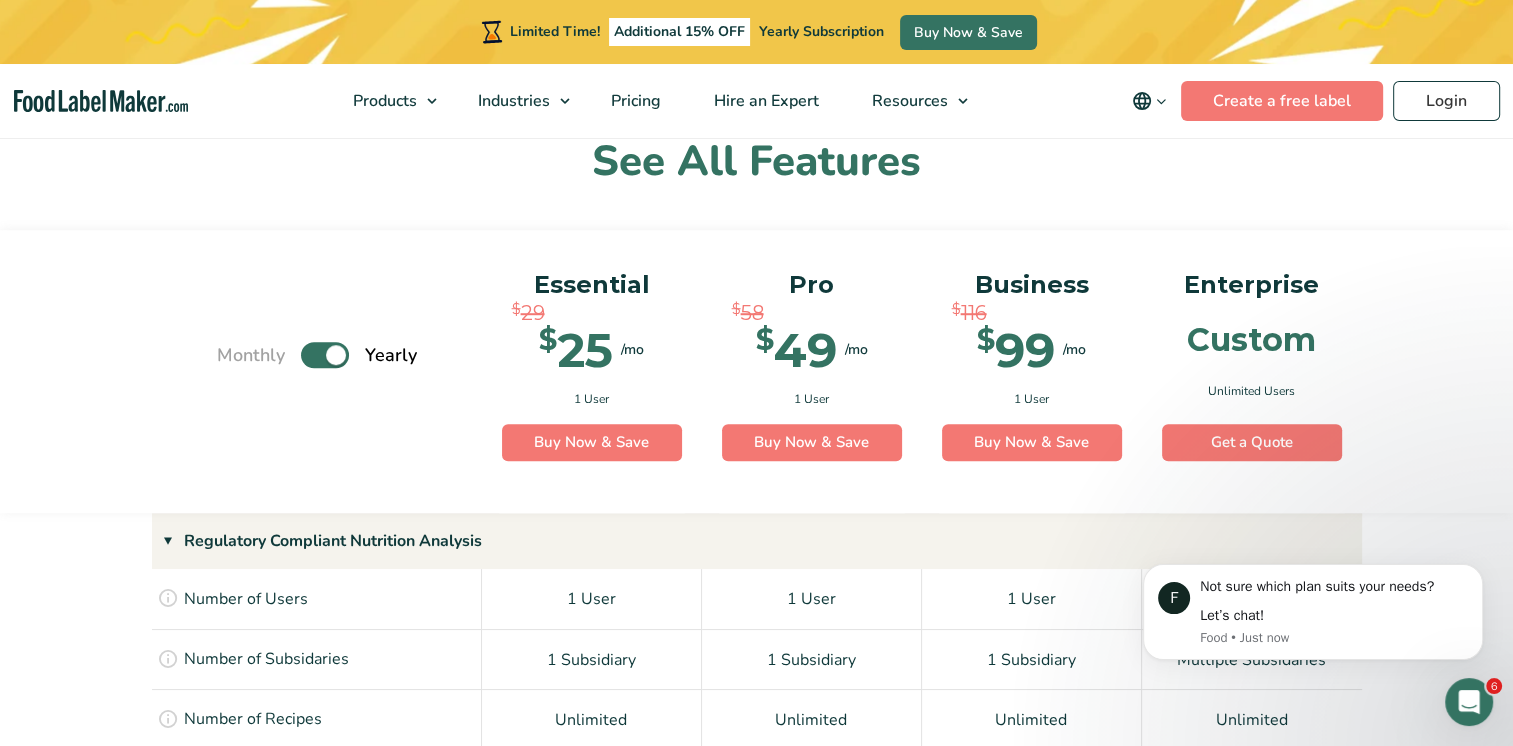 scroll, scrollTop: 1200, scrollLeft: 0, axis: vertical 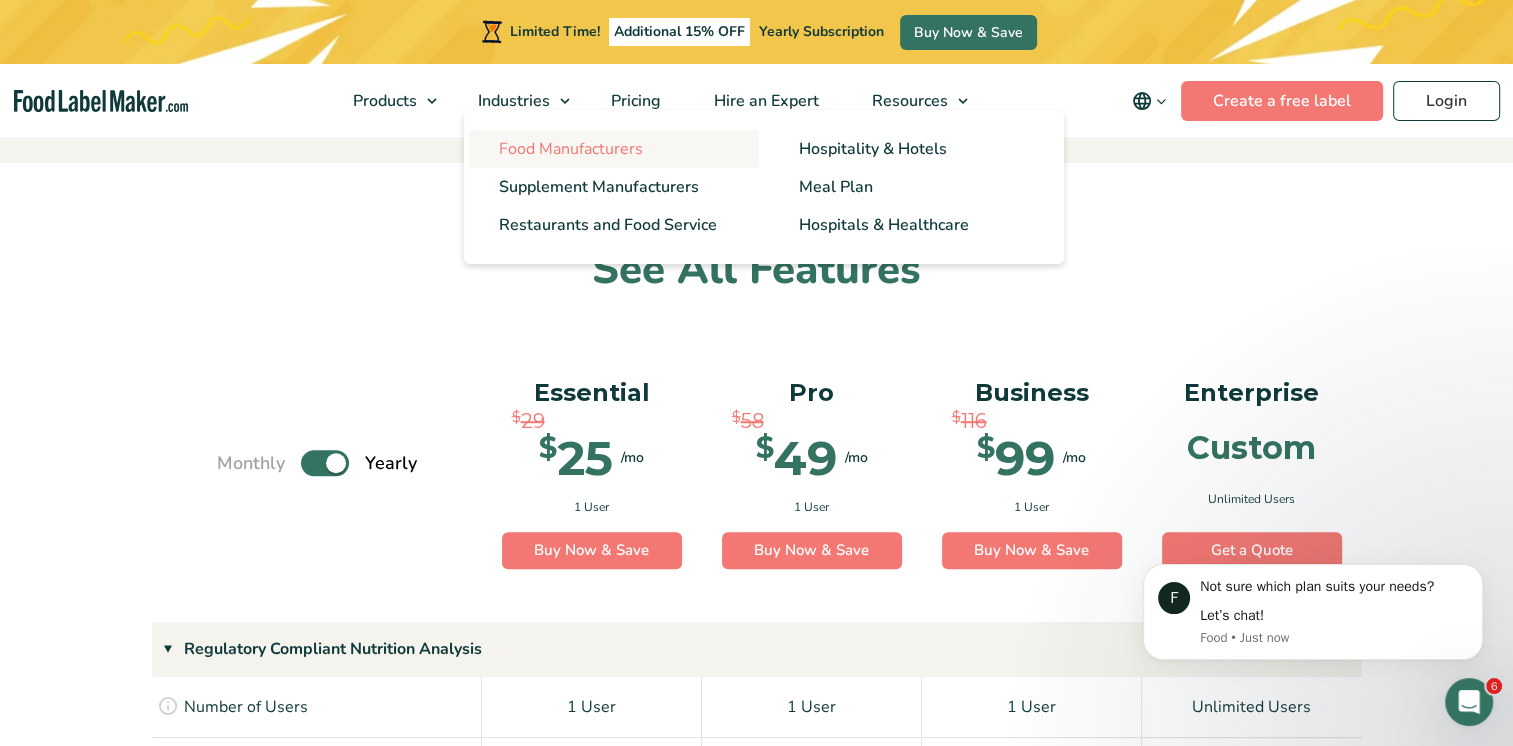 click on "Food Manufacturers" at bounding box center [571, 149] 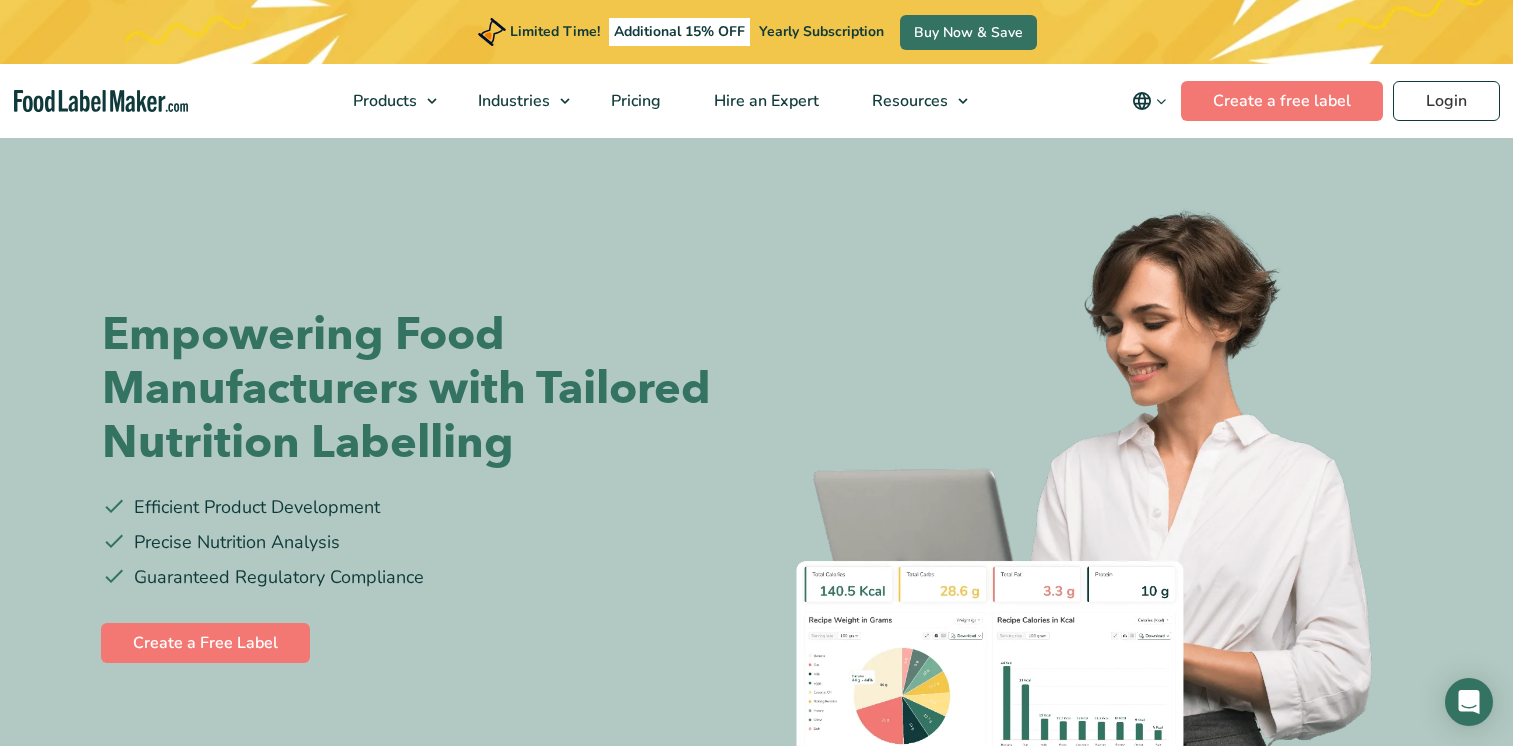 scroll, scrollTop: 0, scrollLeft: 0, axis: both 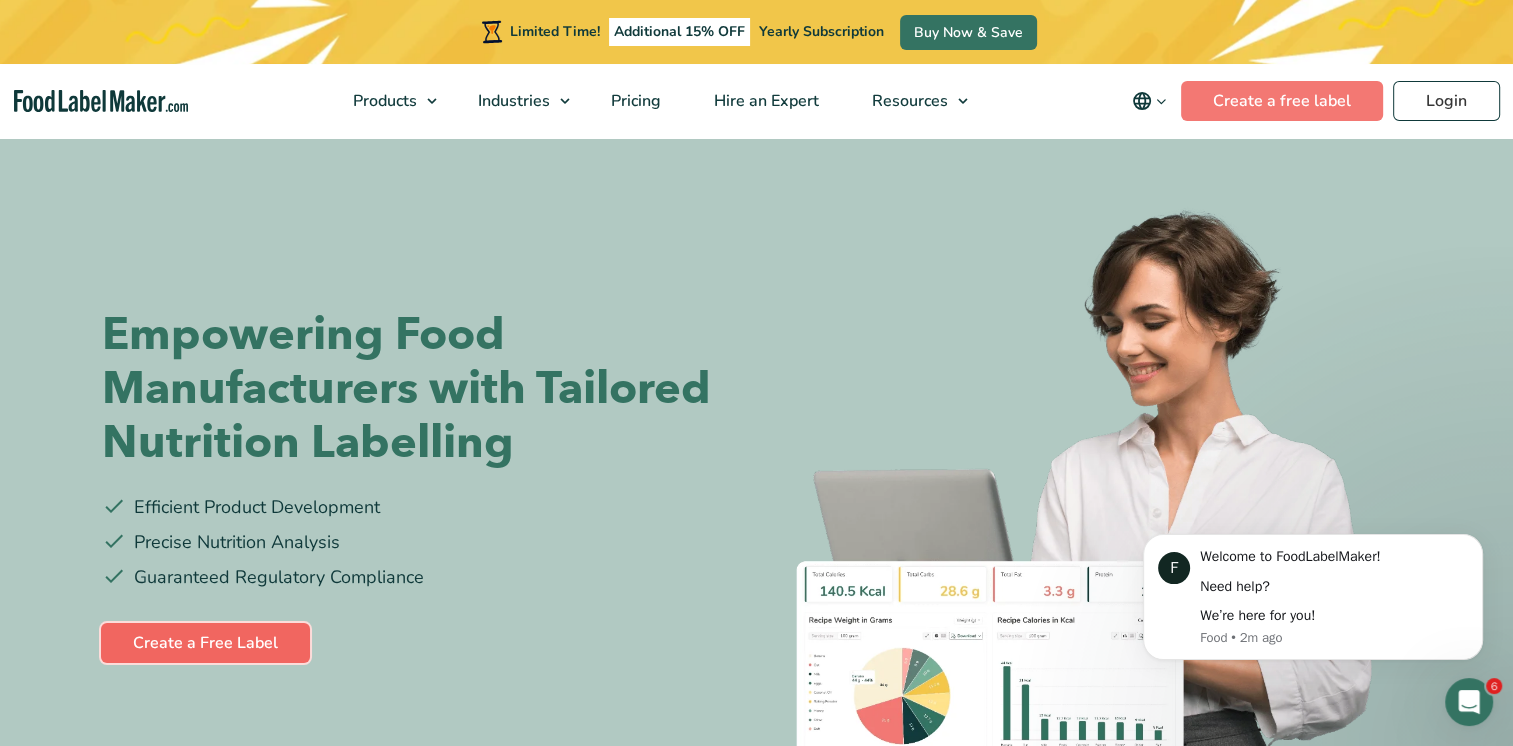 click on "Create a Free Label" at bounding box center [205, 643] 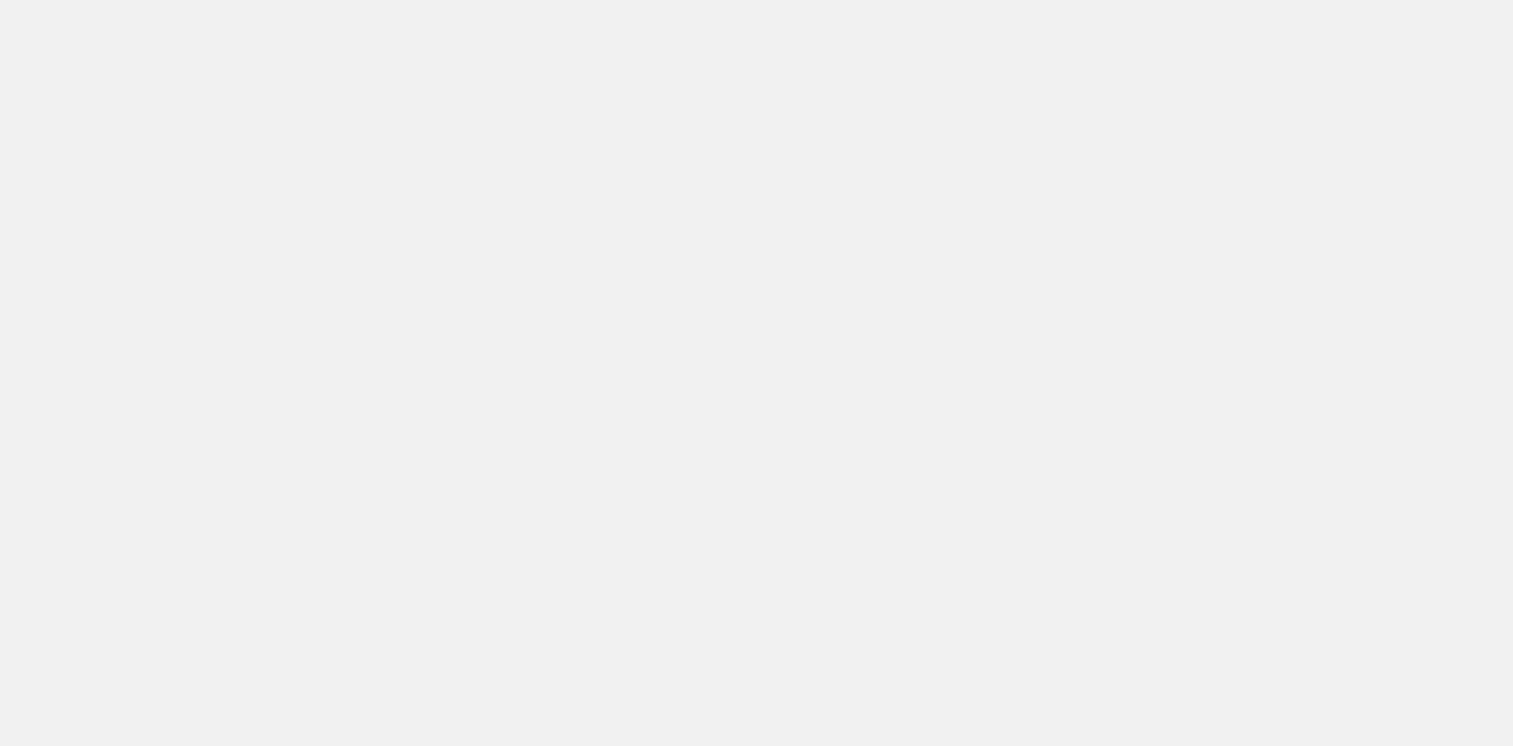 scroll, scrollTop: 0, scrollLeft: 0, axis: both 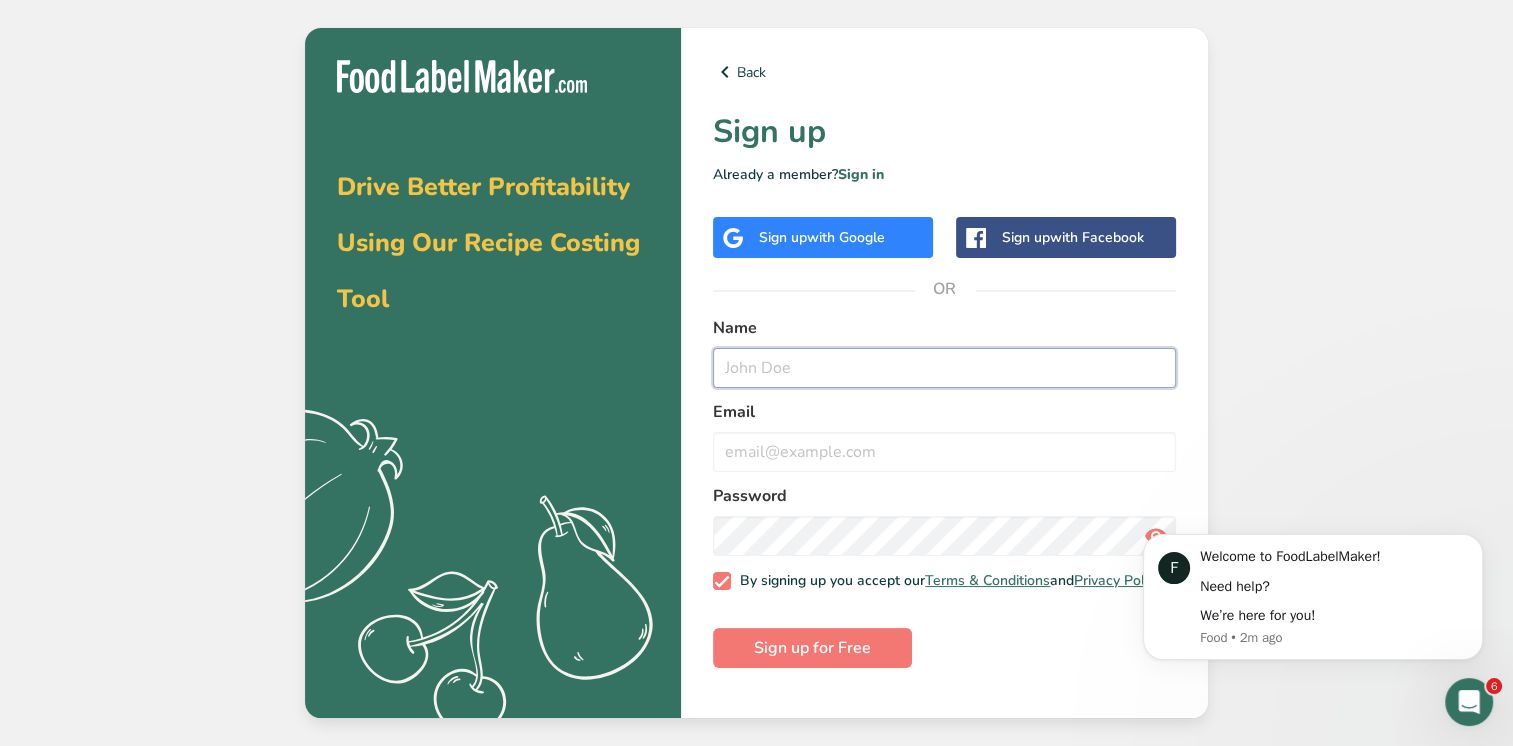 click at bounding box center [944, 368] 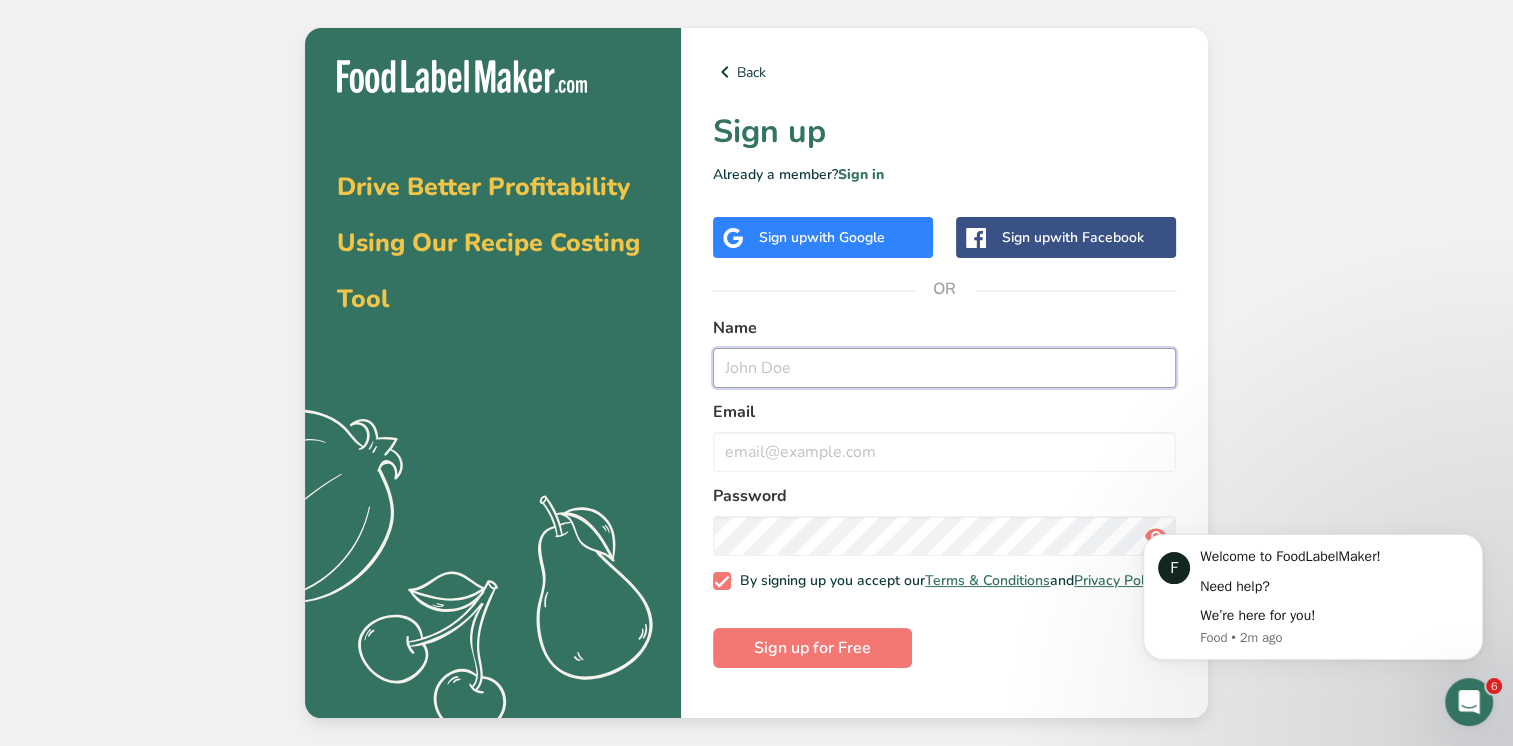 type on "Nel Roche" 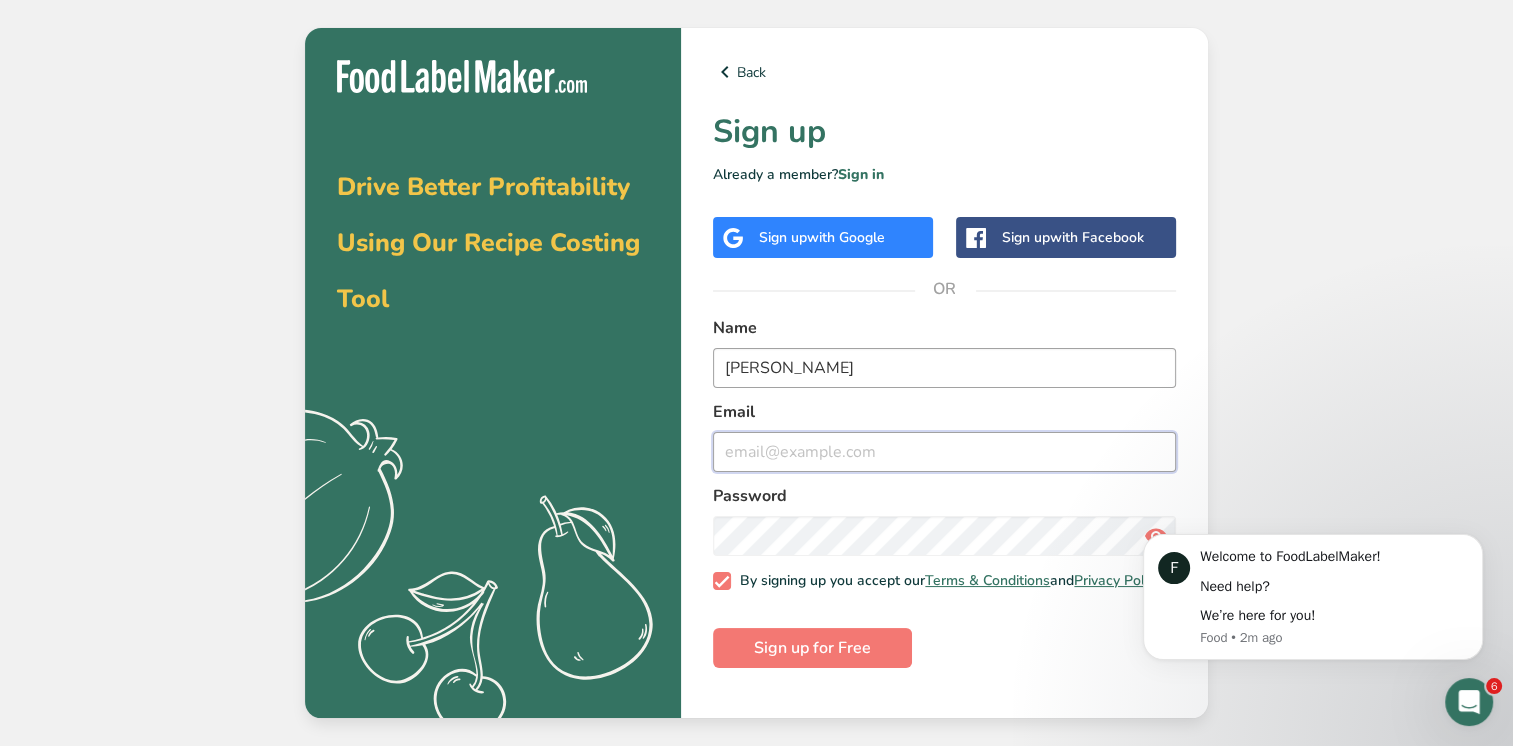 type on "nroche@aii1961.com" 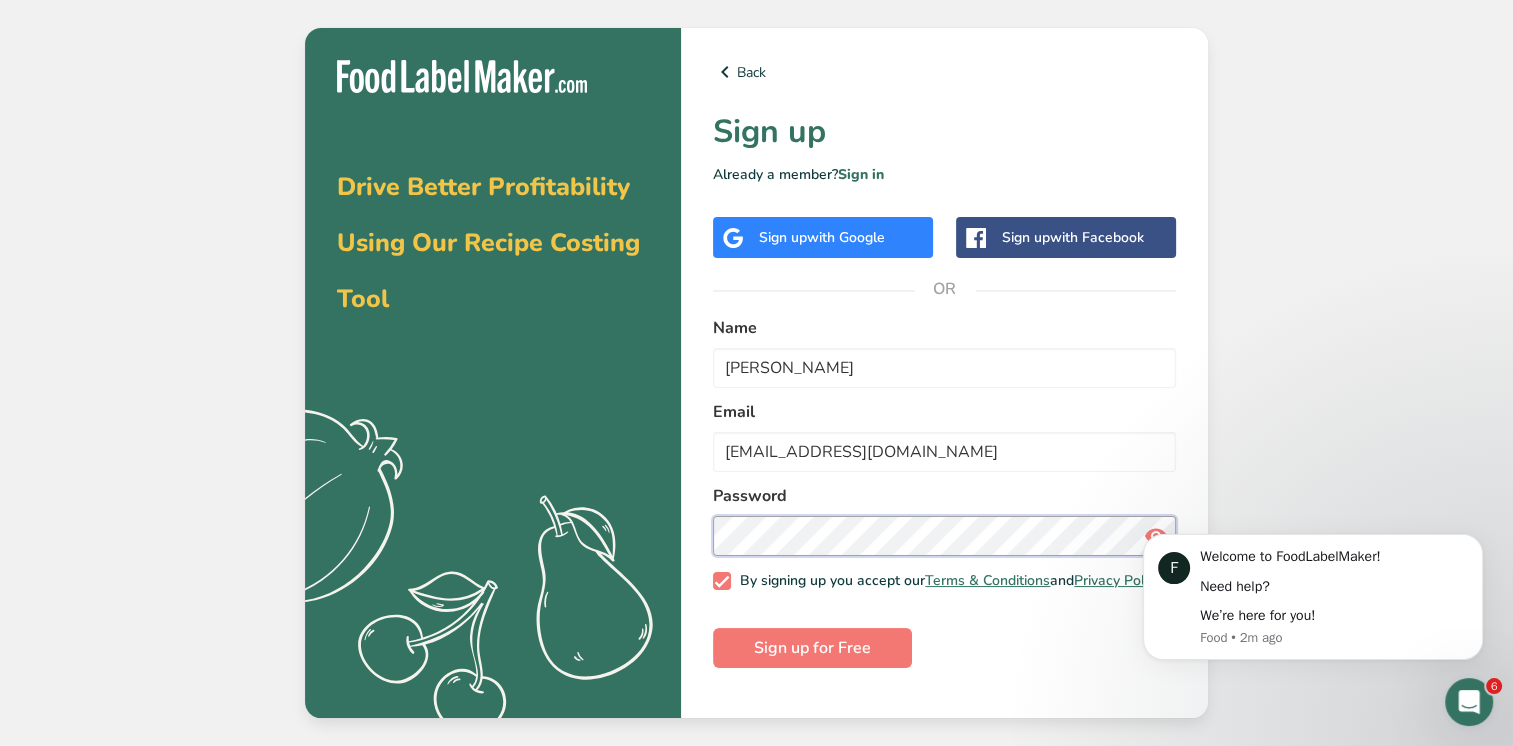 click on "Sign up for Free" at bounding box center (812, 648) 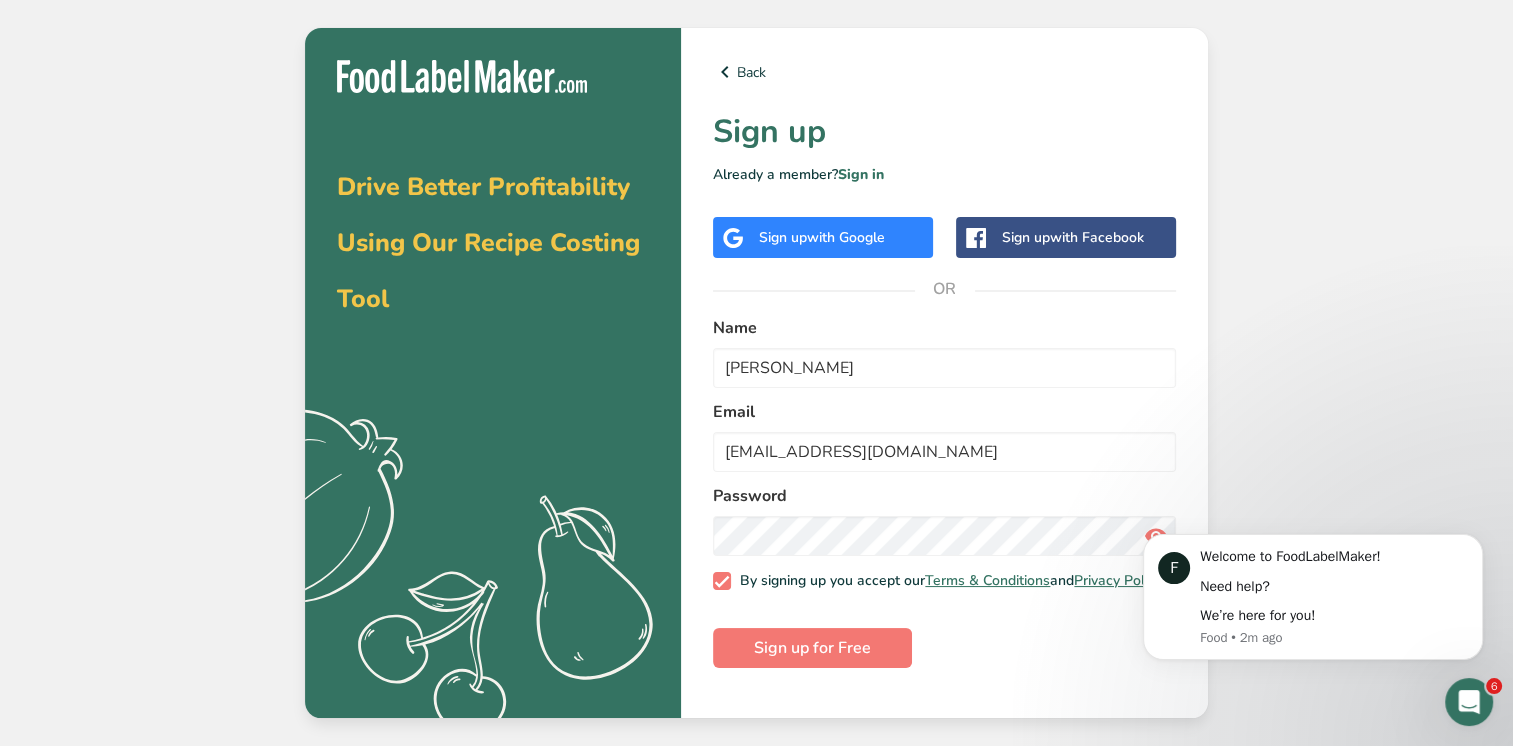 click on "Name" at bounding box center [944, 328] 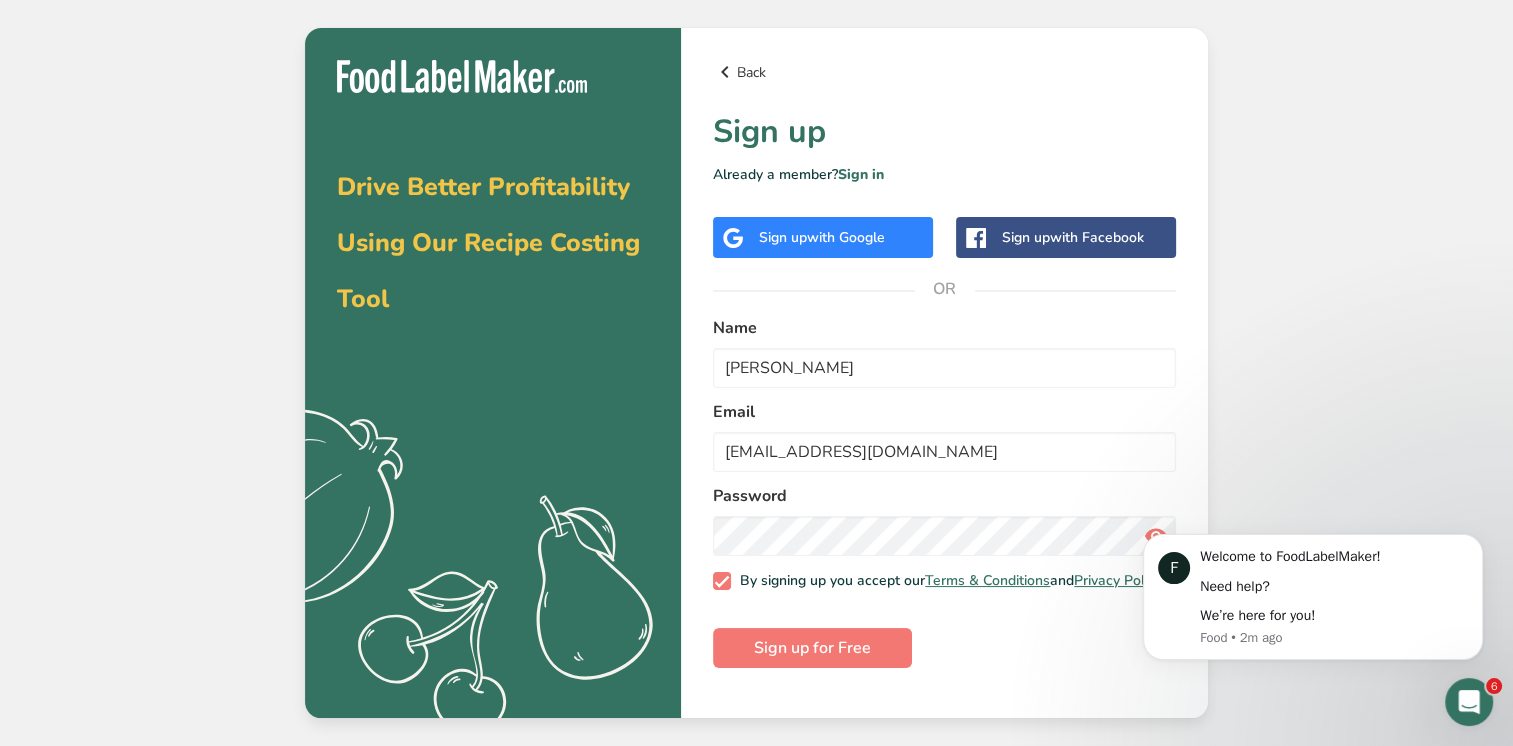 click on "Back" at bounding box center [944, 72] 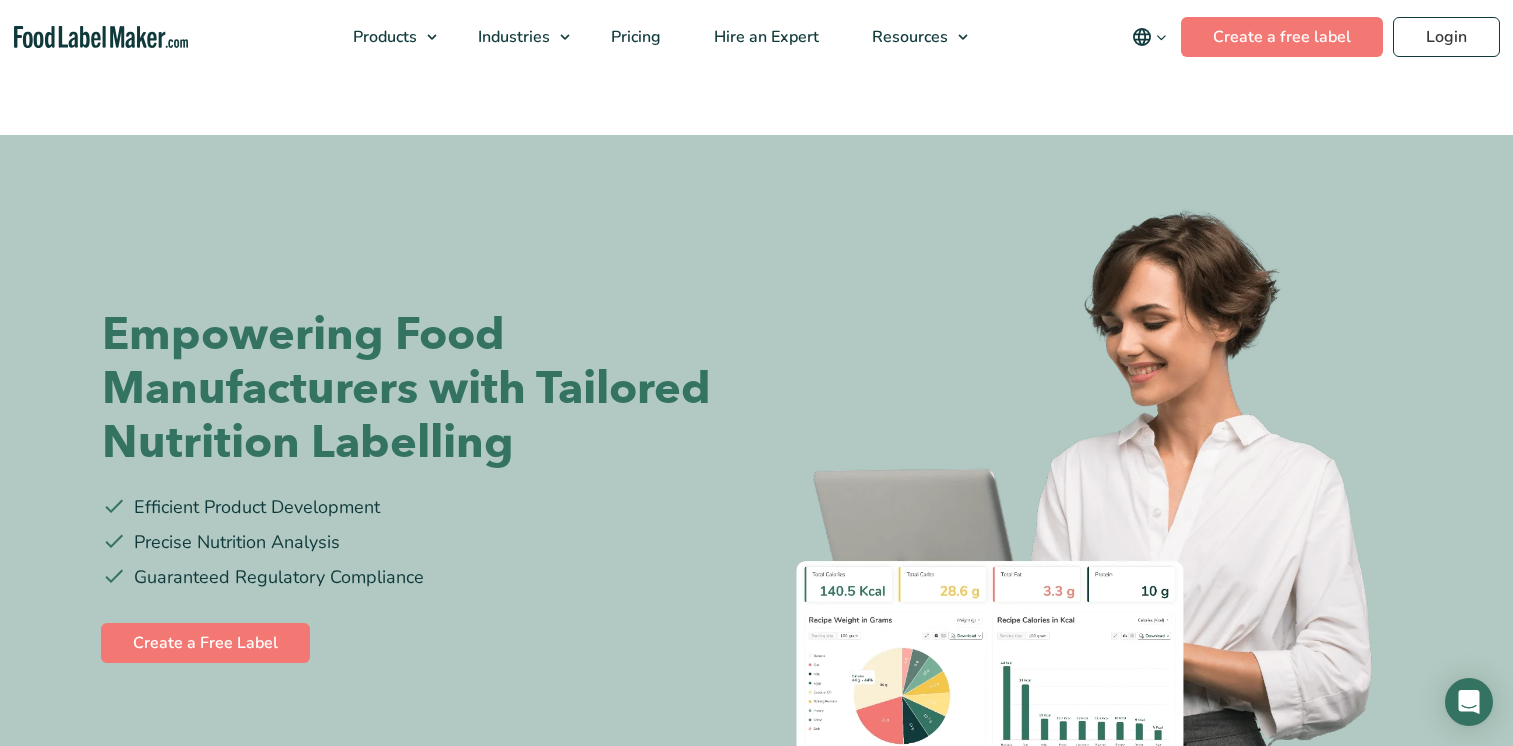 scroll, scrollTop: 0, scrollLeft: 0, axis: both 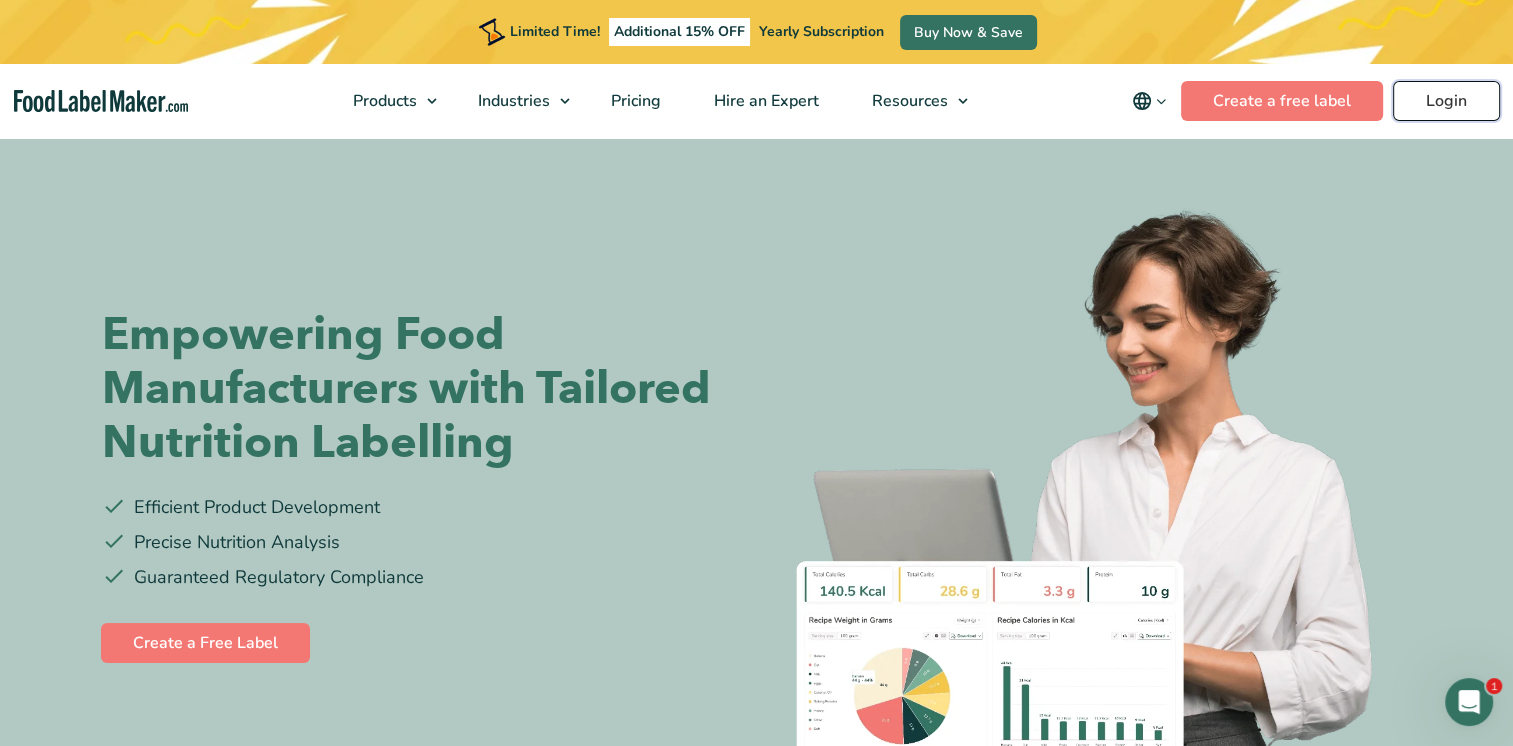 drag, startPoint x: 0, startPoint y: 0, endPoint x: 1425, endPoint y: 96, distance: 1428.23 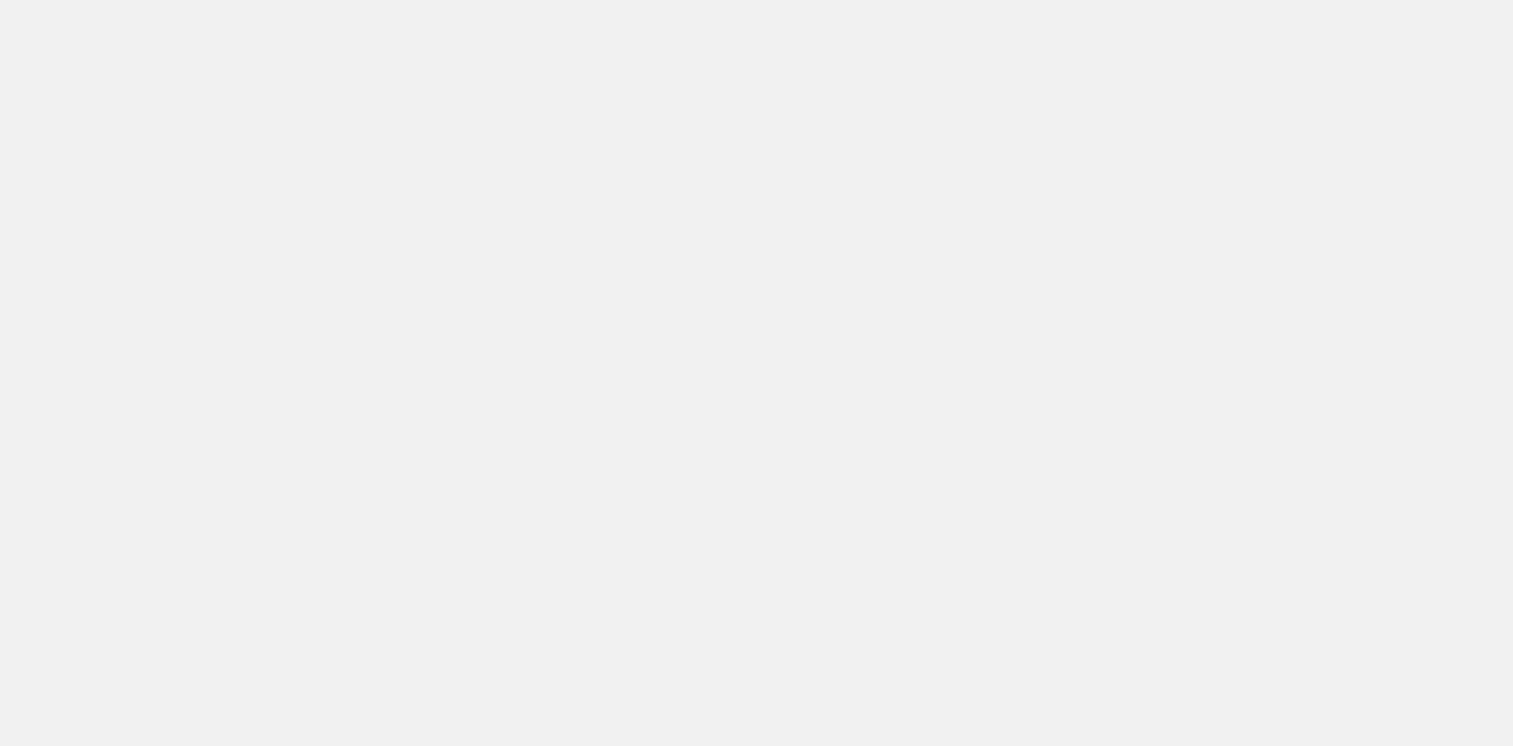 scroll, scrollTop: 0, scrollLeft: 0, axis: both 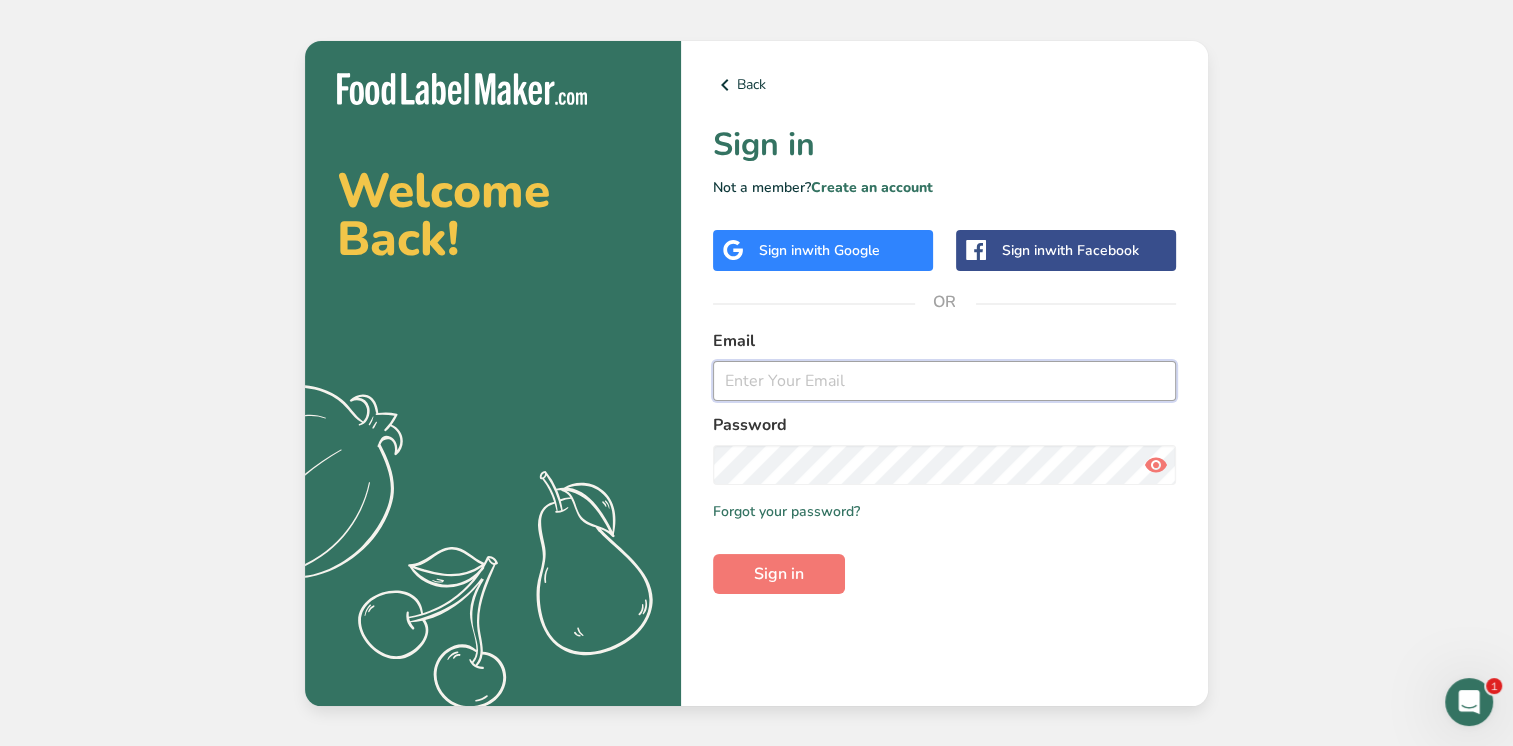type on "[EMAIL_ADDRESS][DOMAIN_NAME]" 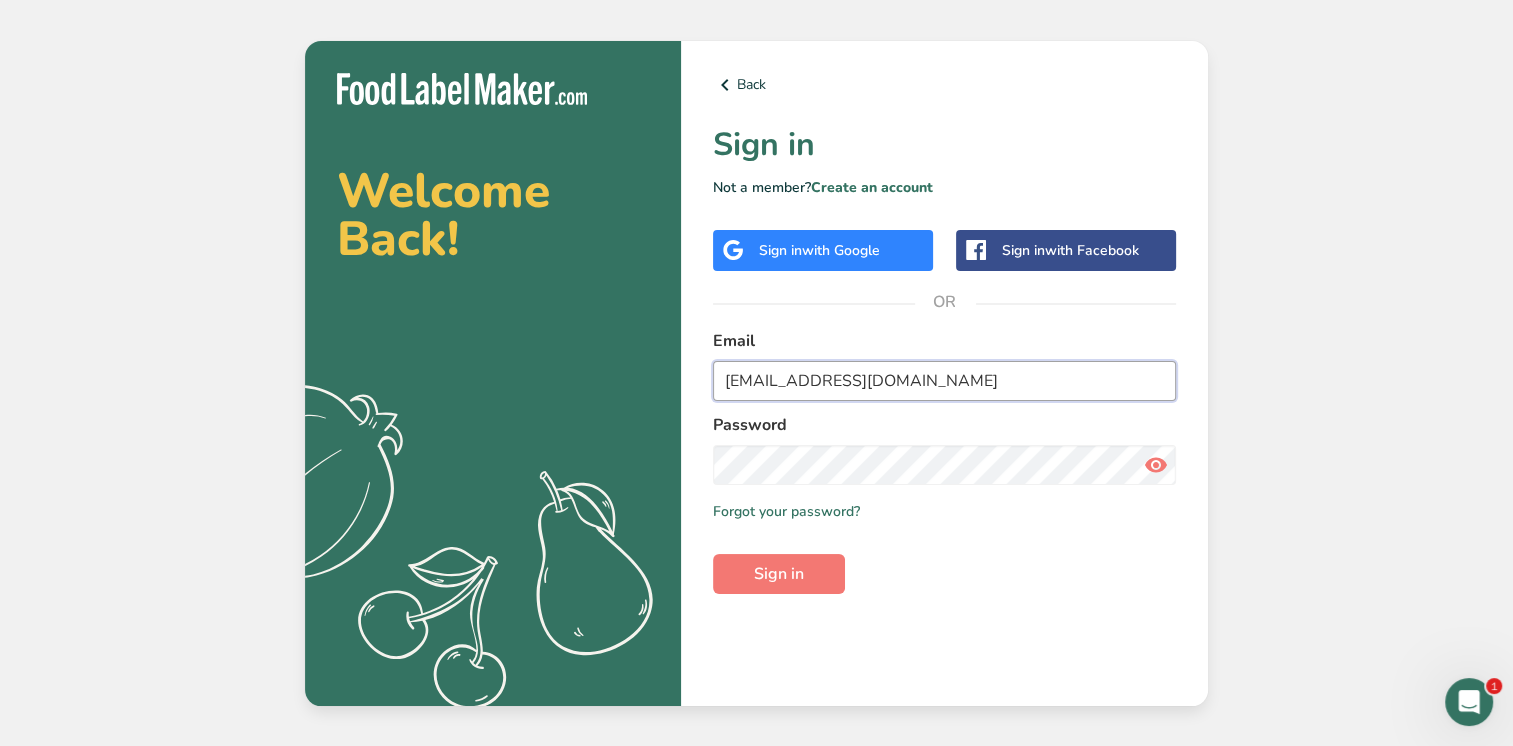 click on "[EMAIL_ADDRESS][DOMAIN_NAME]" at bounding box center [944, 381] 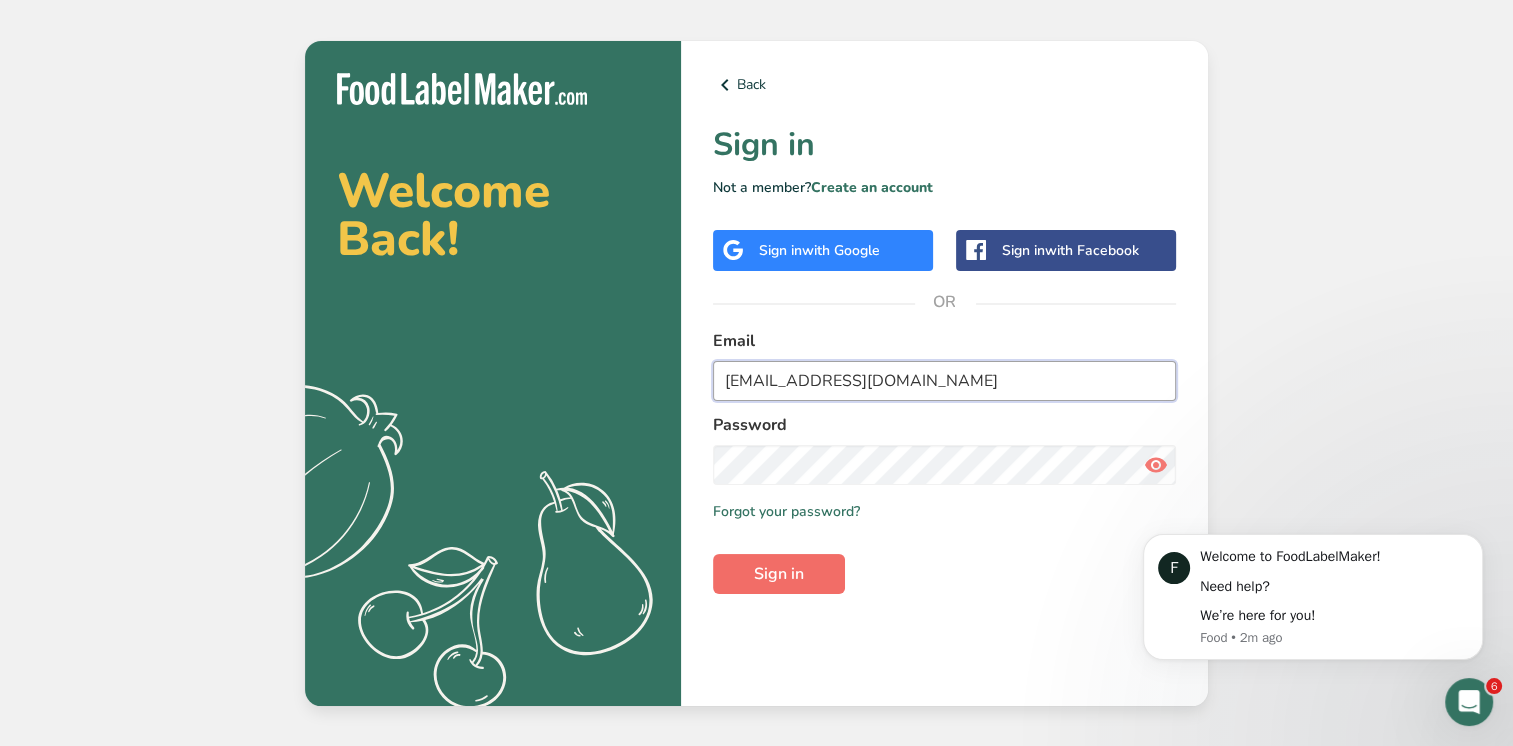 scroll, scrollTop: 0, scrollLeft: 0, axis: both 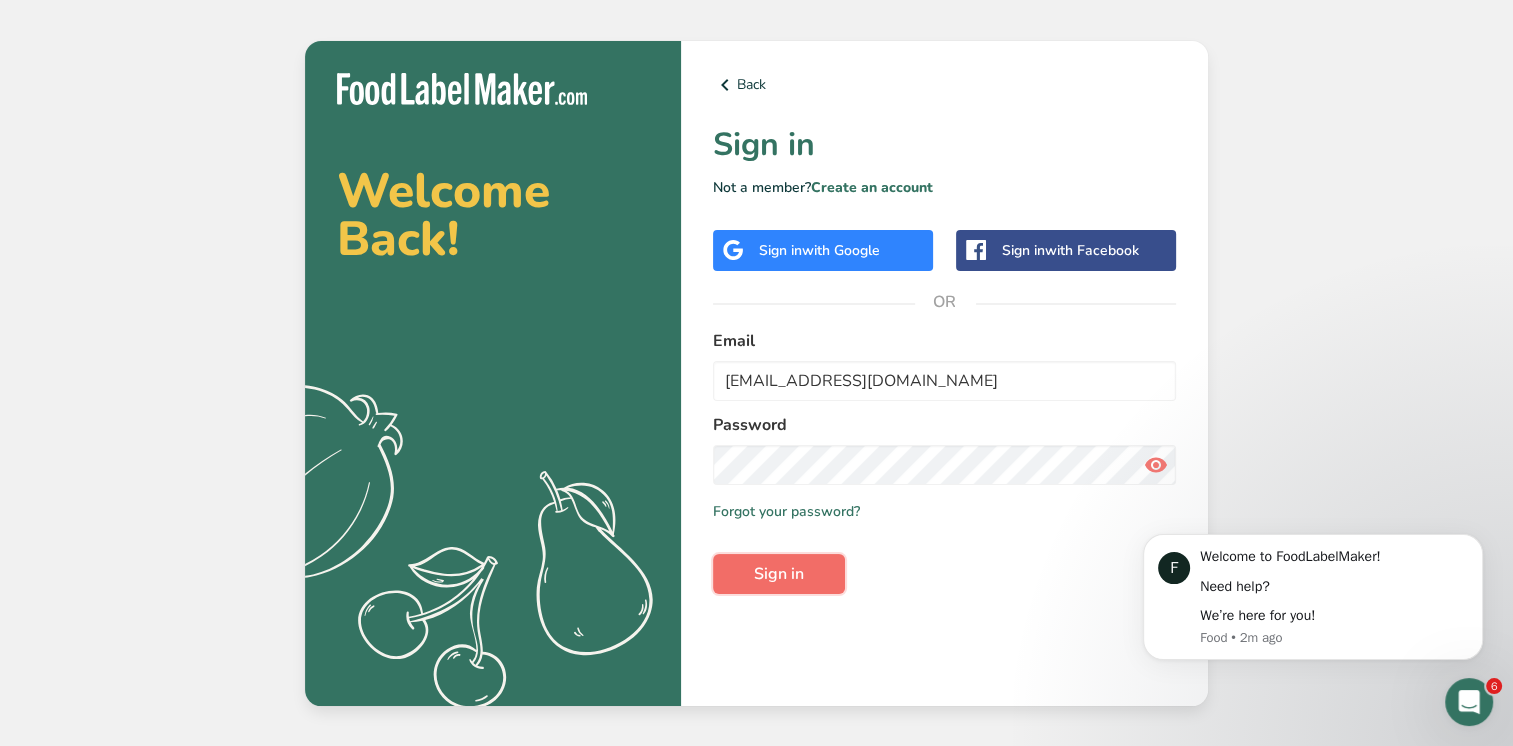 click on "Sign in" at bounding box center (779, 574) 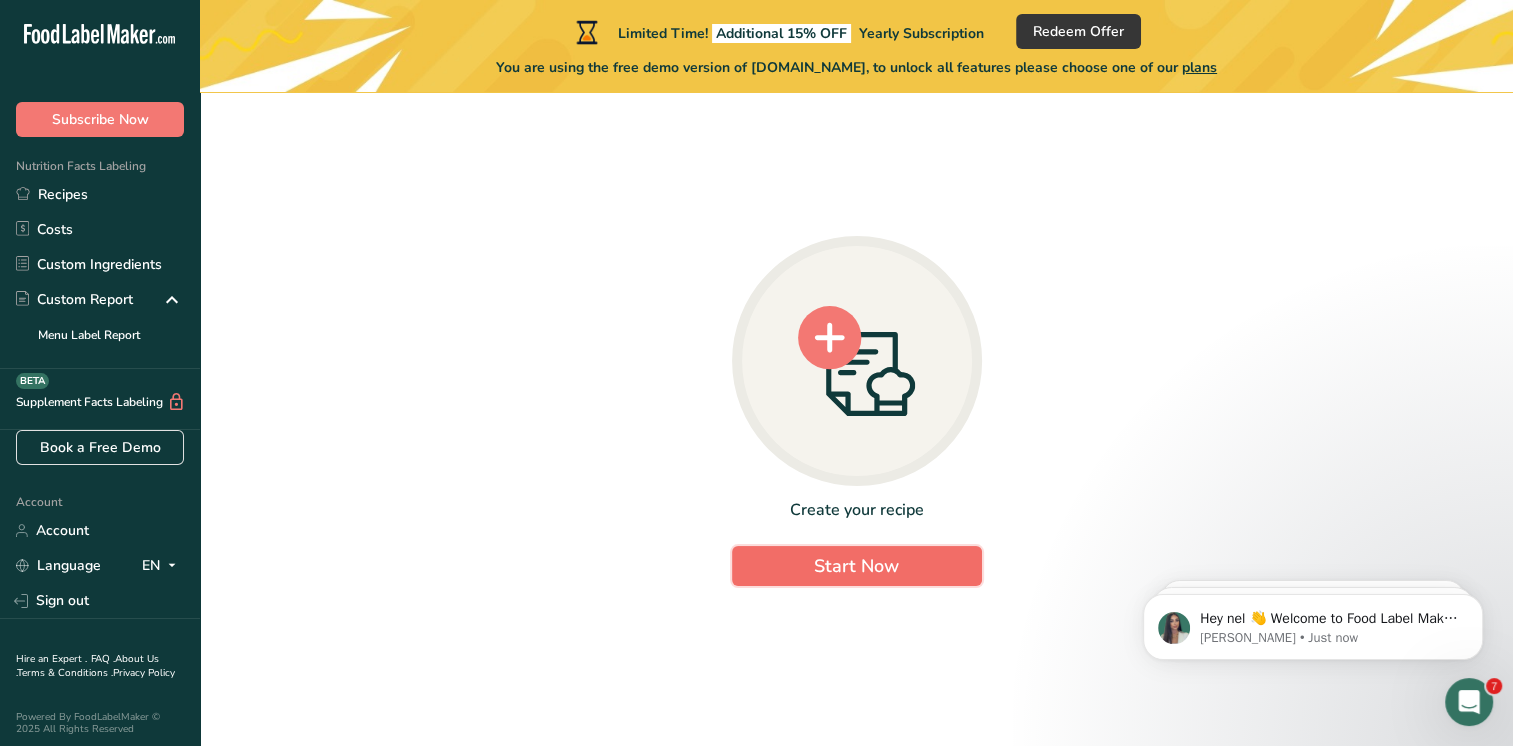 click on "Start Now" at bounding box center (856, 566) 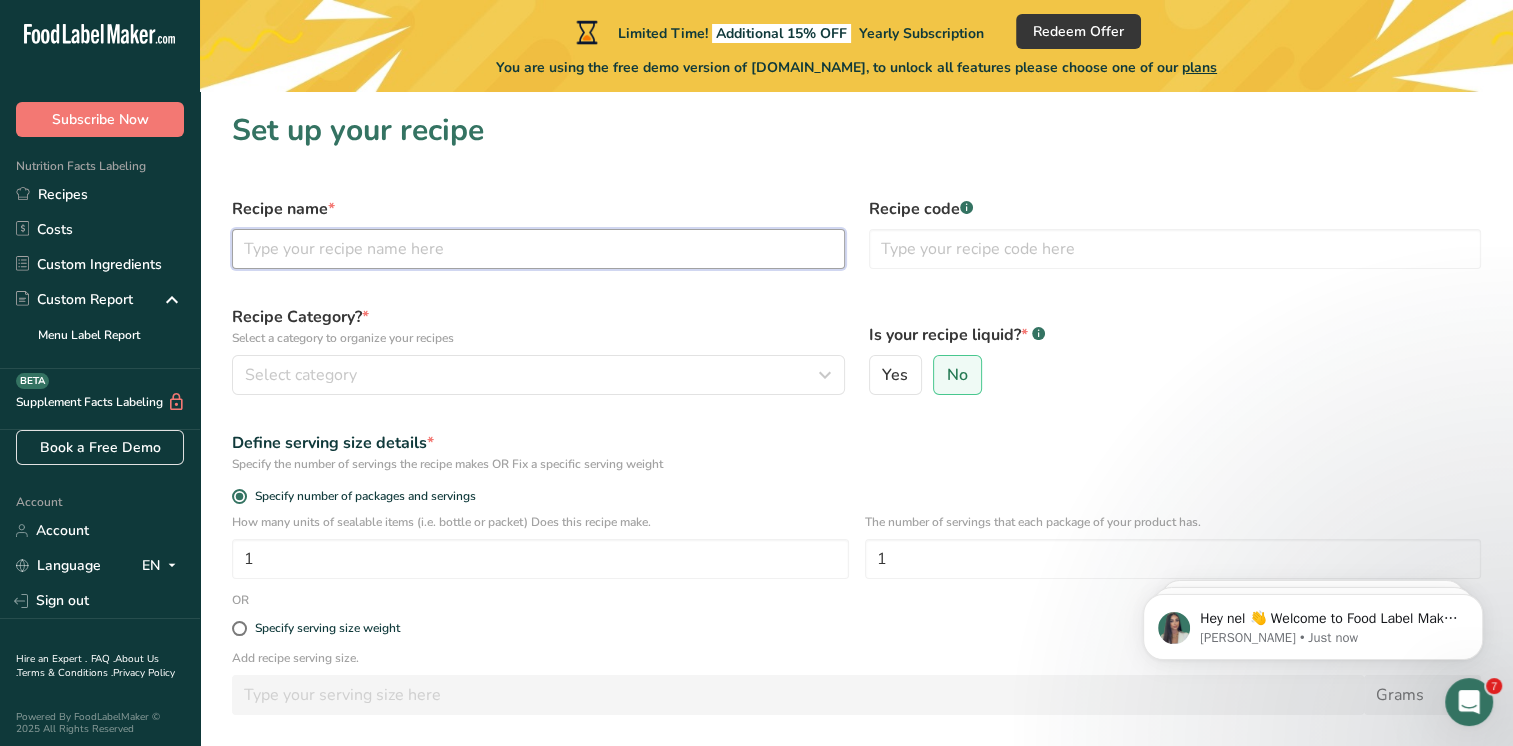 click at bounding box center [538, 249] 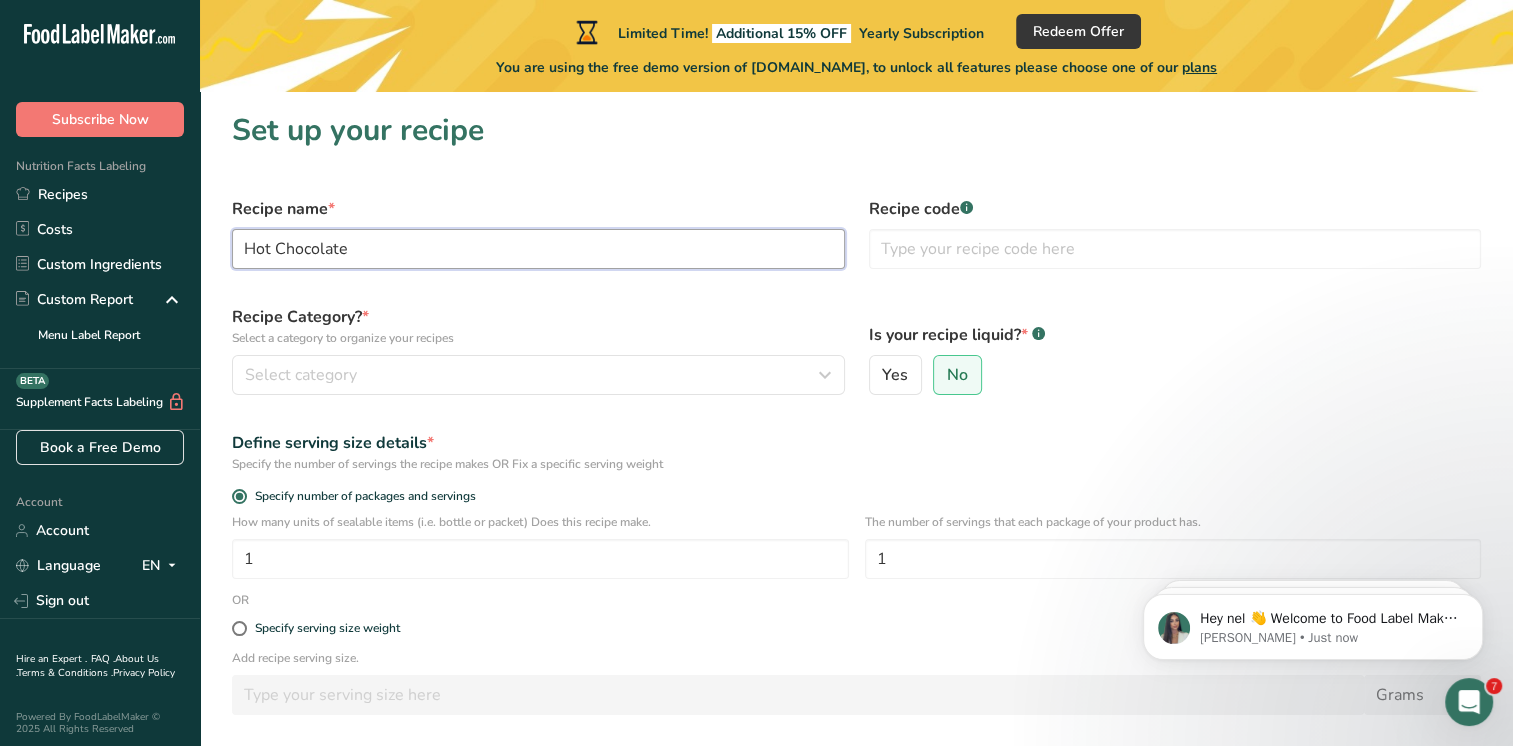 type on "Hot Chocolate" 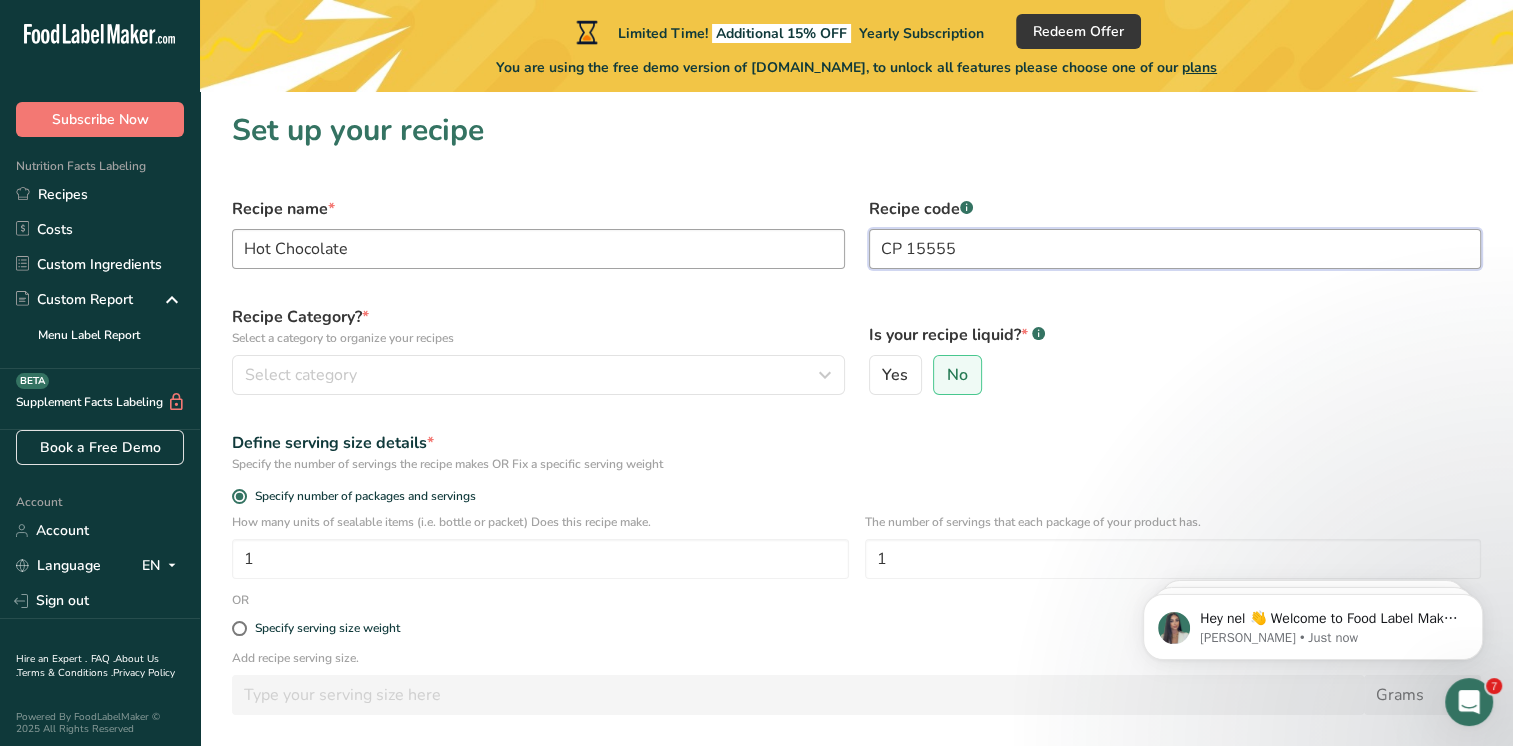 type on "CP 15555" 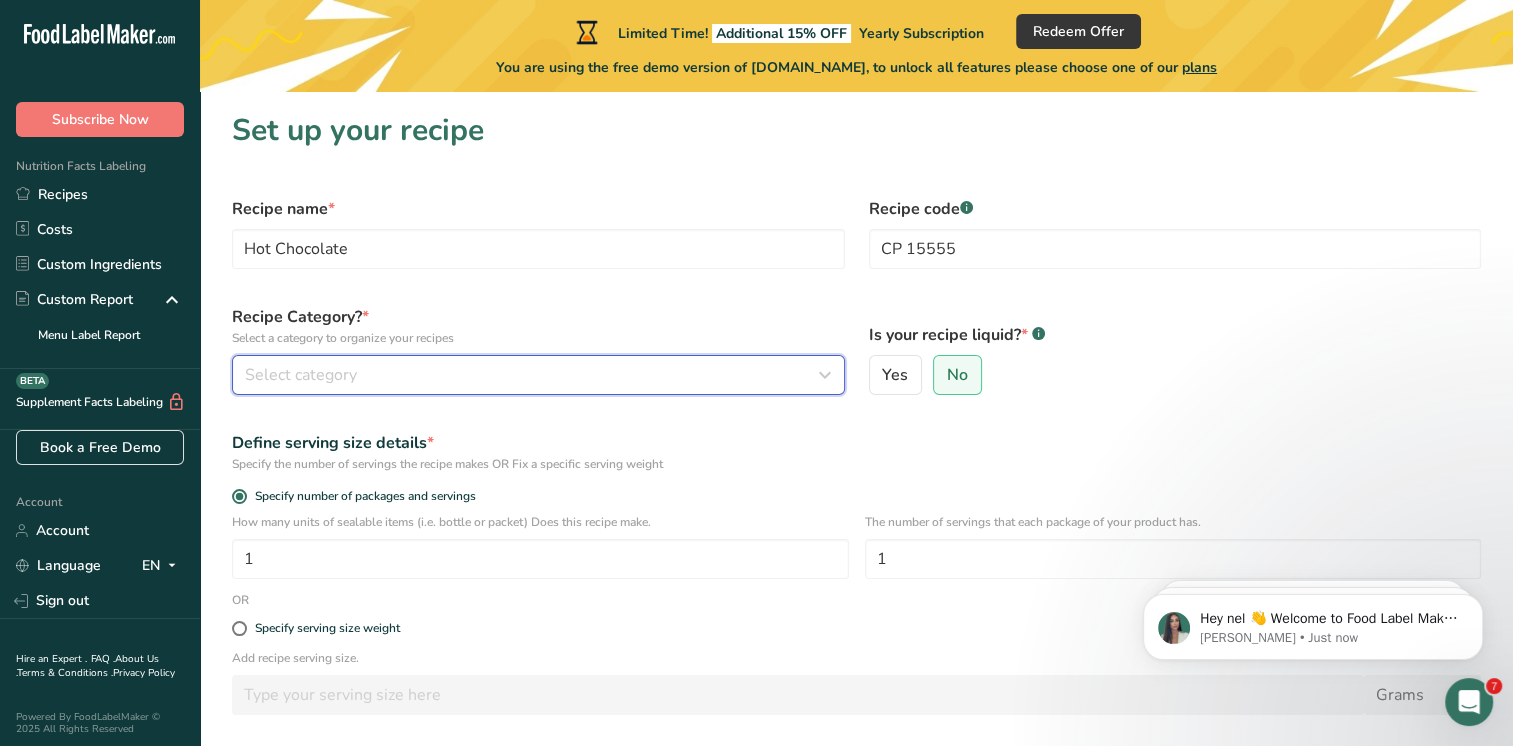 click on "Select category" at bounding box center [532, 375] 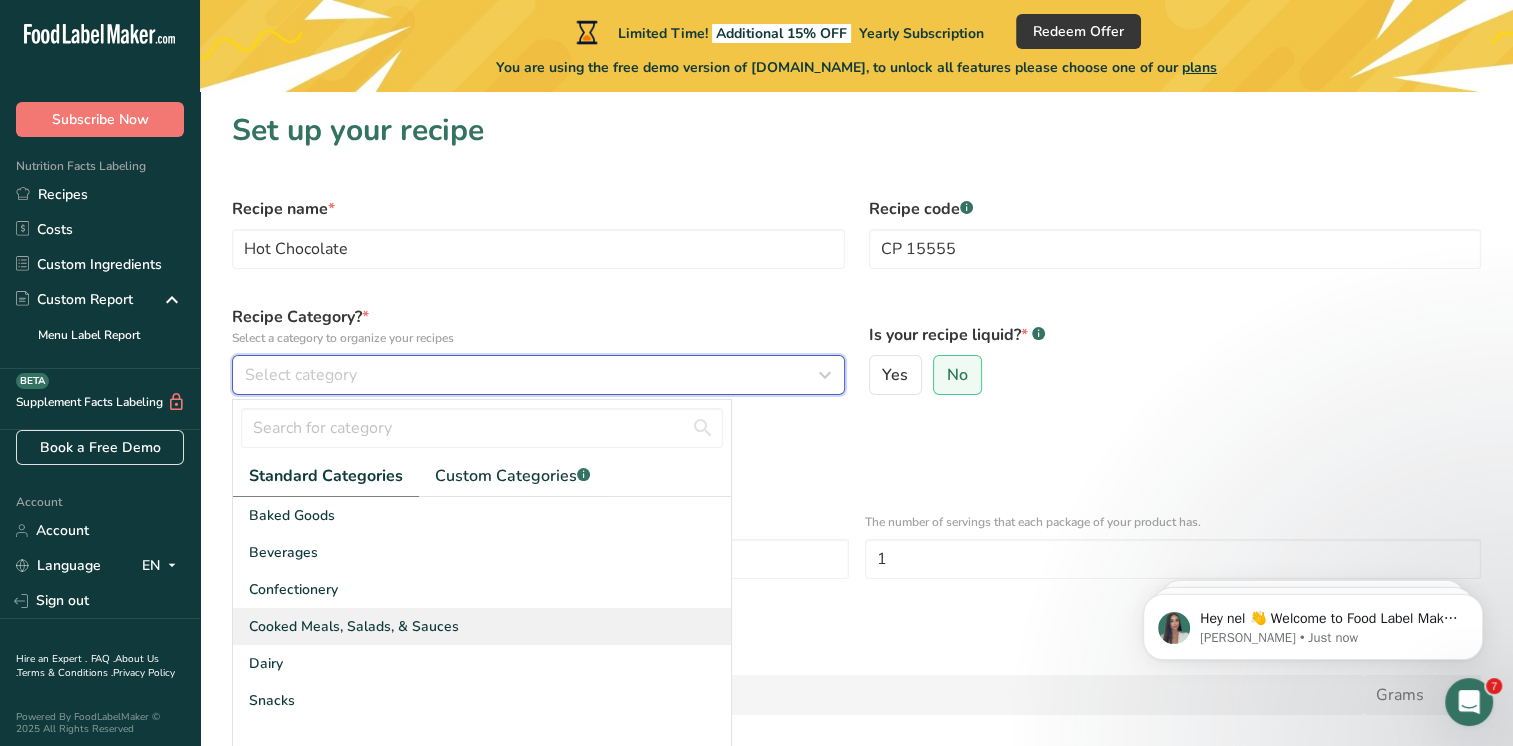 scroll, scrollTop: 164, scrollLeft: 0, axis: vertical 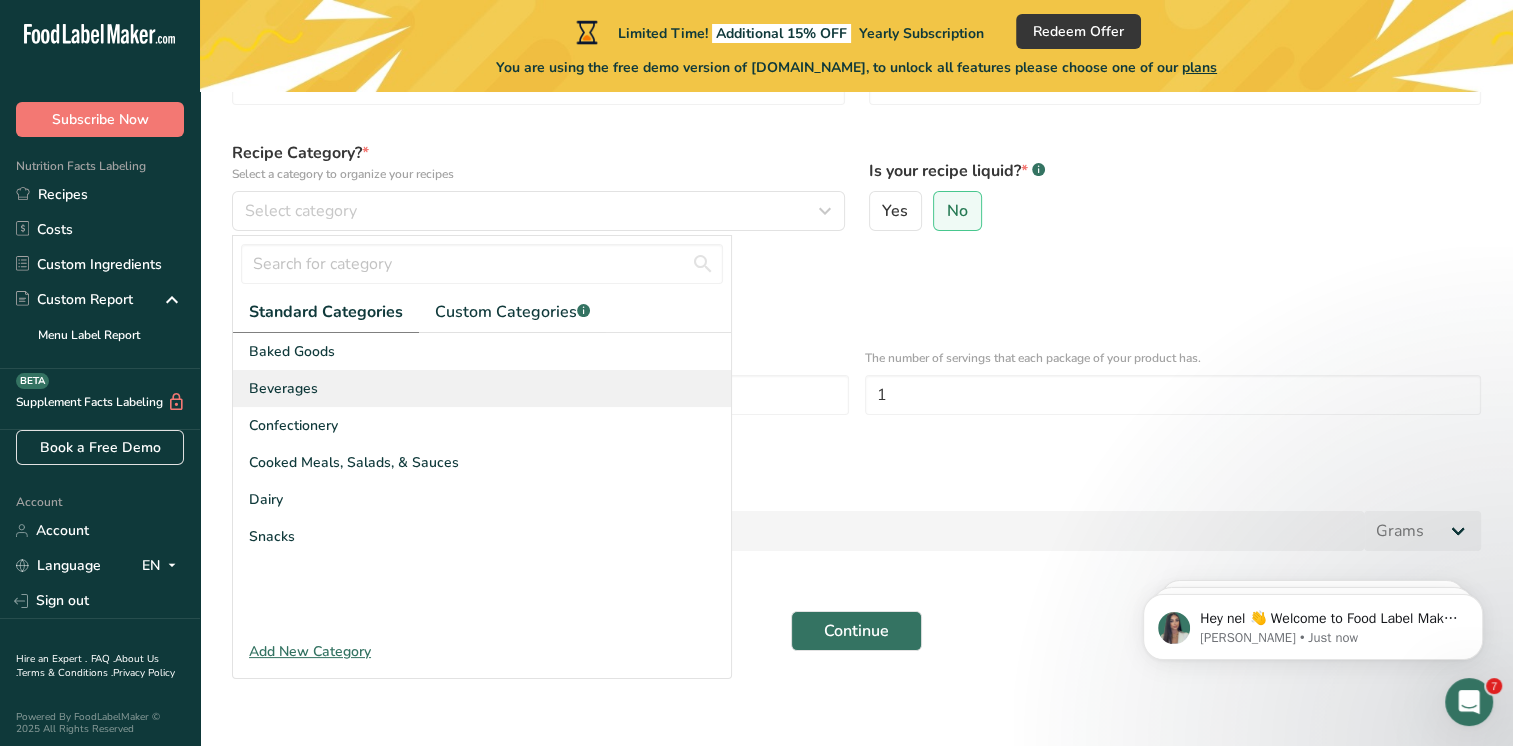 click on "Beverages" at bounding box center (482, 388) 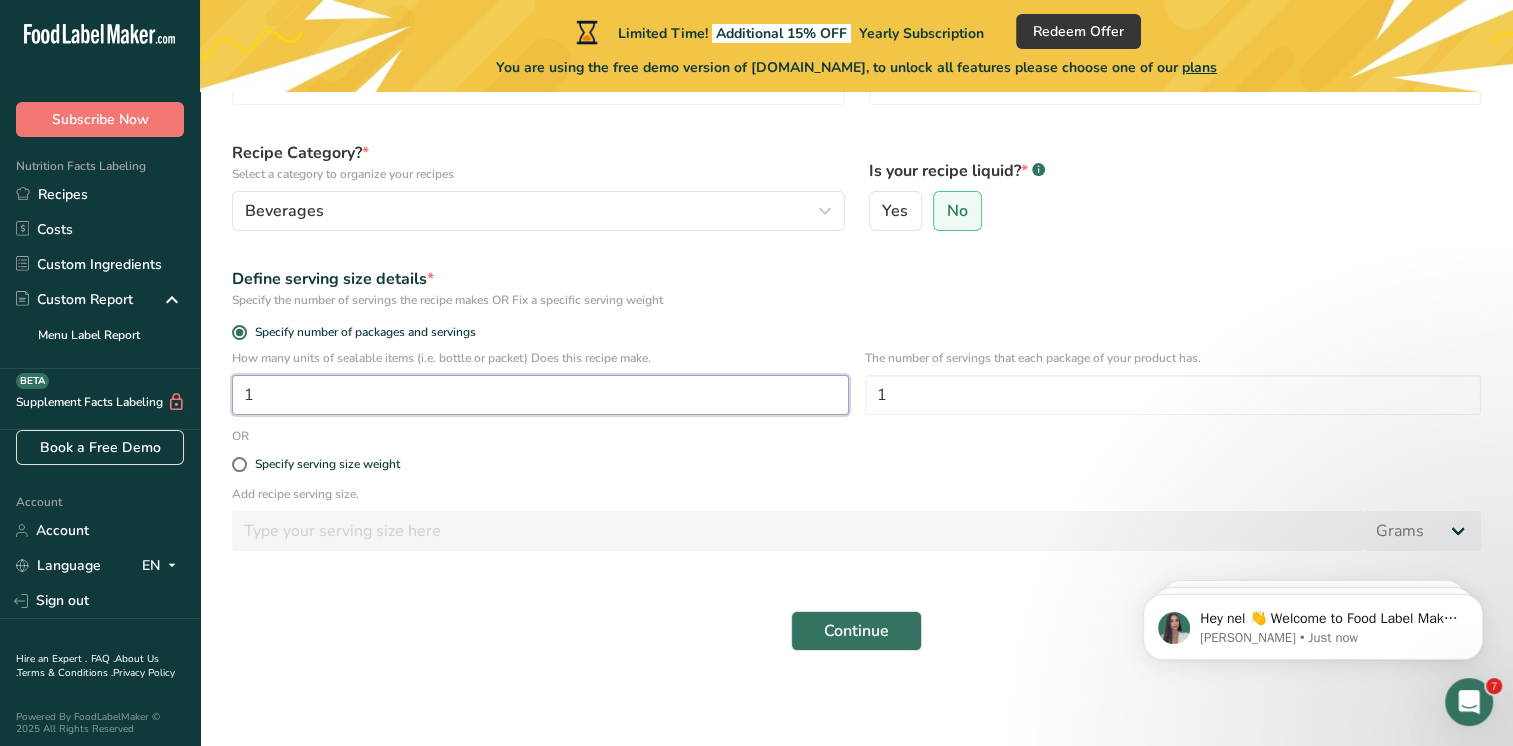 click on "1" at bounding box center [540, 395] 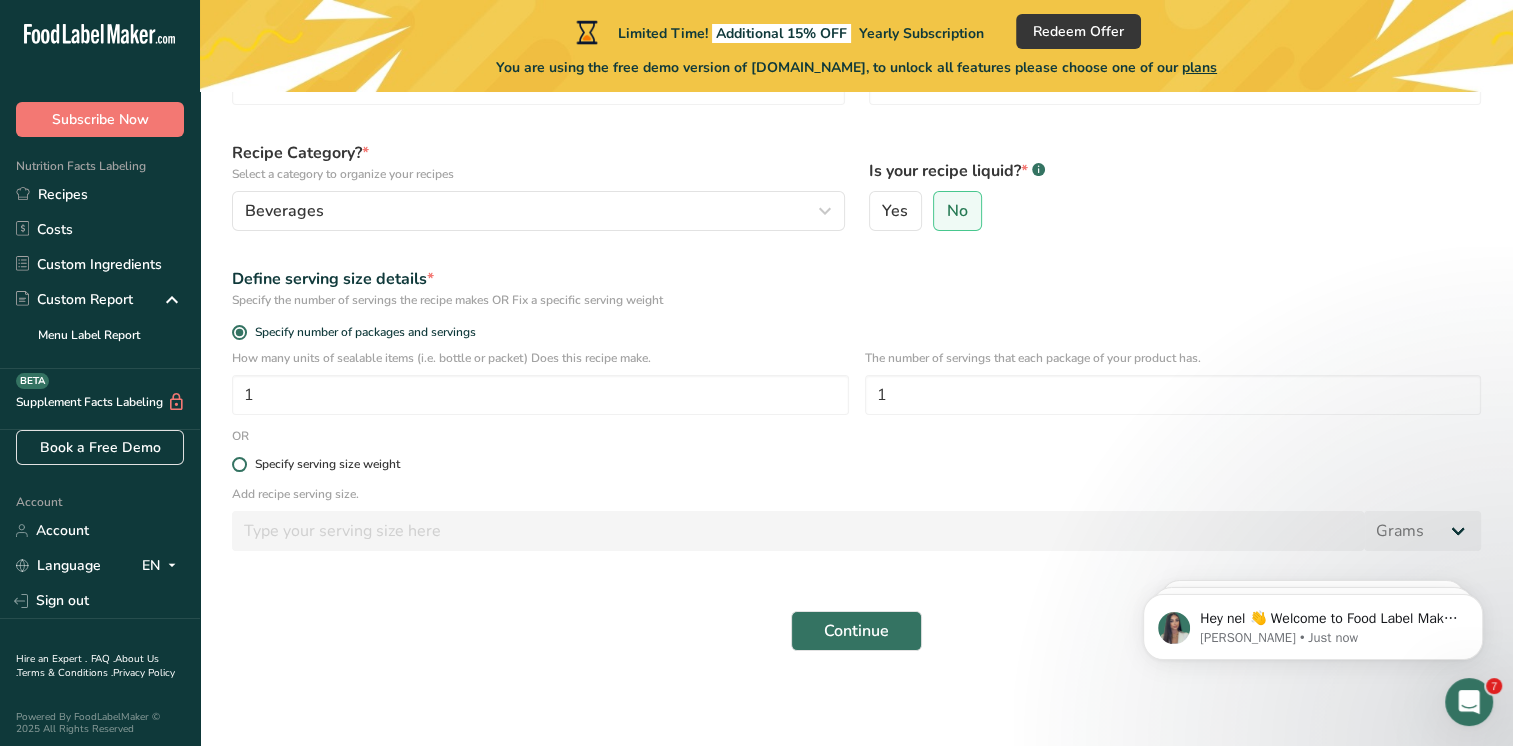 click on "Specify serving size weight" at bounding box center (327, 464) 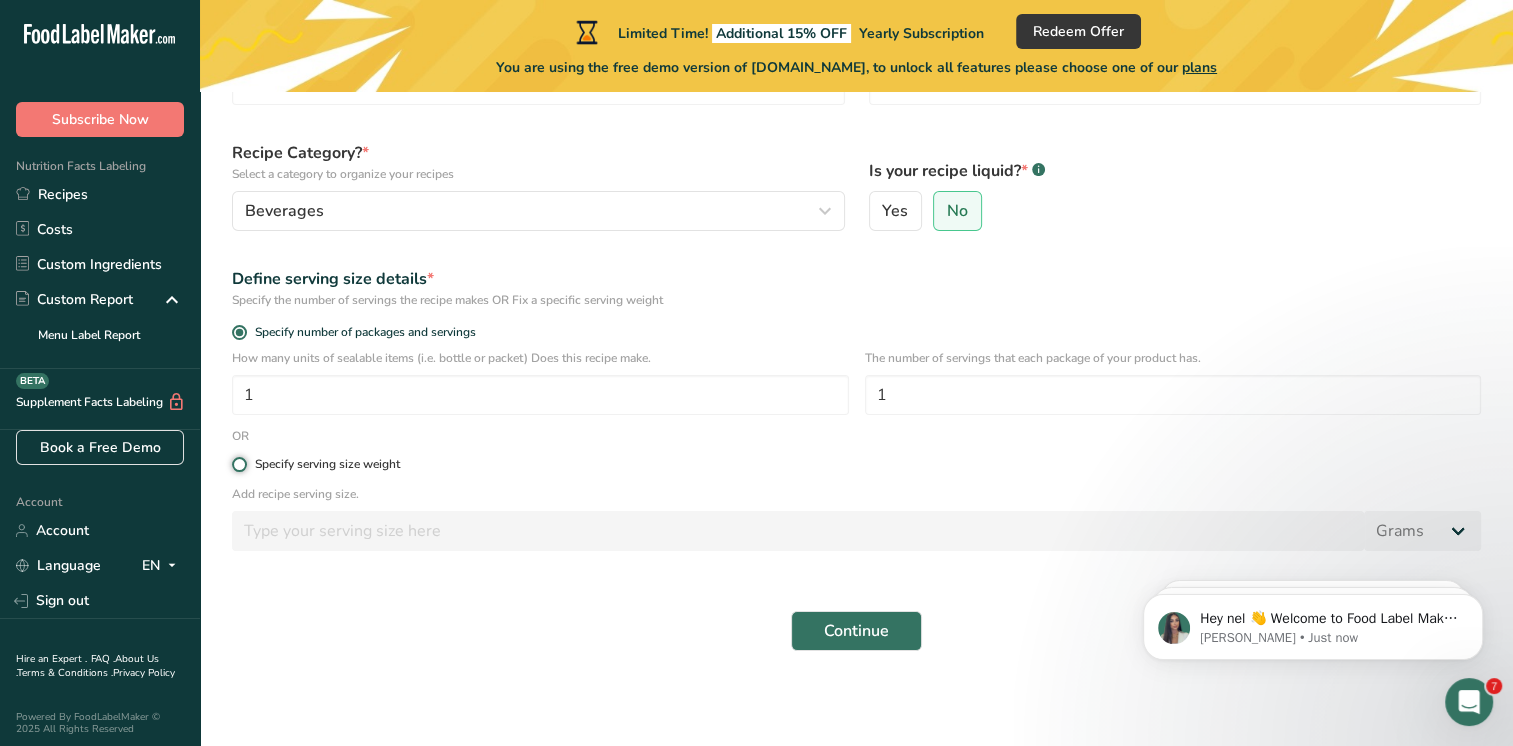 radio on "true" 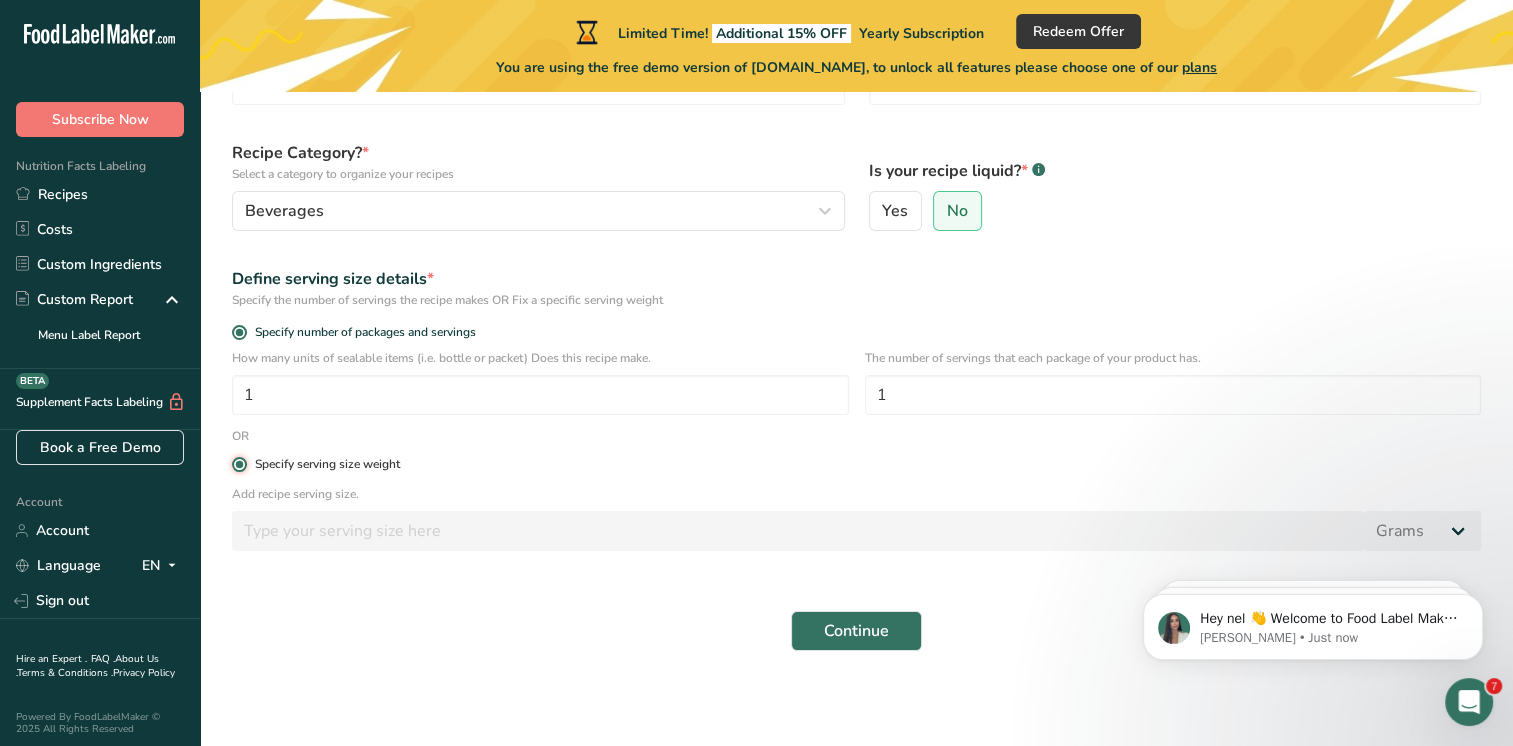 radio on "false" 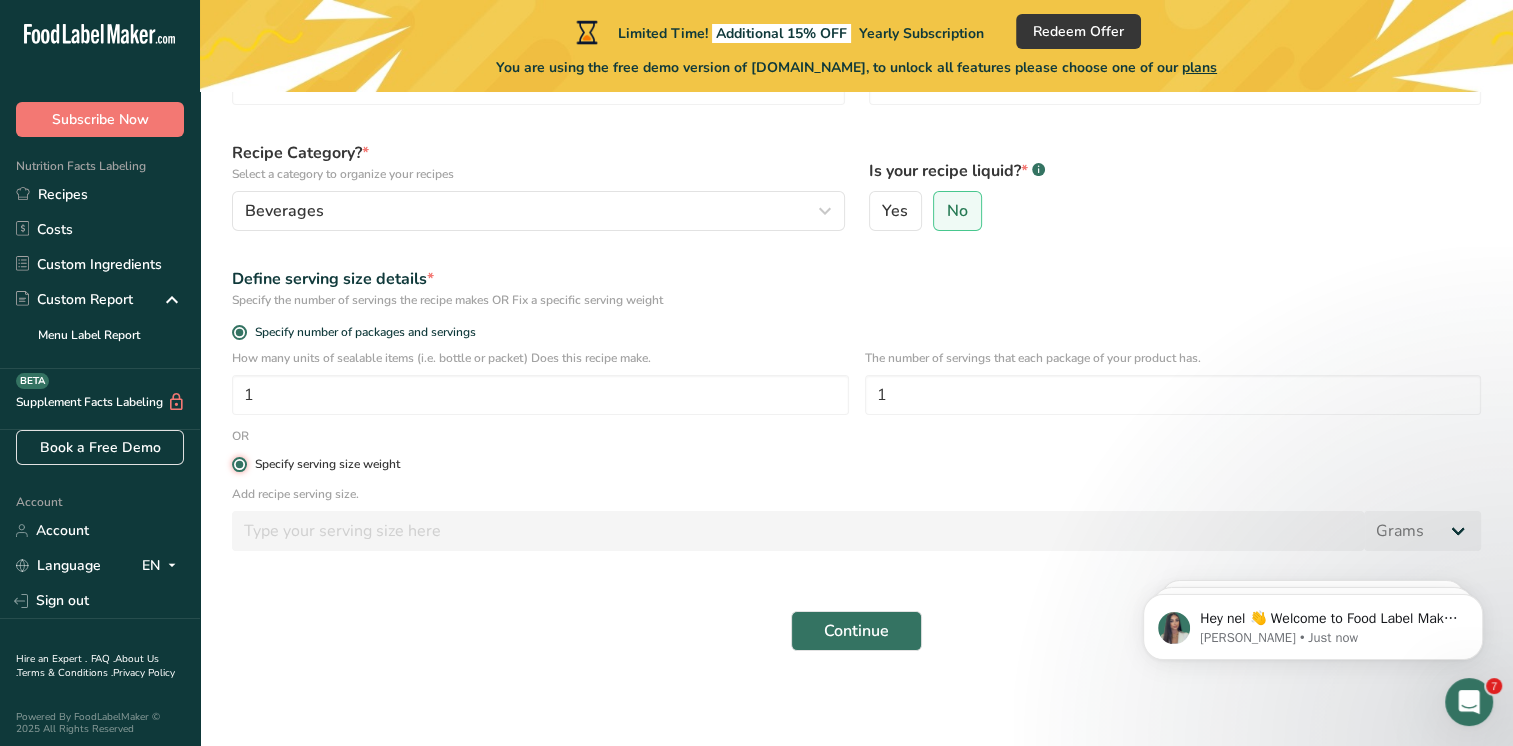 type 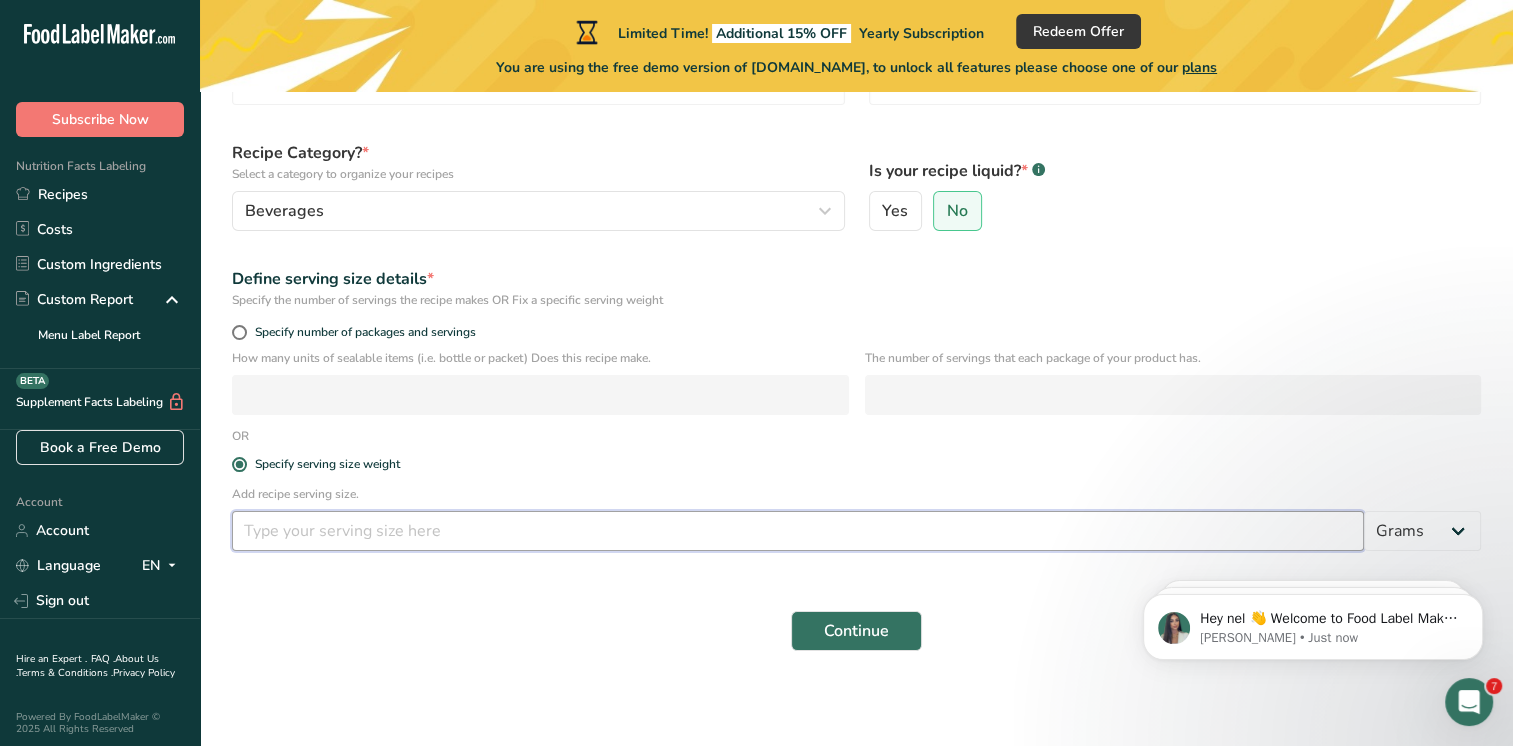 click at bounding box center (798, 531) 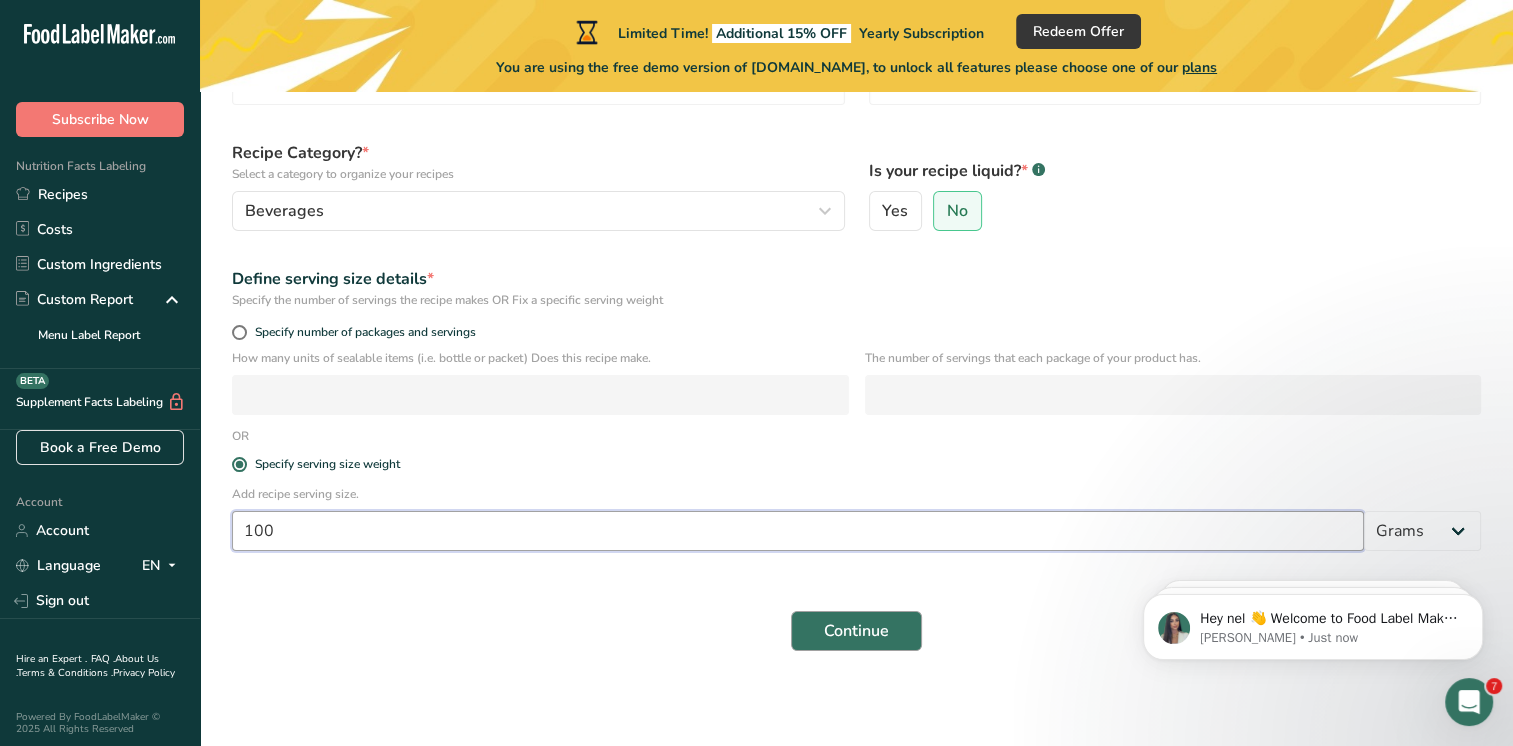 type on "100" 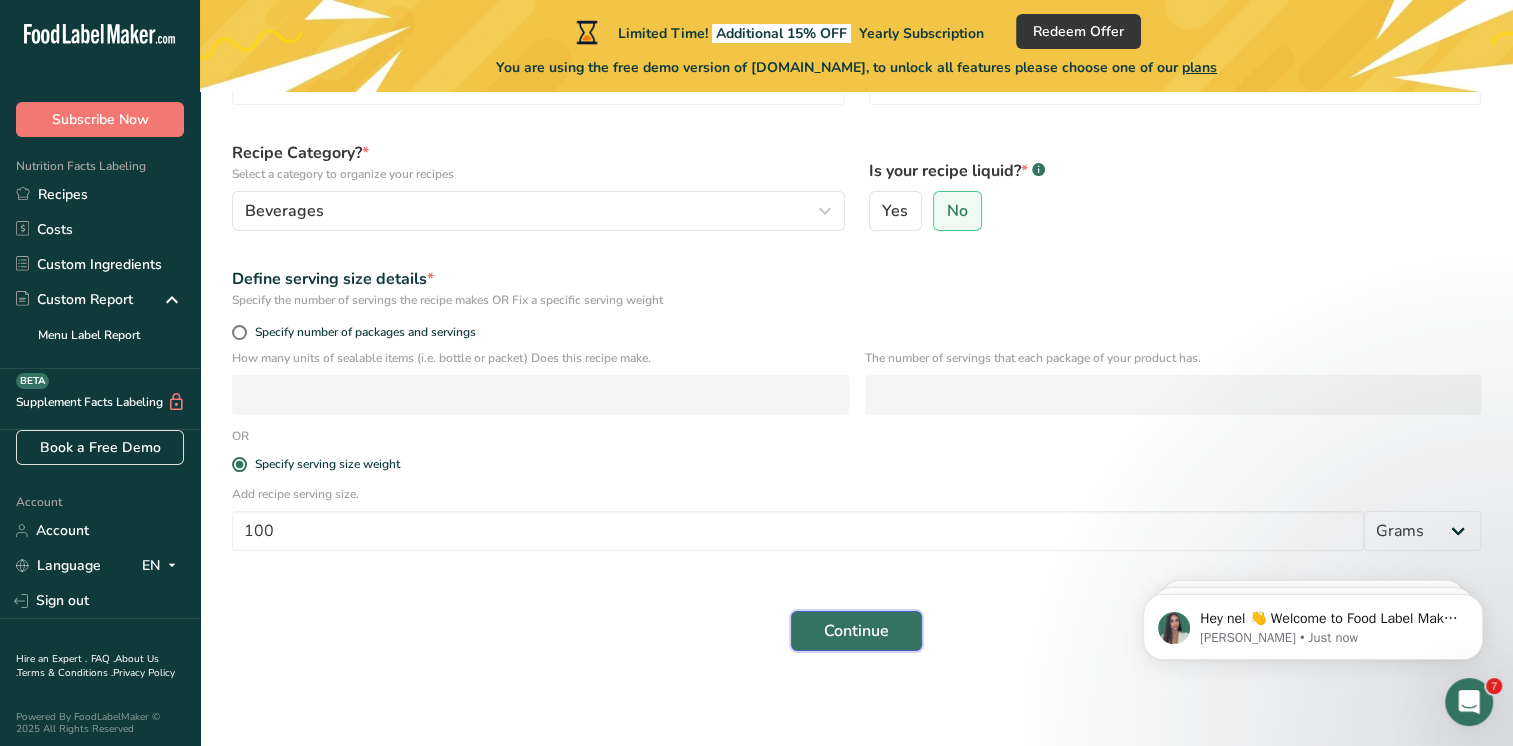 click on "Continue" at bounding box center [856, 631] 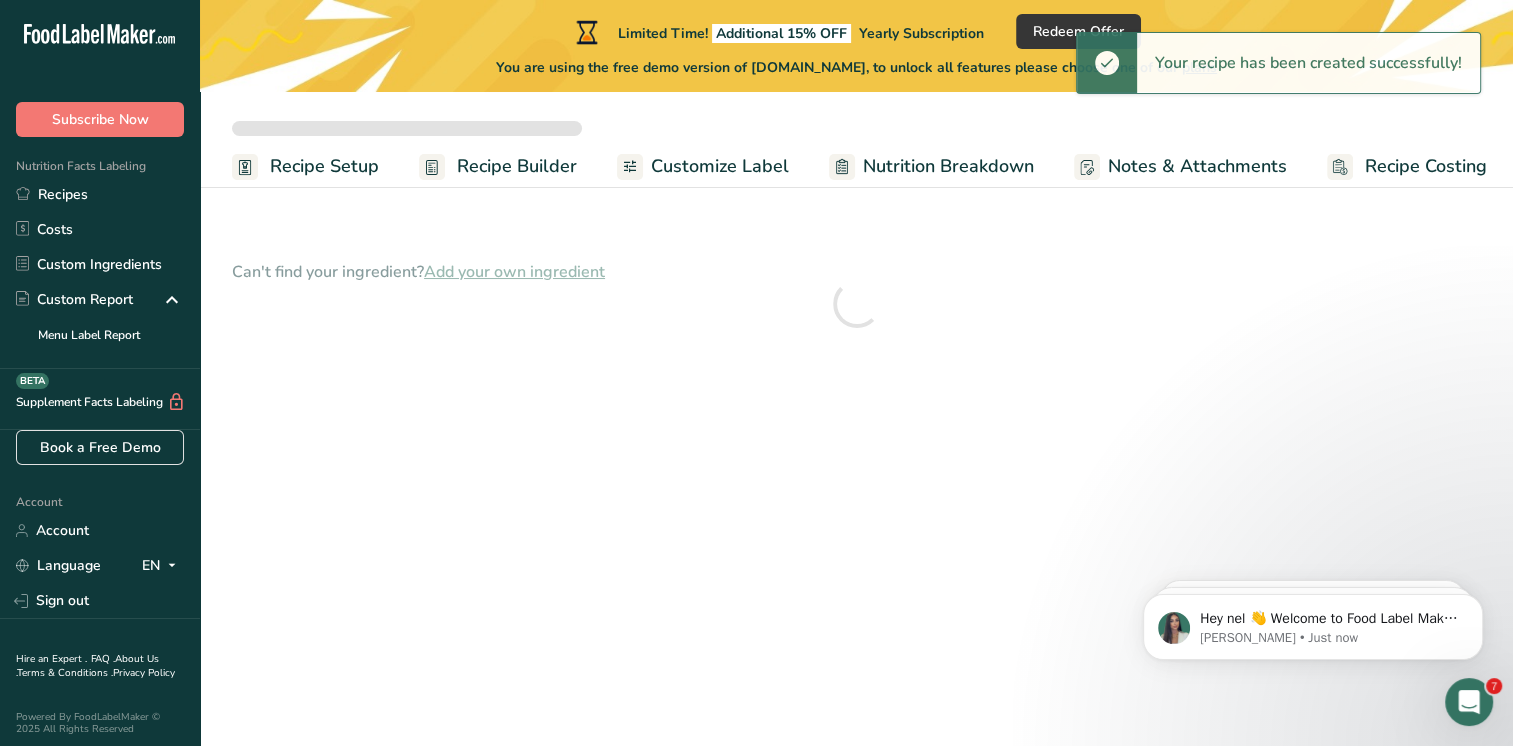 scroll, scrollTop: 0, scrollLeft: 0, axis: both 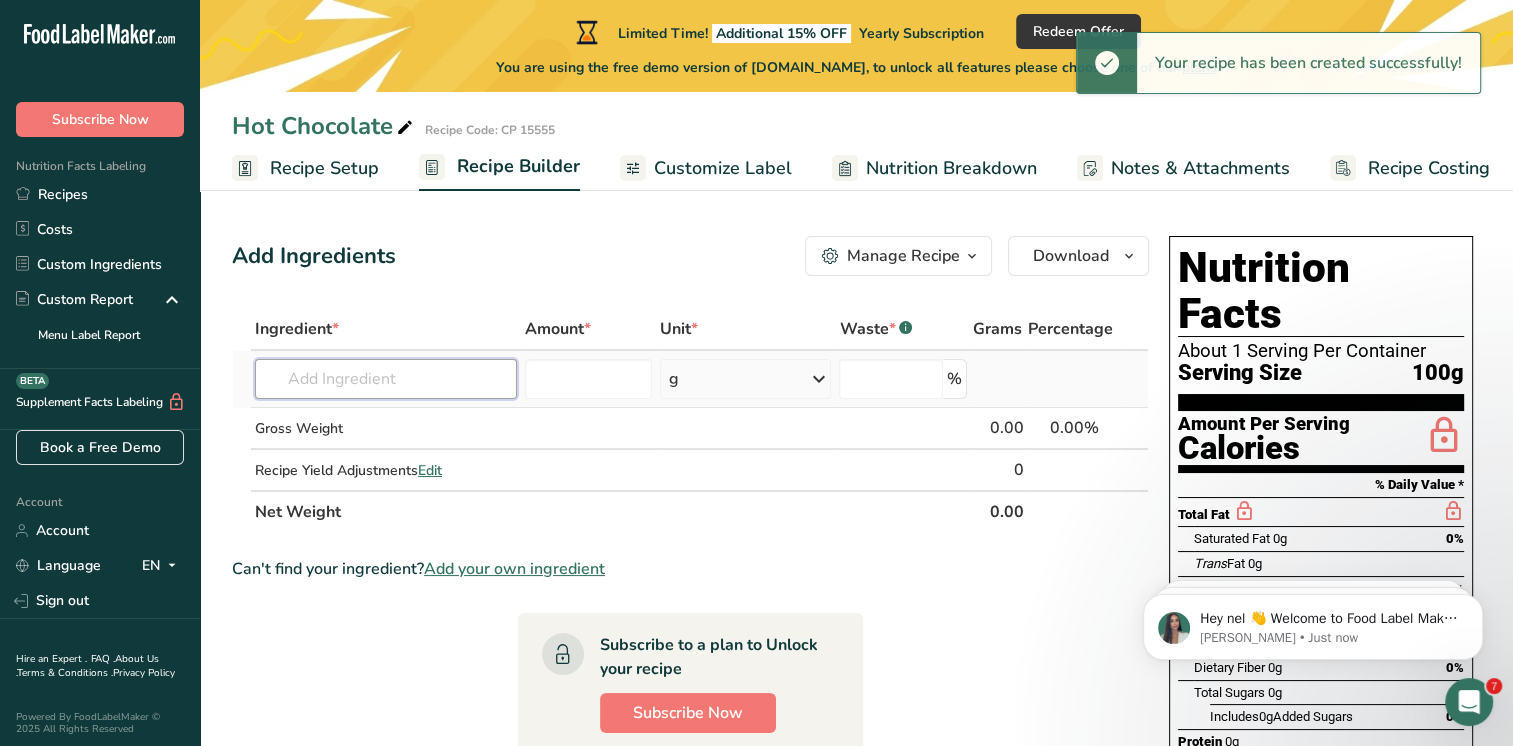 click at bounding box center [386, 379] 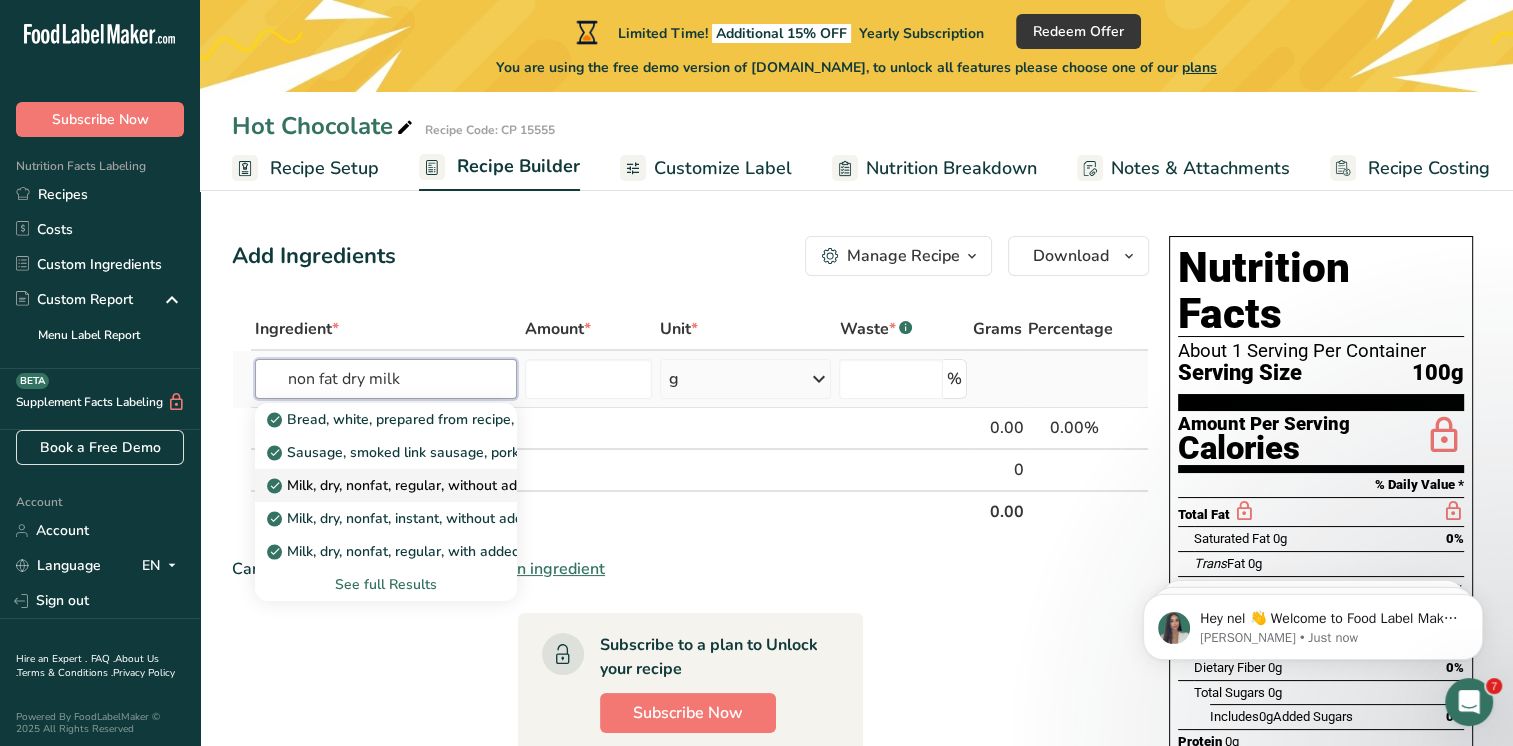 type on "non fat dry milk" 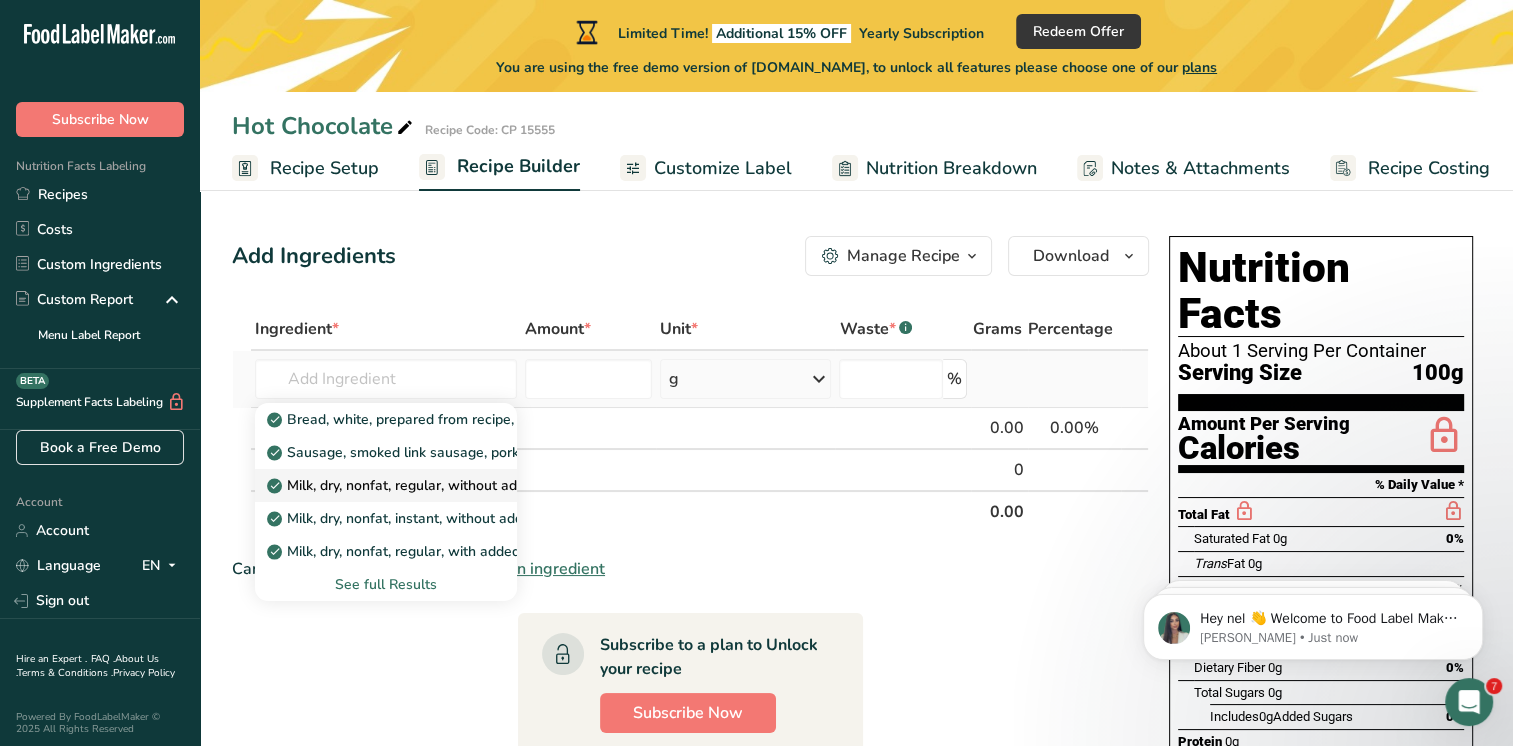 click on "Milk, dry, nonfat, regular, without added vitamin A and vitamin D" at bounding box center (512, 485) 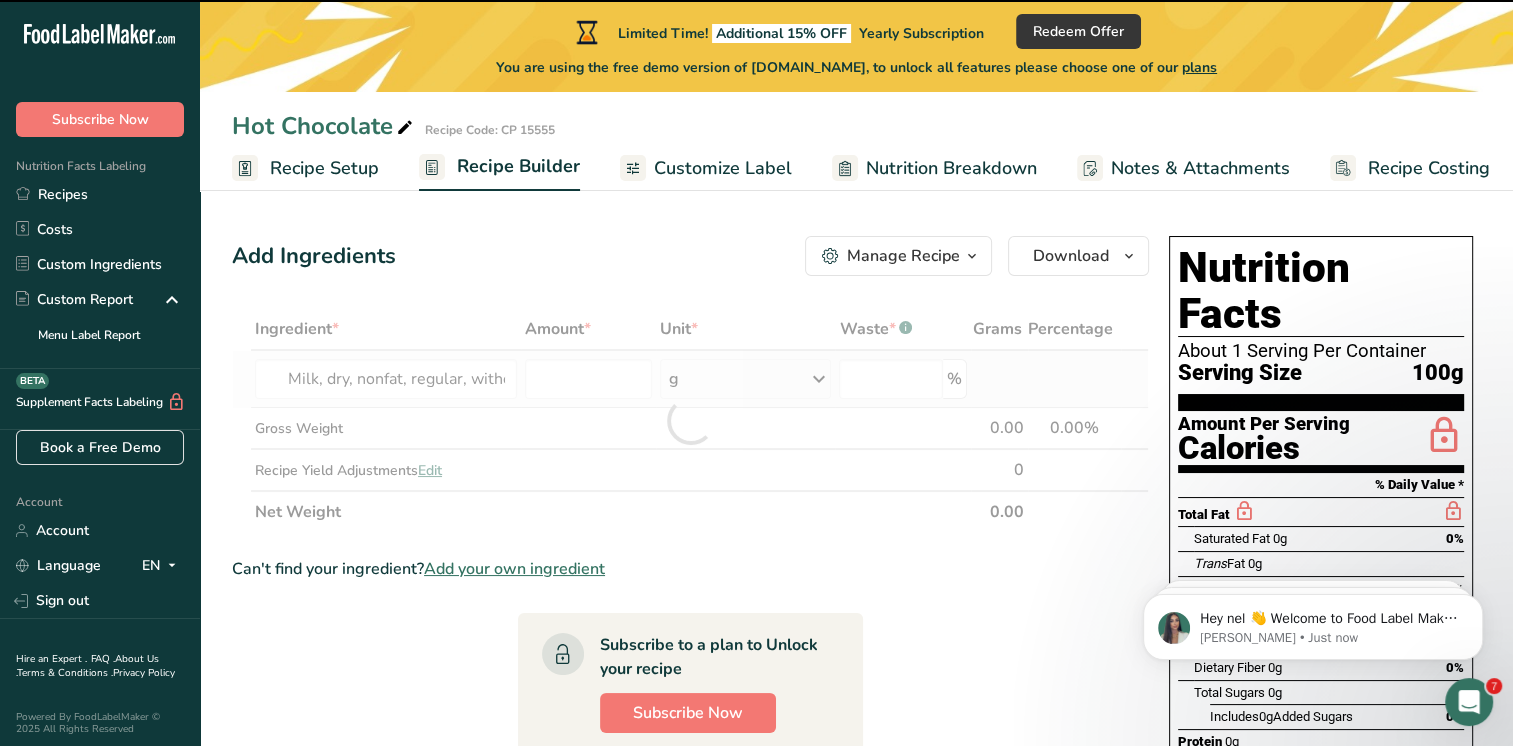 type on "0" 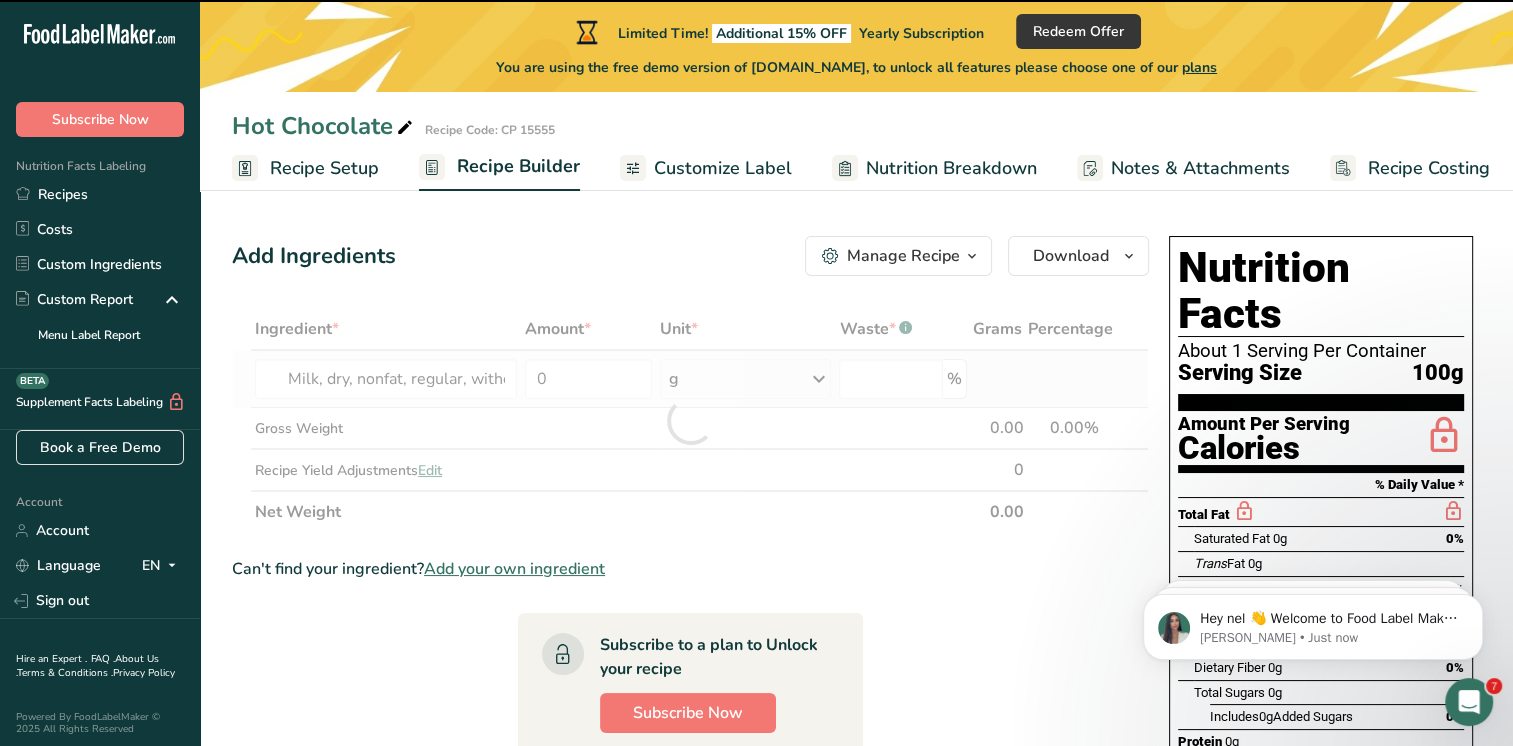 type on "0" 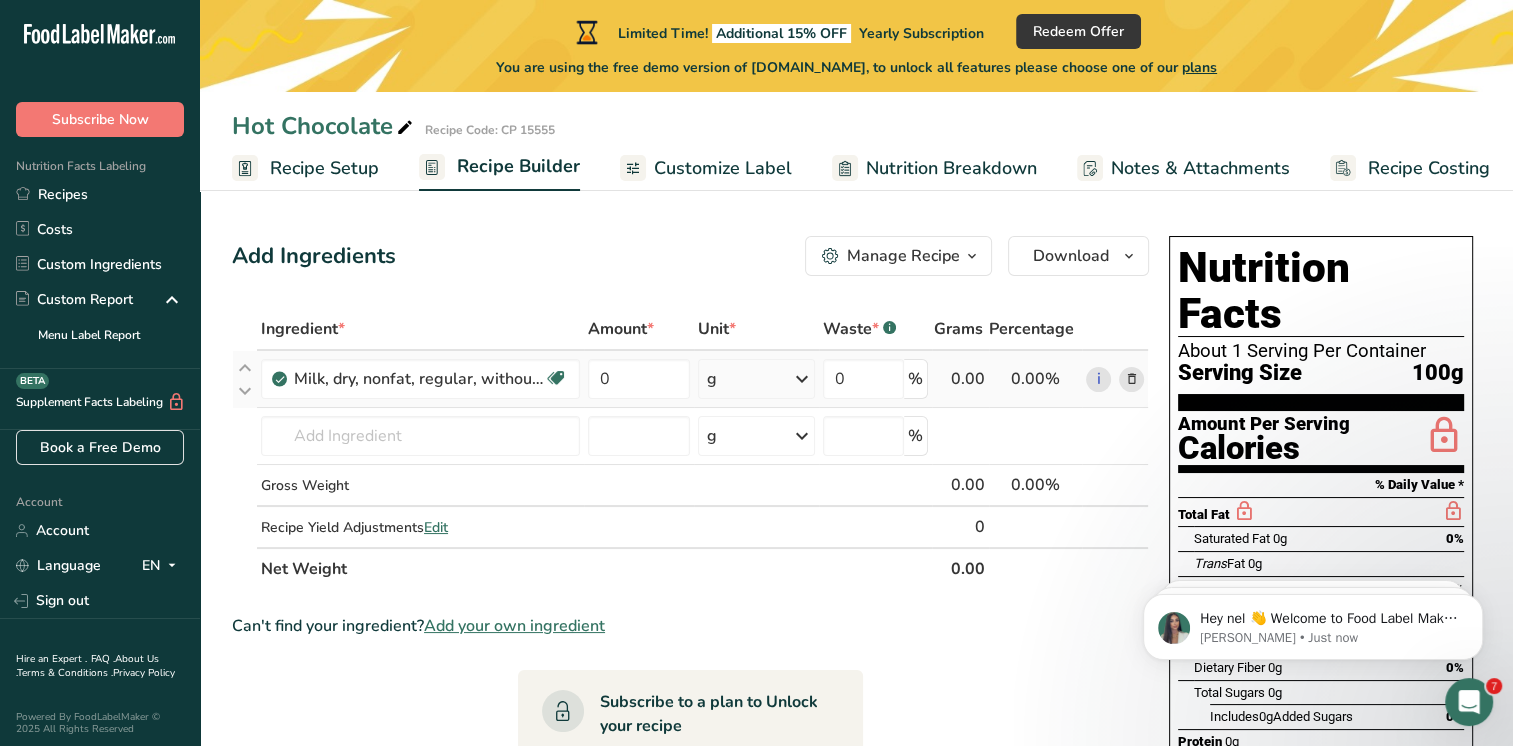 click at bounding box center (802, 379) 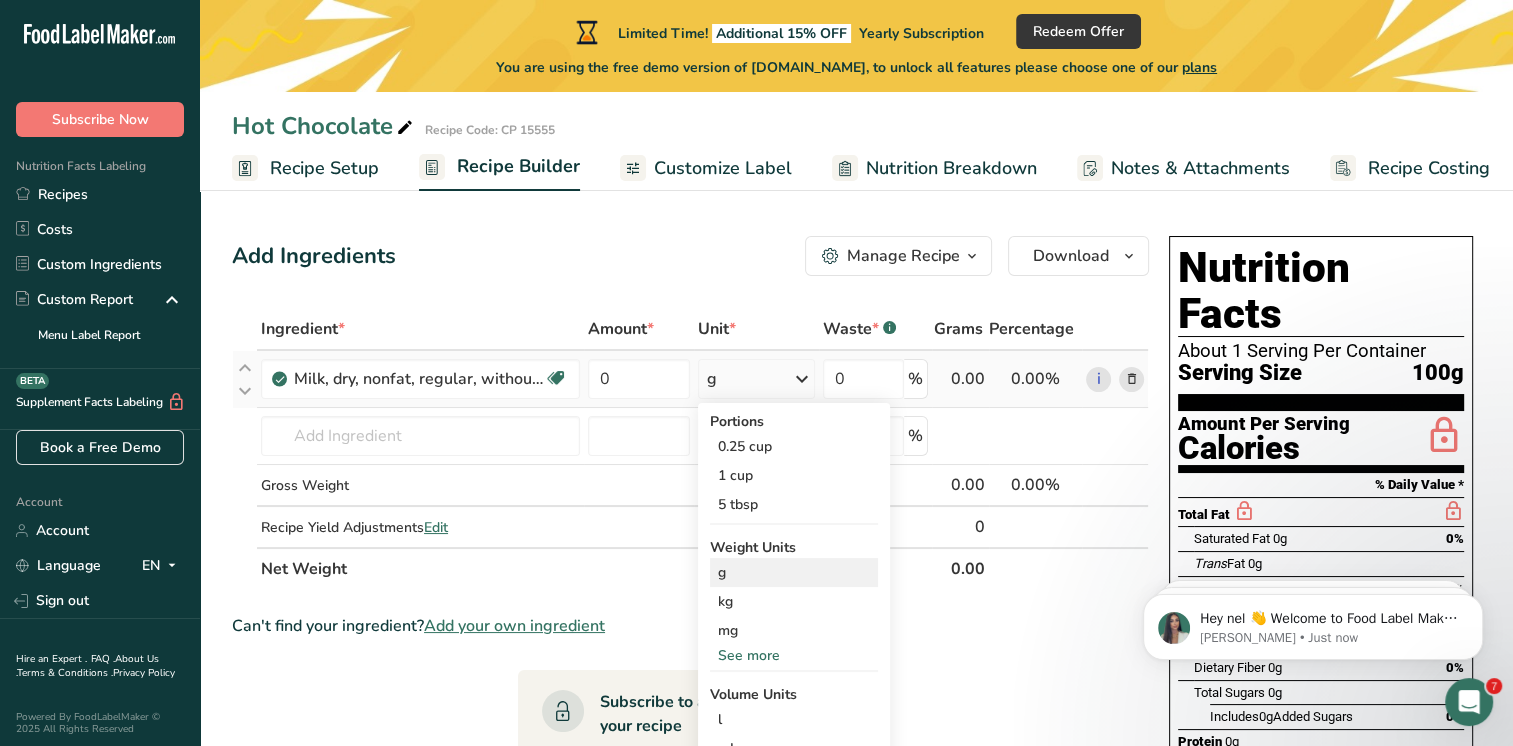 click on "g" at bounding box center [794, 572] 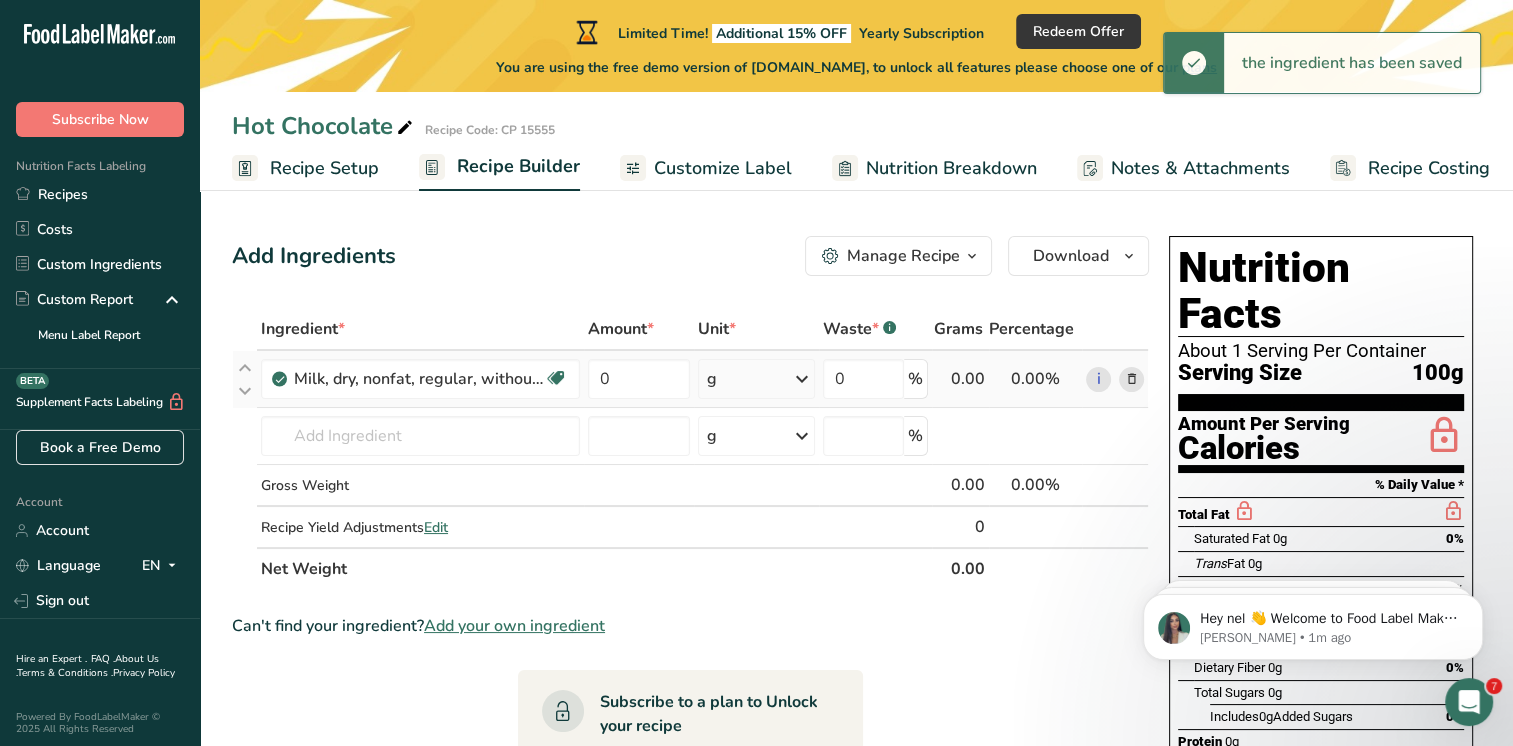 click on "0.00%" at bounding box center [1035, 379] 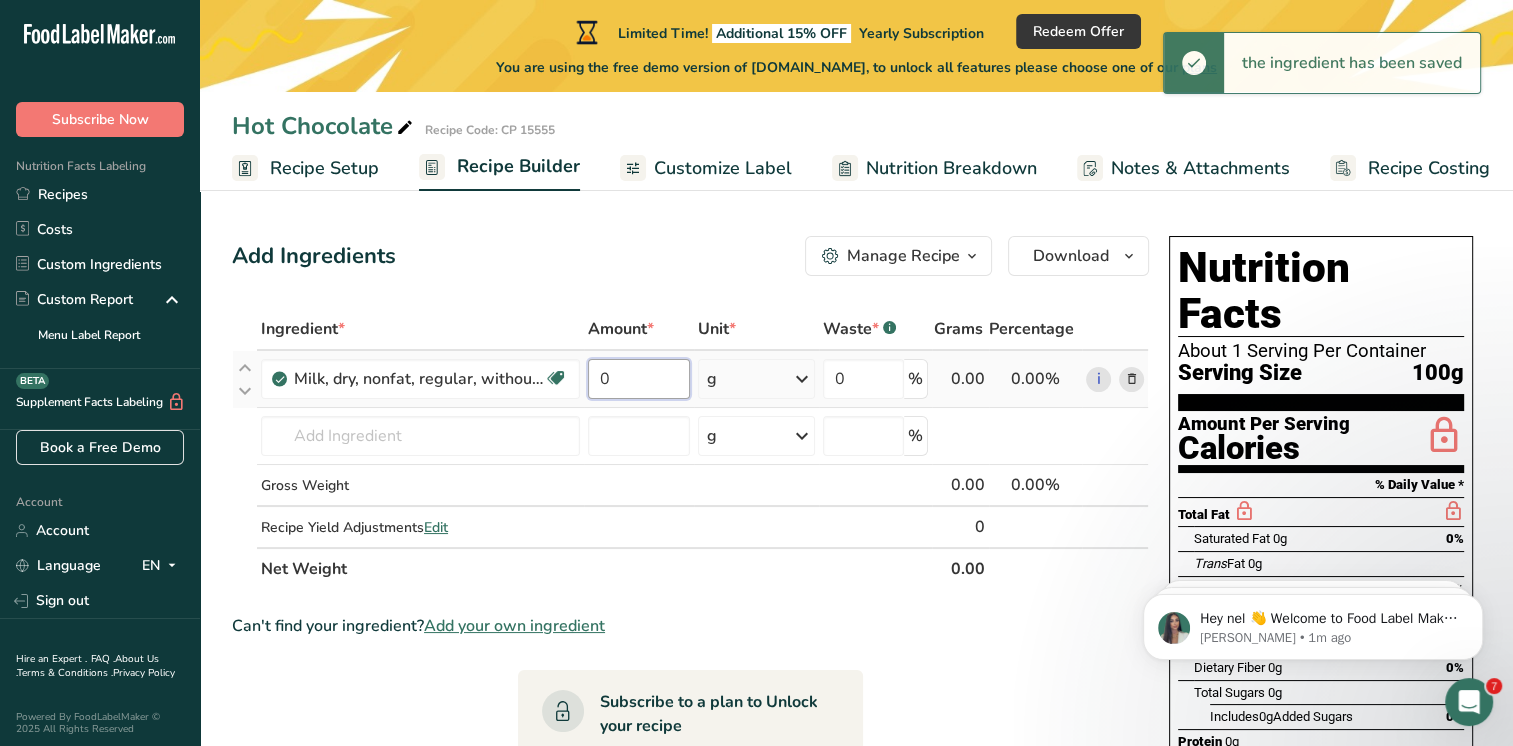 click on "0" at bounding box center (639, 379) 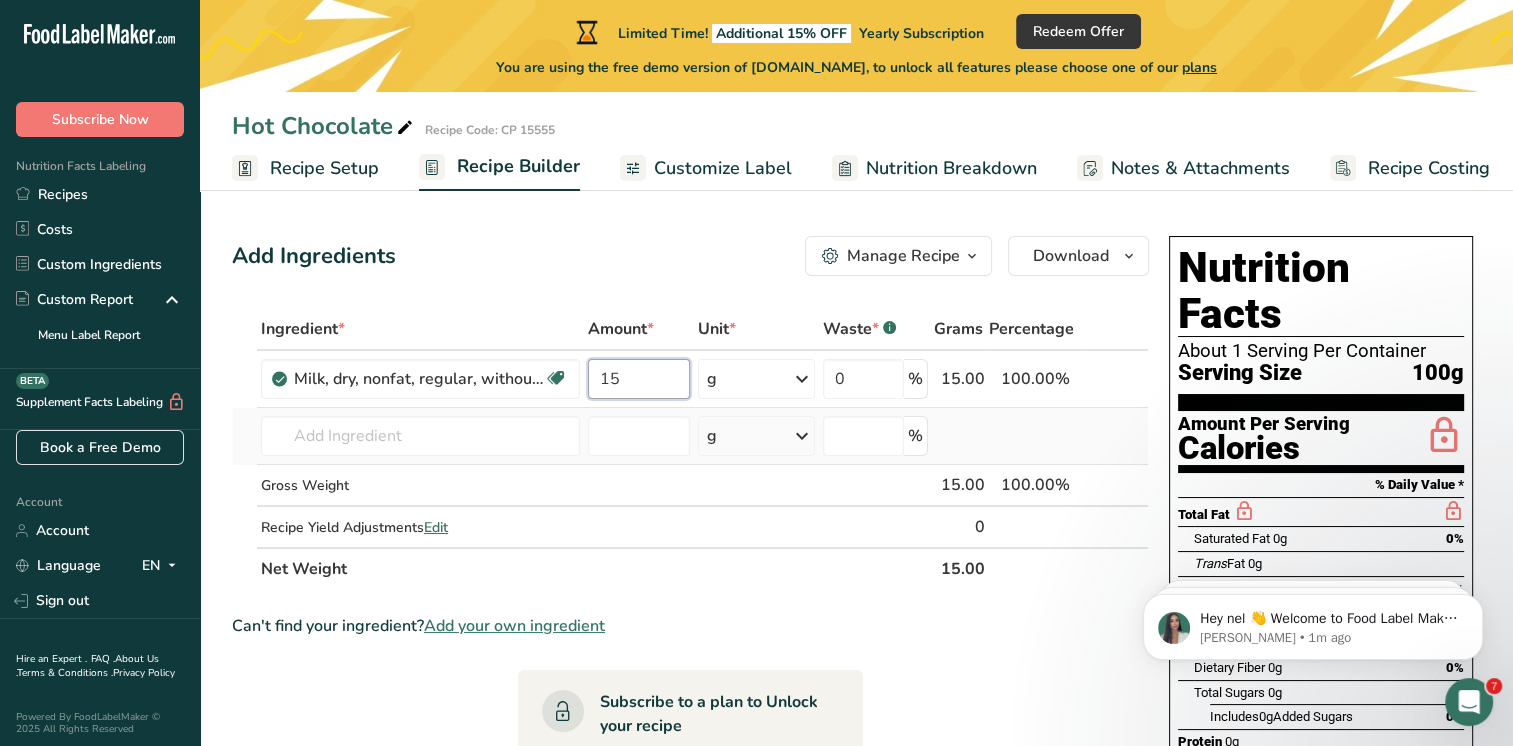type on "15" 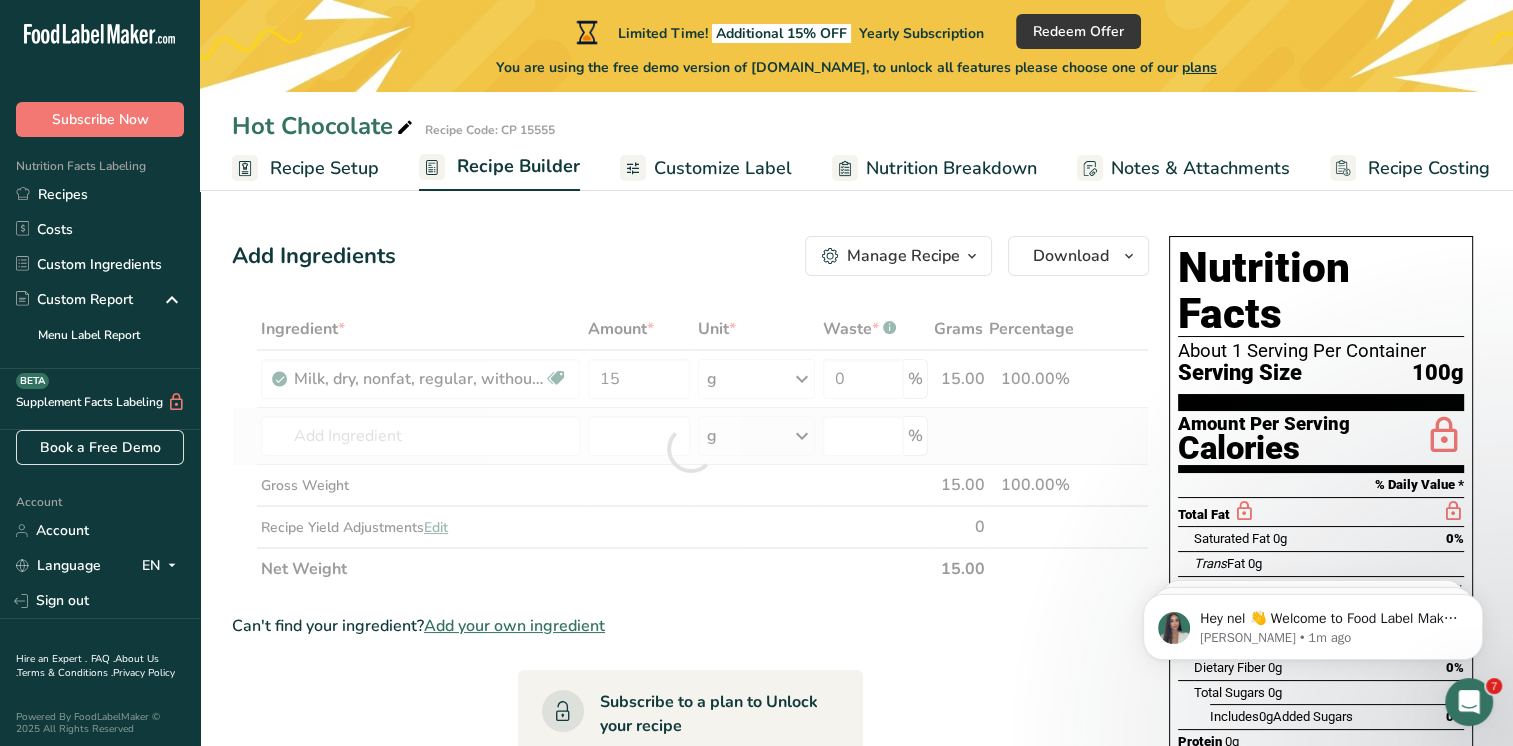 click on "Ingredient *
Amount *
Unit *
Waste *   .a-a{fill:#347362;}.b-a{fill:#fff;}          Grams
Percentage
Milk, dry, nonfat, regular, without added vitamin A and vitamin D
Gluten free
Vegetarian
Soy free
15
g
Portions
0.25 cup
1 cup
5 tbsp
Weight Units
g
kg
mg
See more
Volume Units
l
Volume units require a density conversion. If you know your ingredient's density enter it below. Otherwise, click on "RIA" our AI Regulatory bot - she will be able to help you
lb/ft3
g/cm3
Confirm
mL
lb/ft3" at bounding box center [690, 449] 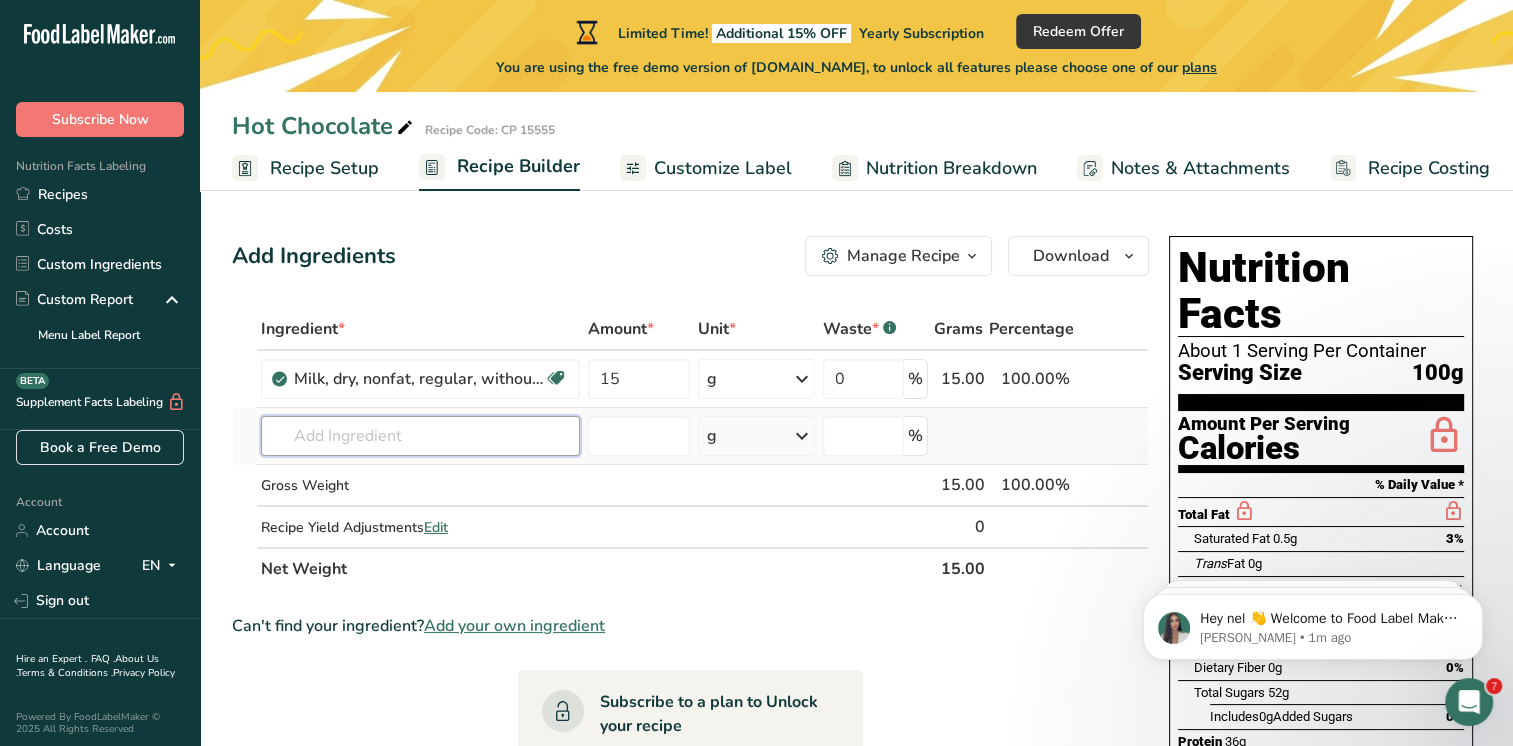 click at bounding box center [420, 436] 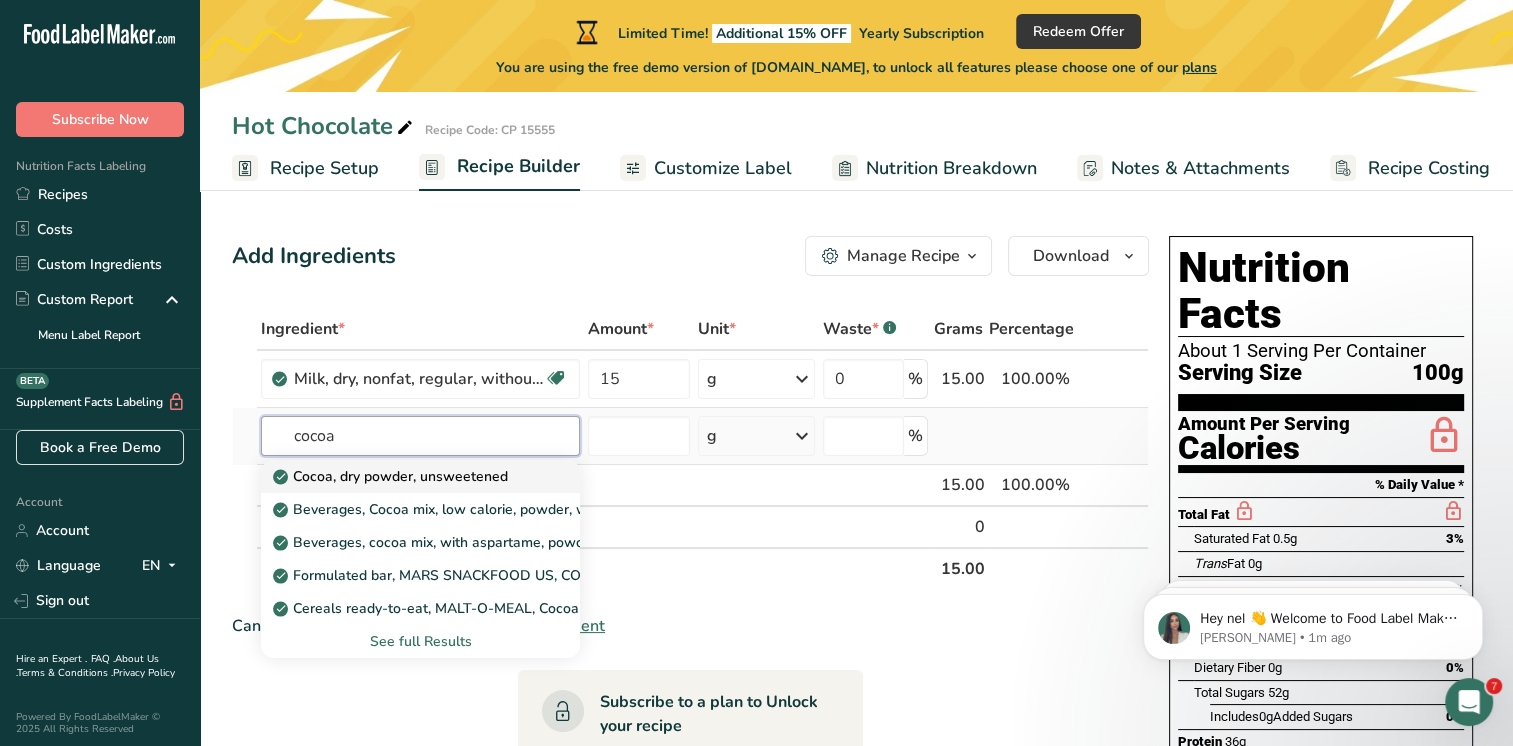 type on "cocoa" 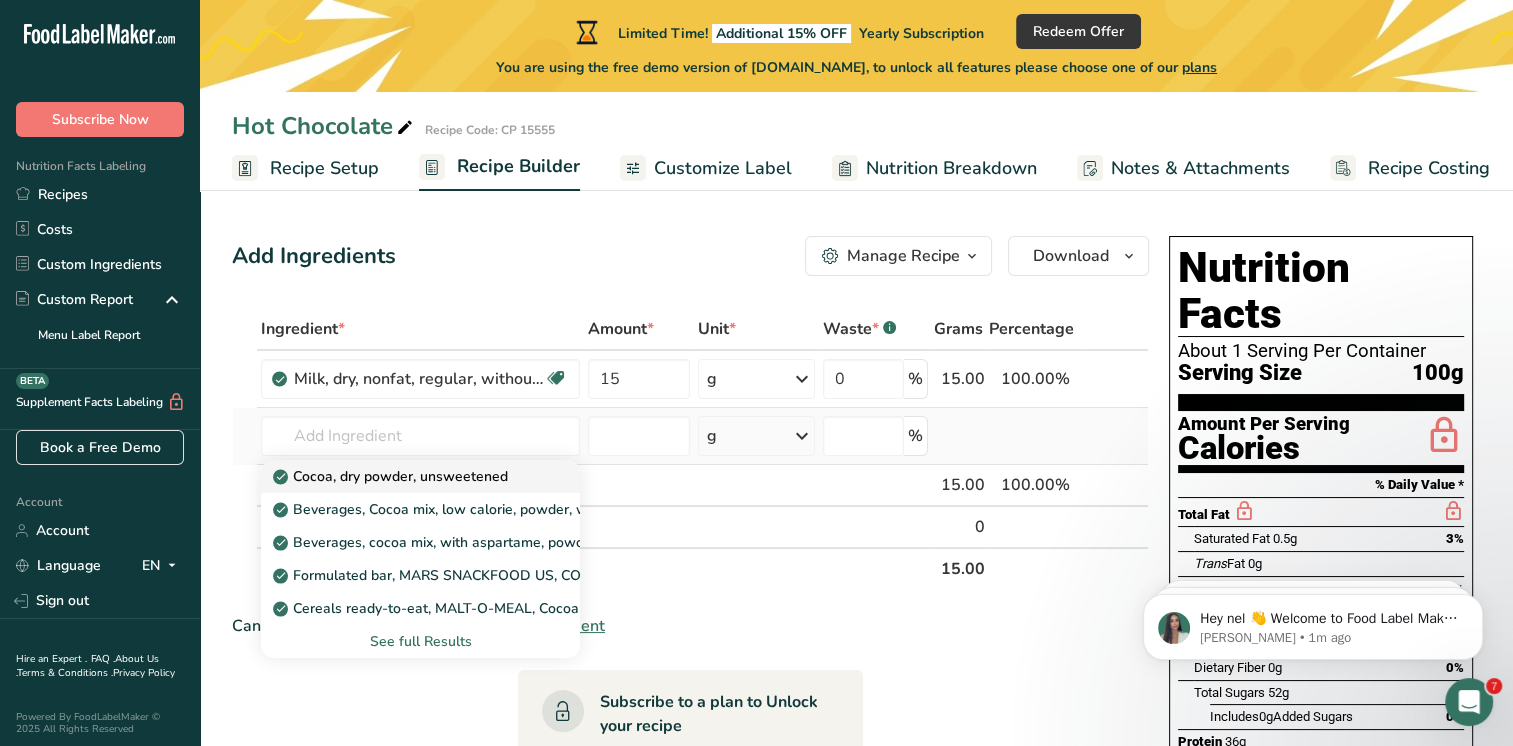 click on "Cocoa, dry powder, unsweetened" at bounding box center (392, 476) 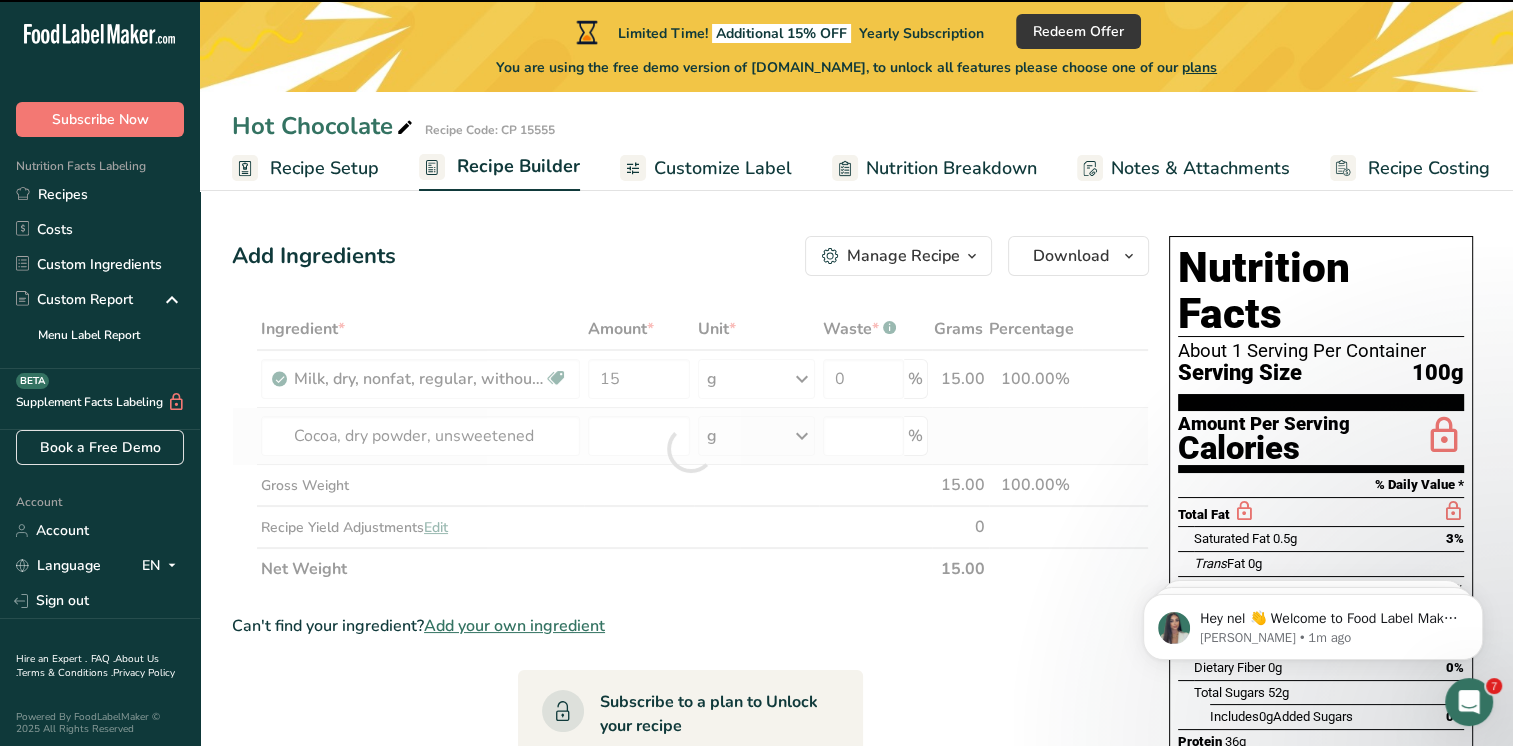 type on "0" 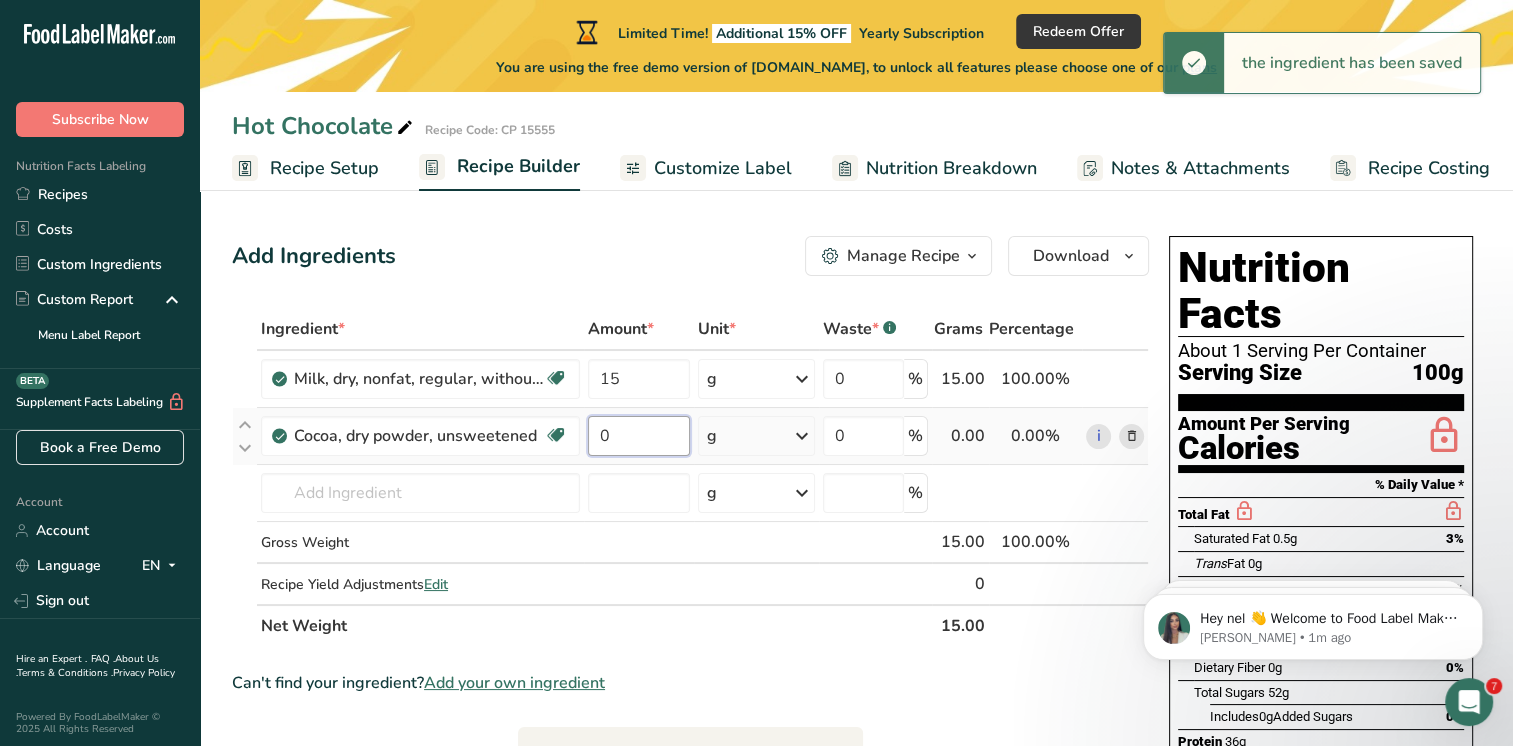 click on "0" at bounding box center (639, 436) 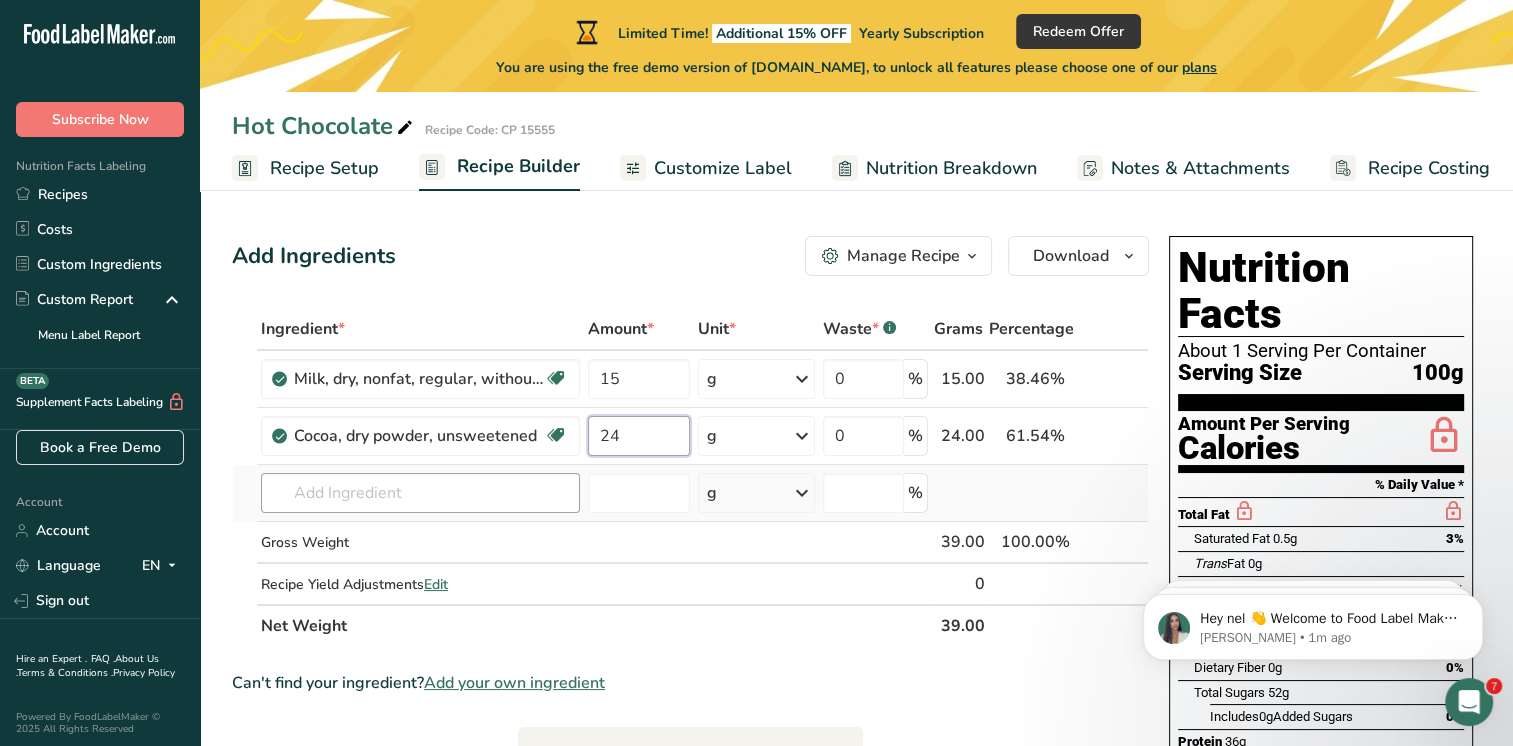 type on "24" 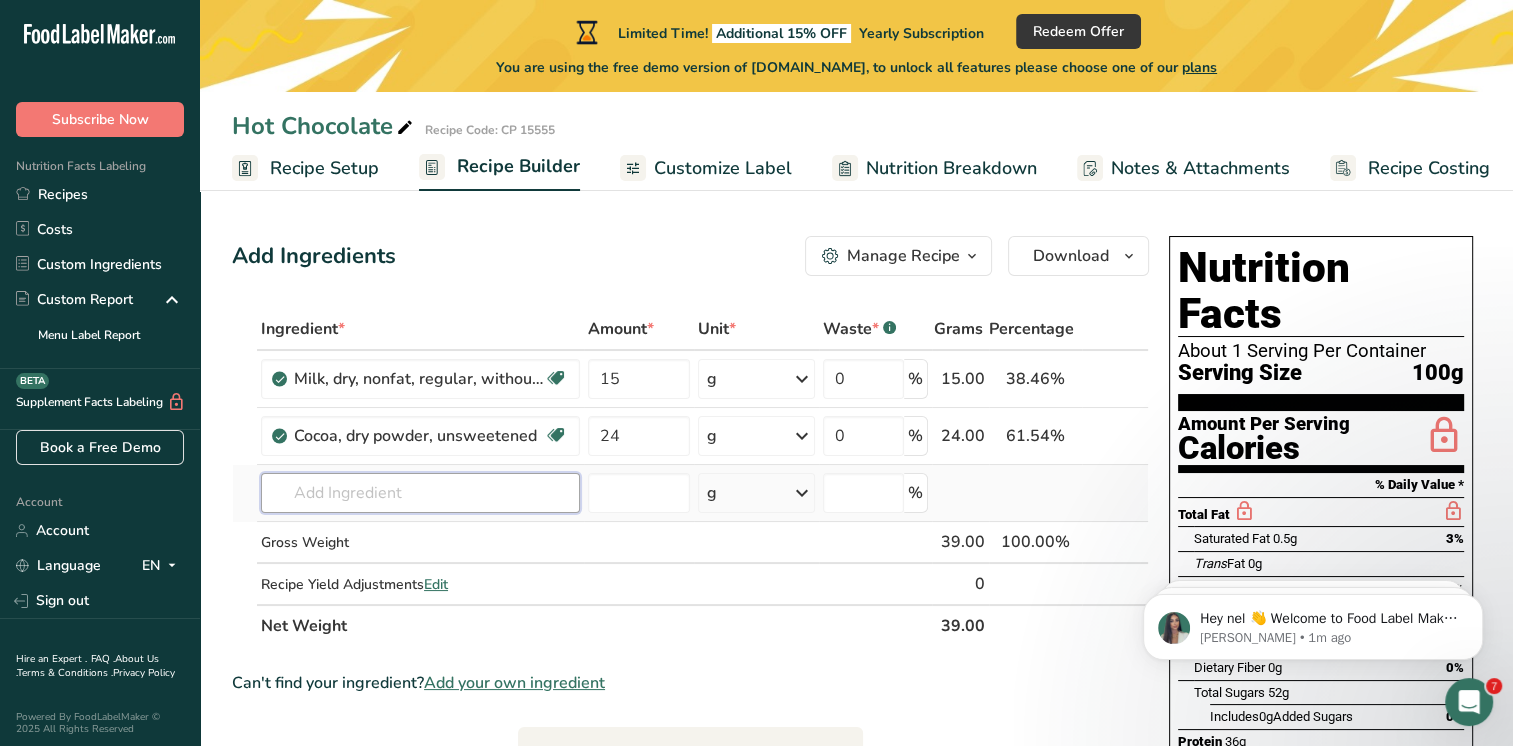 click on "Ingredient *
Amount *
Unit *
Waste *   .a-a{fill:#347362;}.b-a{fill:#fff;}          Grams
Percentage
Milk, dry, nonfat, regular, without added vitamin A and vitamin D
Gluten free
Vegetarian
Soy free
15
g
Portions
0.25 cup
1 cup
5 tbsp
Weight Units
g
kg
mg
See more
Volume Units
l
Volume units require a density conversion. If you know your ingredient's density enter it below. Otherwise, click on "RIA" our AI Regulatory bot - she will be able to help you
lb/ft3
g/cm3
Confirm
mL
lb/ft3" at bounding box center [690, 477] 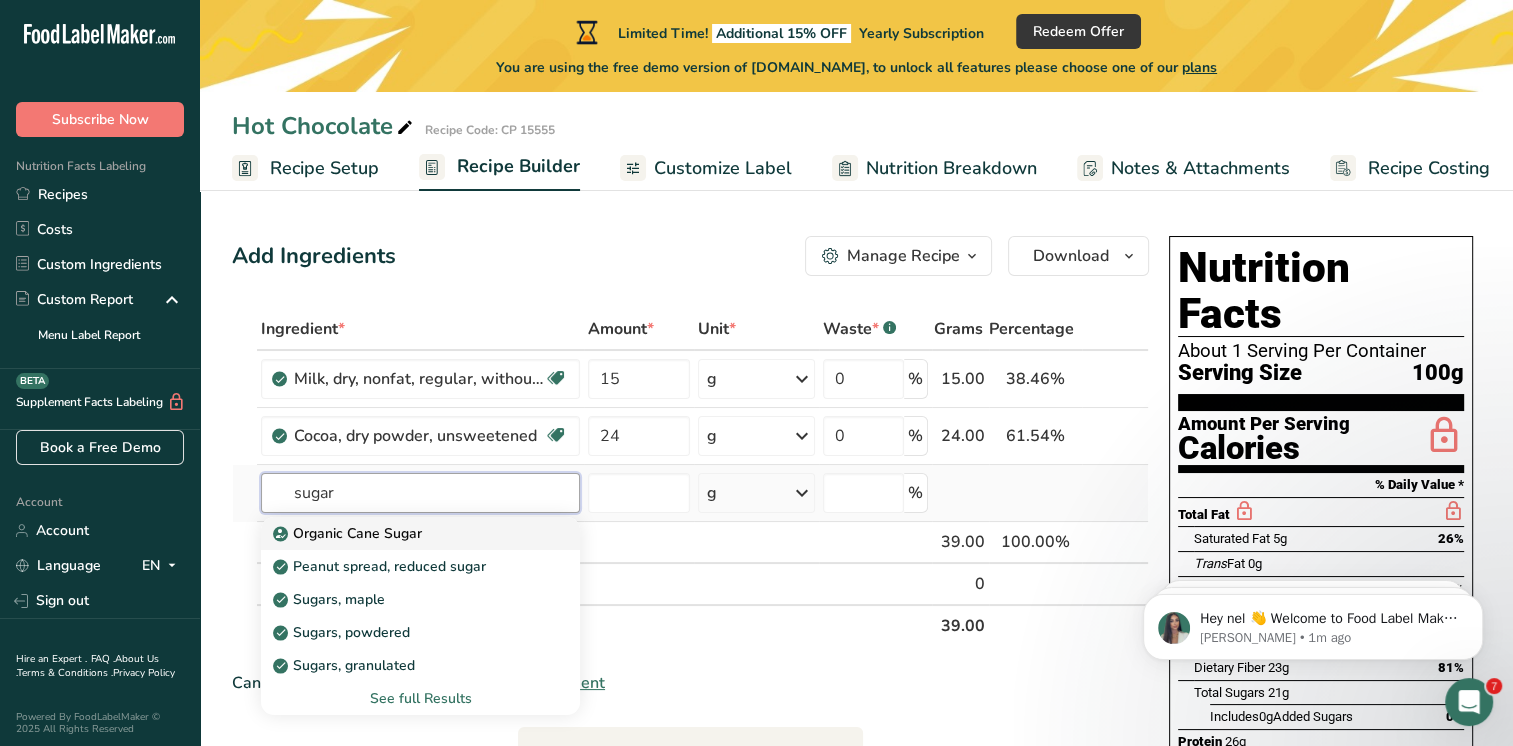 type on "sugar" 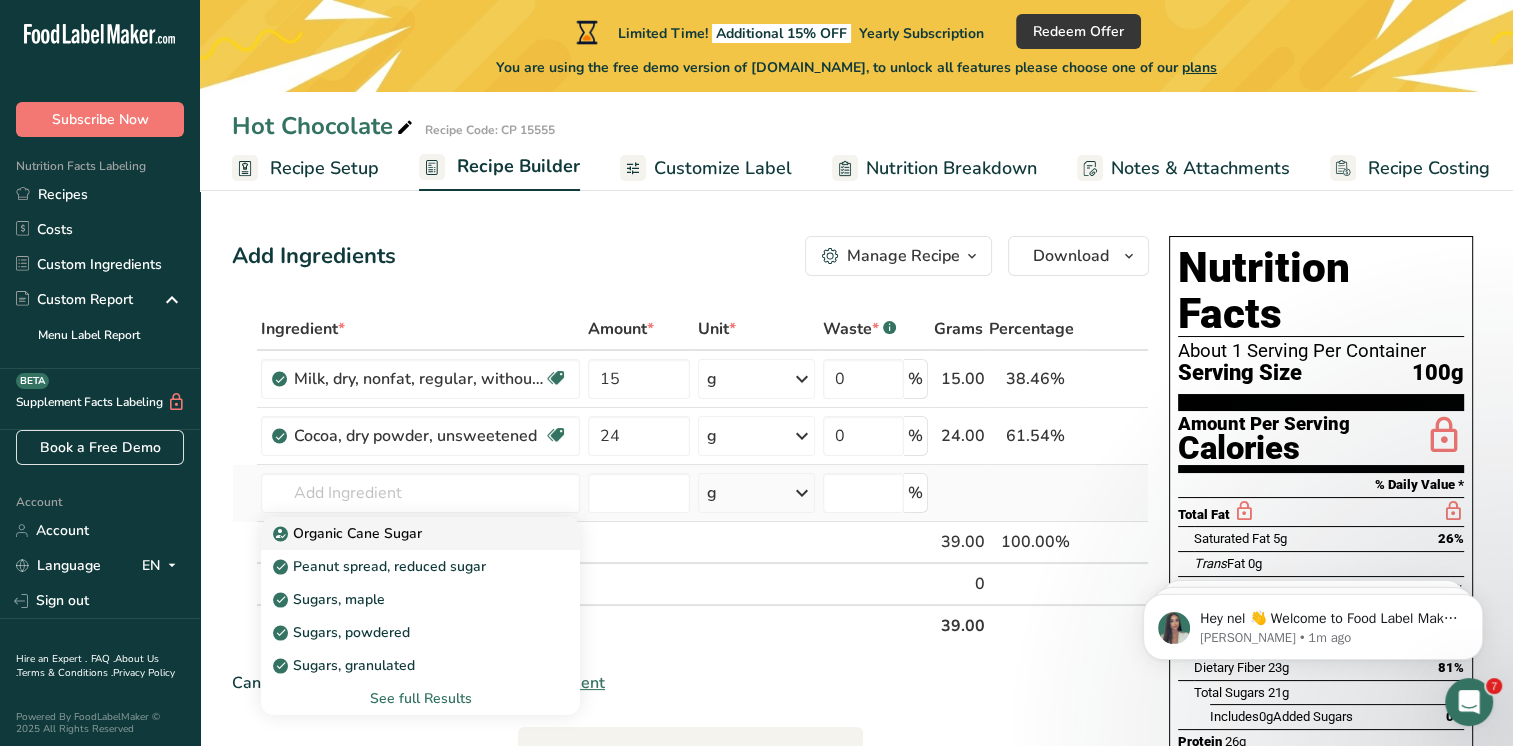 click on "Organic Cane Sugar" at bounding box center (404, 533) 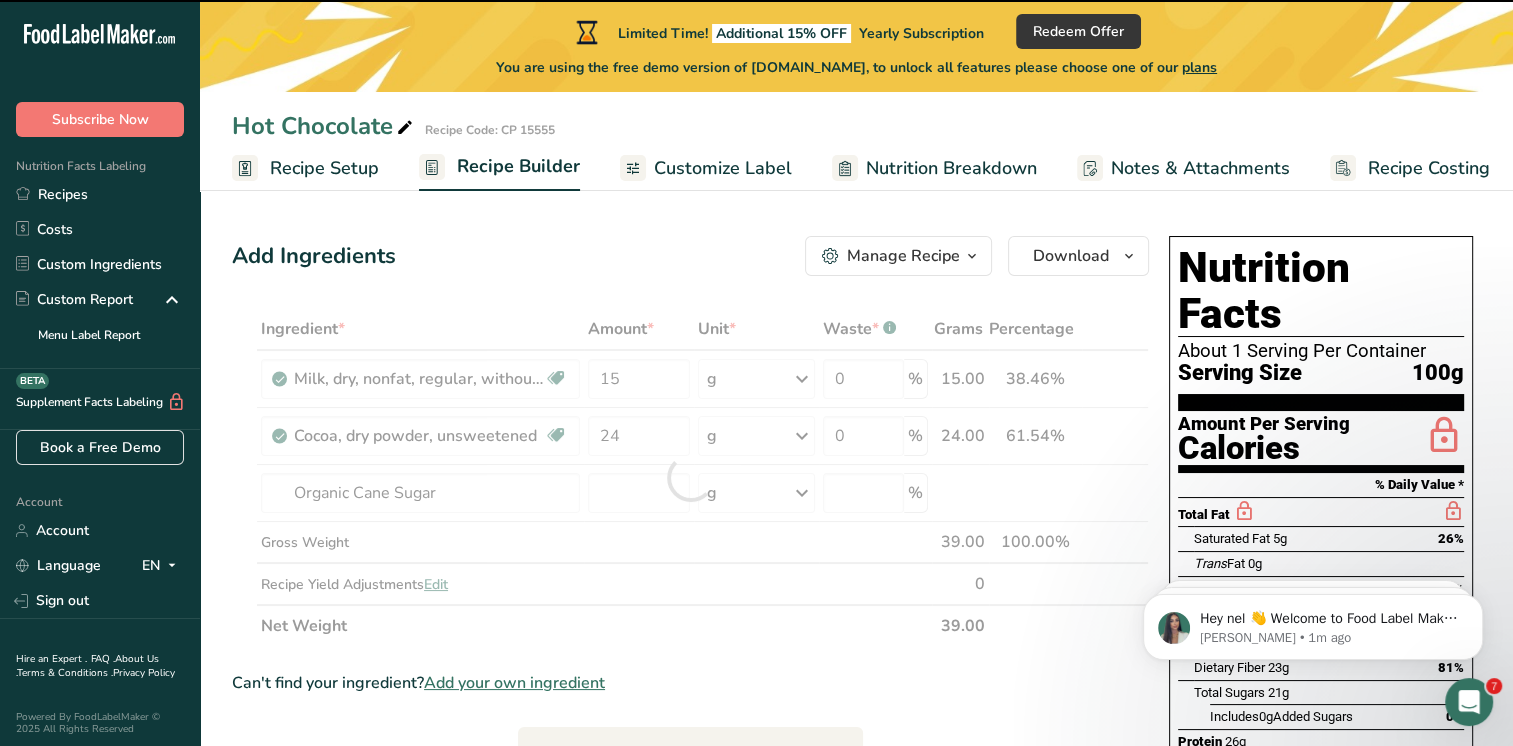 type on "0" 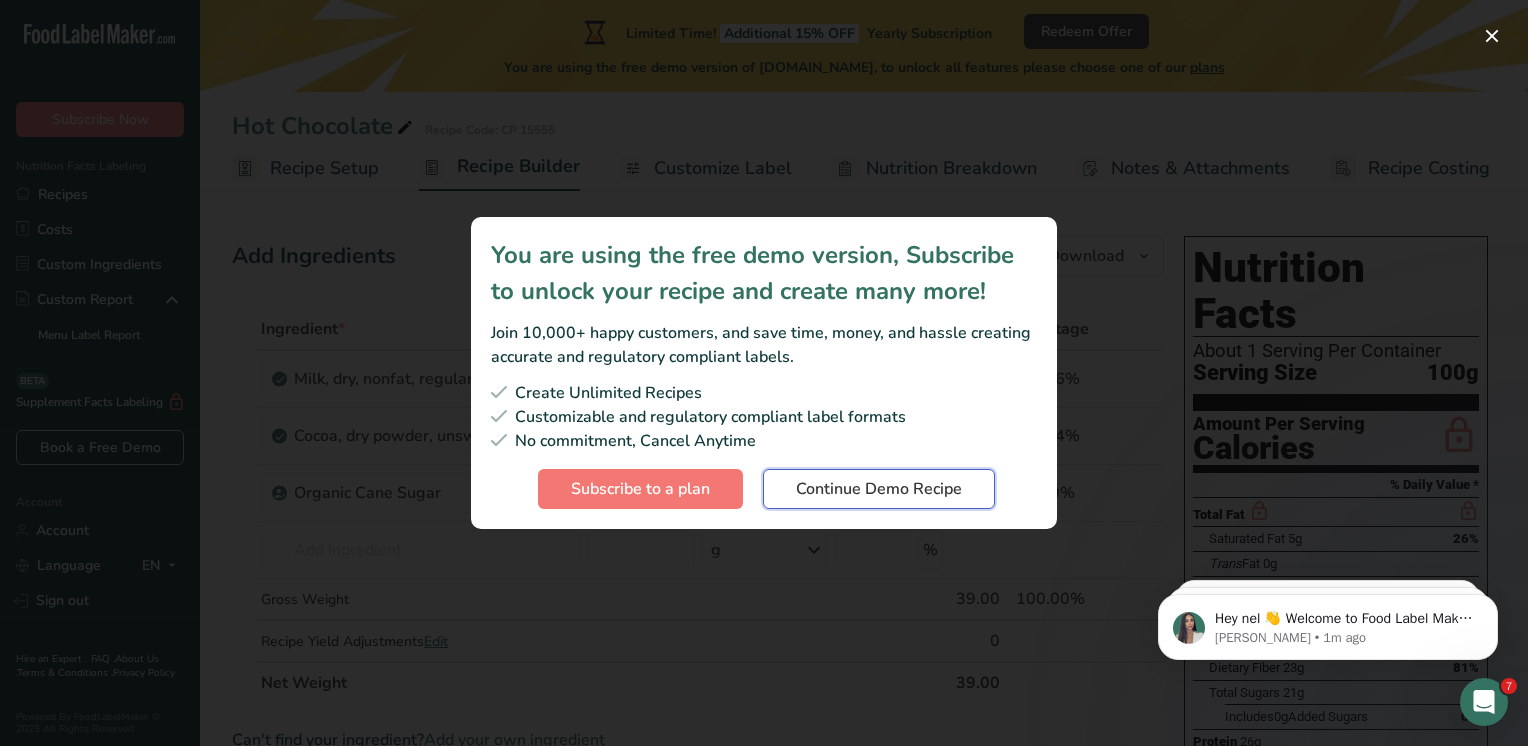 click on "Continue Demo Recipe" at bounding box center (879, 489) 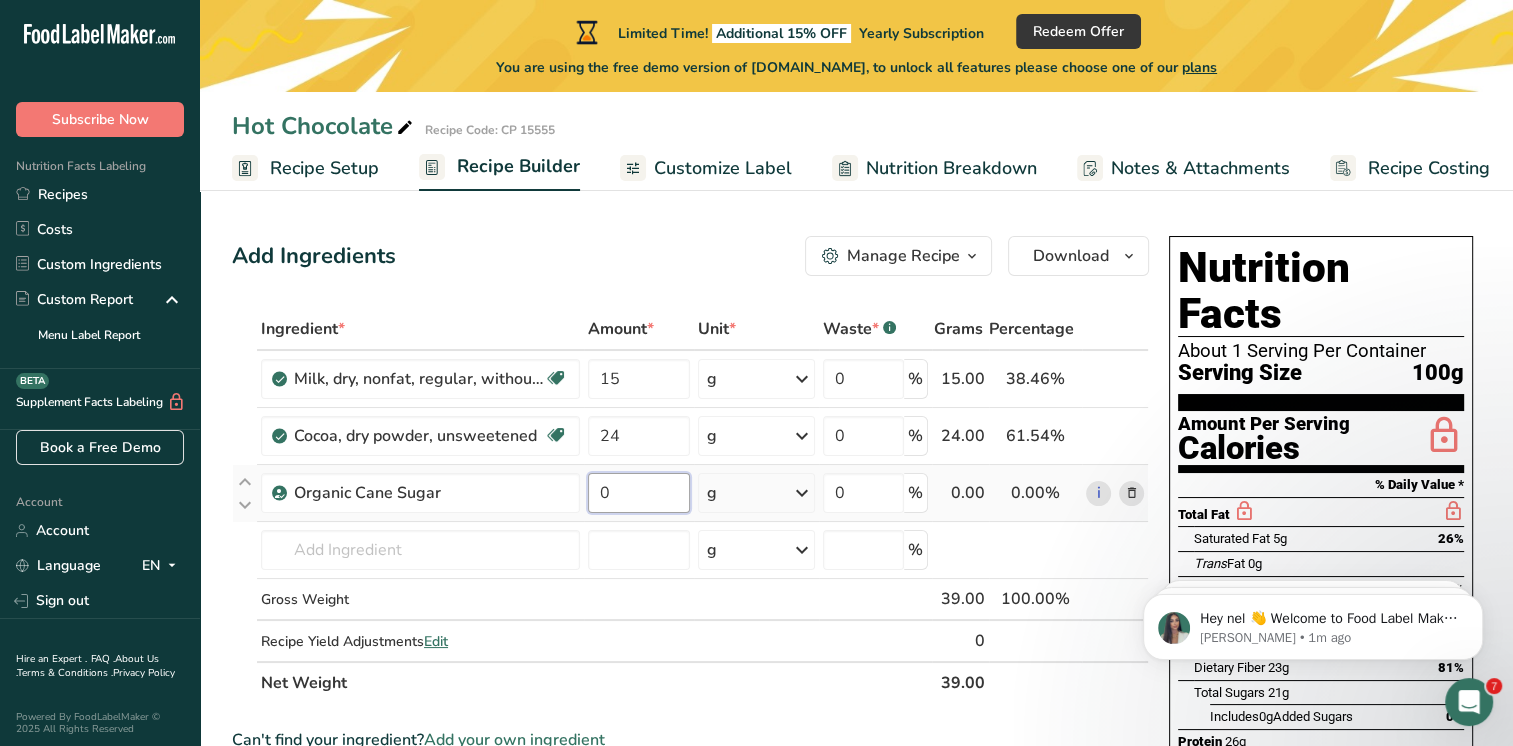 click on "0" at bounding box center (639, 493) 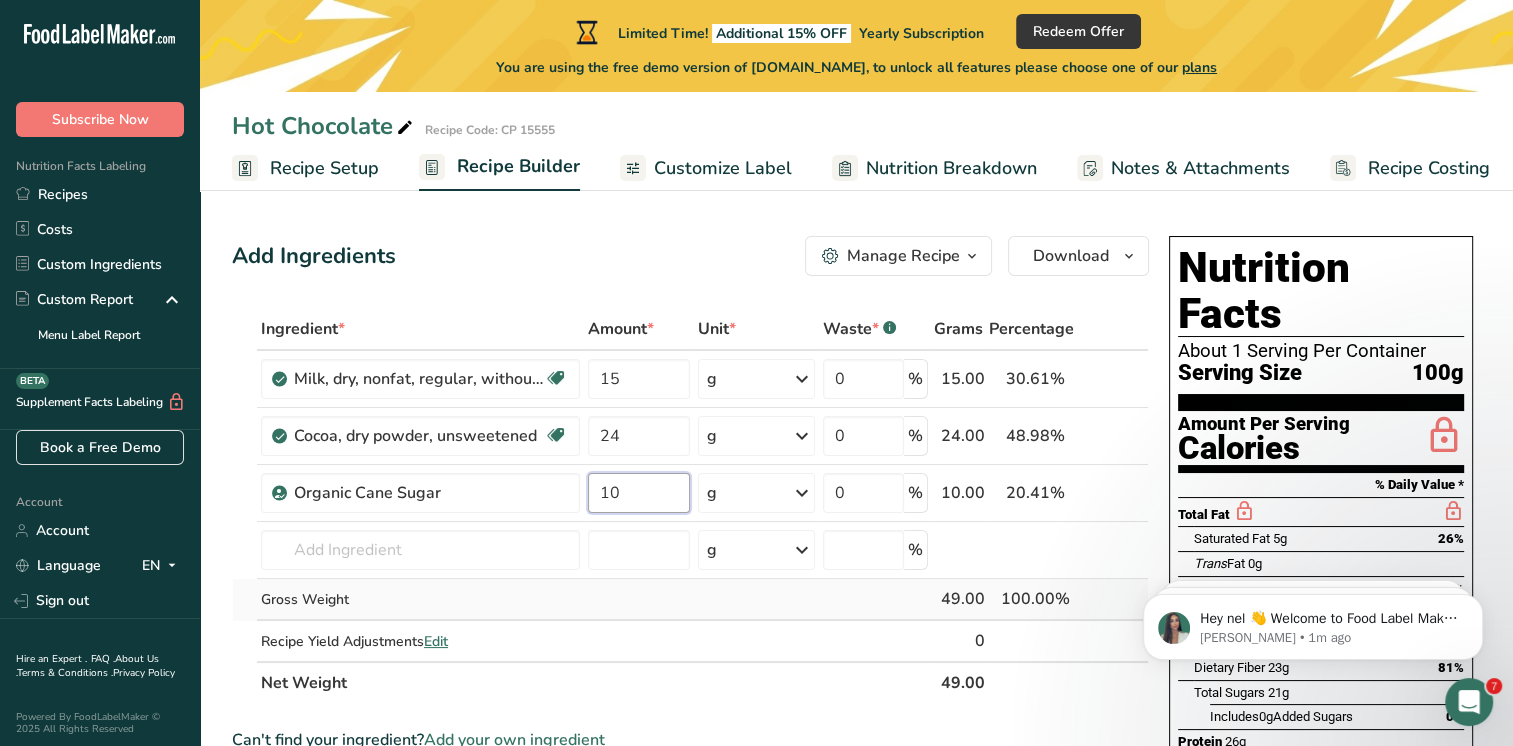type on "10" 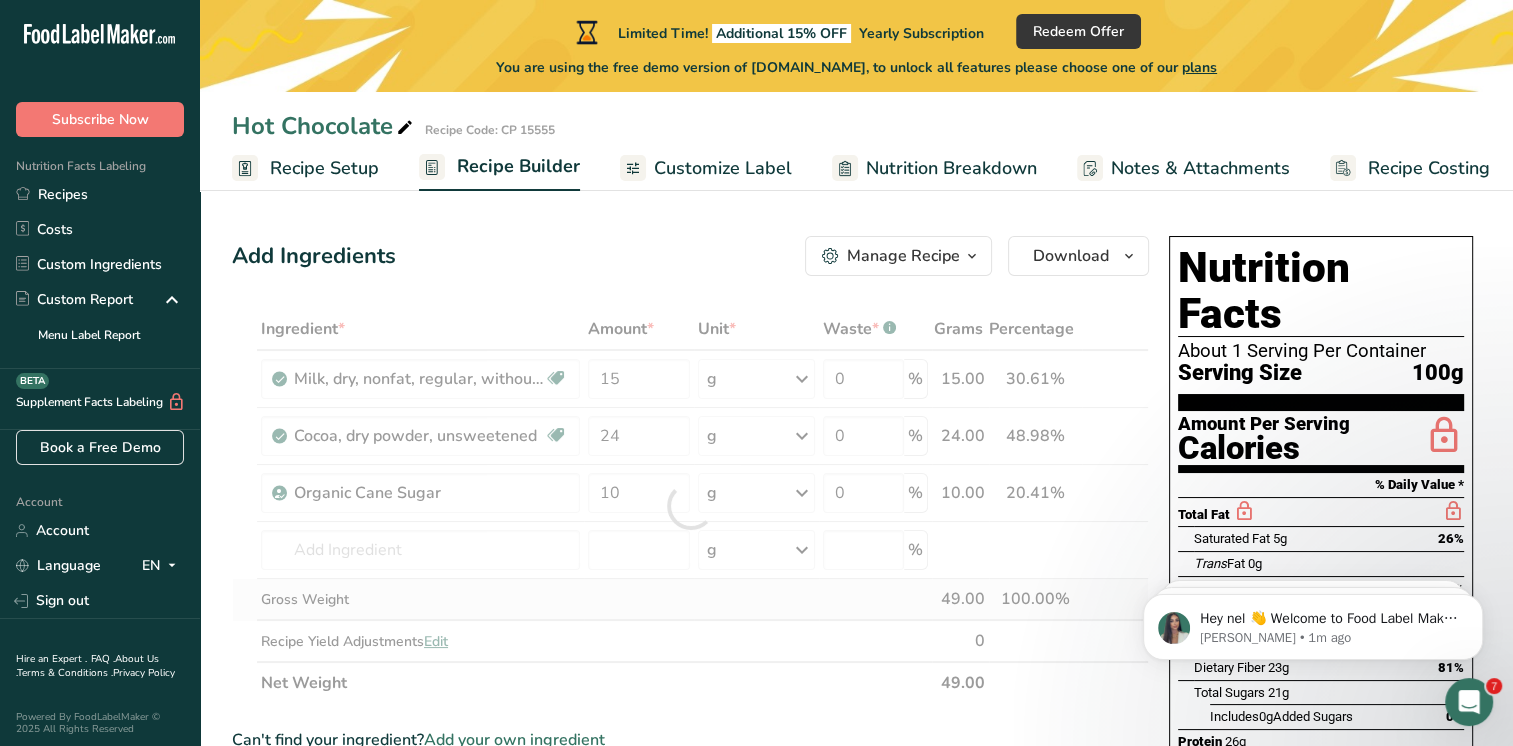 click on "Ingredient *
Amount *
Unit *
Waste *   .a-a{fill:#347362;}.b-a{fill:#fff;}          Grams
Percentage
Milk, dry, nonfat, regular, without added vitamin A and vitamin D
Gluten free
Vegetarian
Soy free
15
g
Portions
0.25 cup
1 cup
5 tbsp
Weight Units
g
kg
mg
See more
Volume Units
l
Volume units require a density conversion. If you know your ingredient's density enter it below. Otherwise, click on "RIA" our AI Regulatory bot - she will be able to help you
lb/ft3
g/cm3
Confirm
mL
lb/ft3" at bounding box center [690, 506] 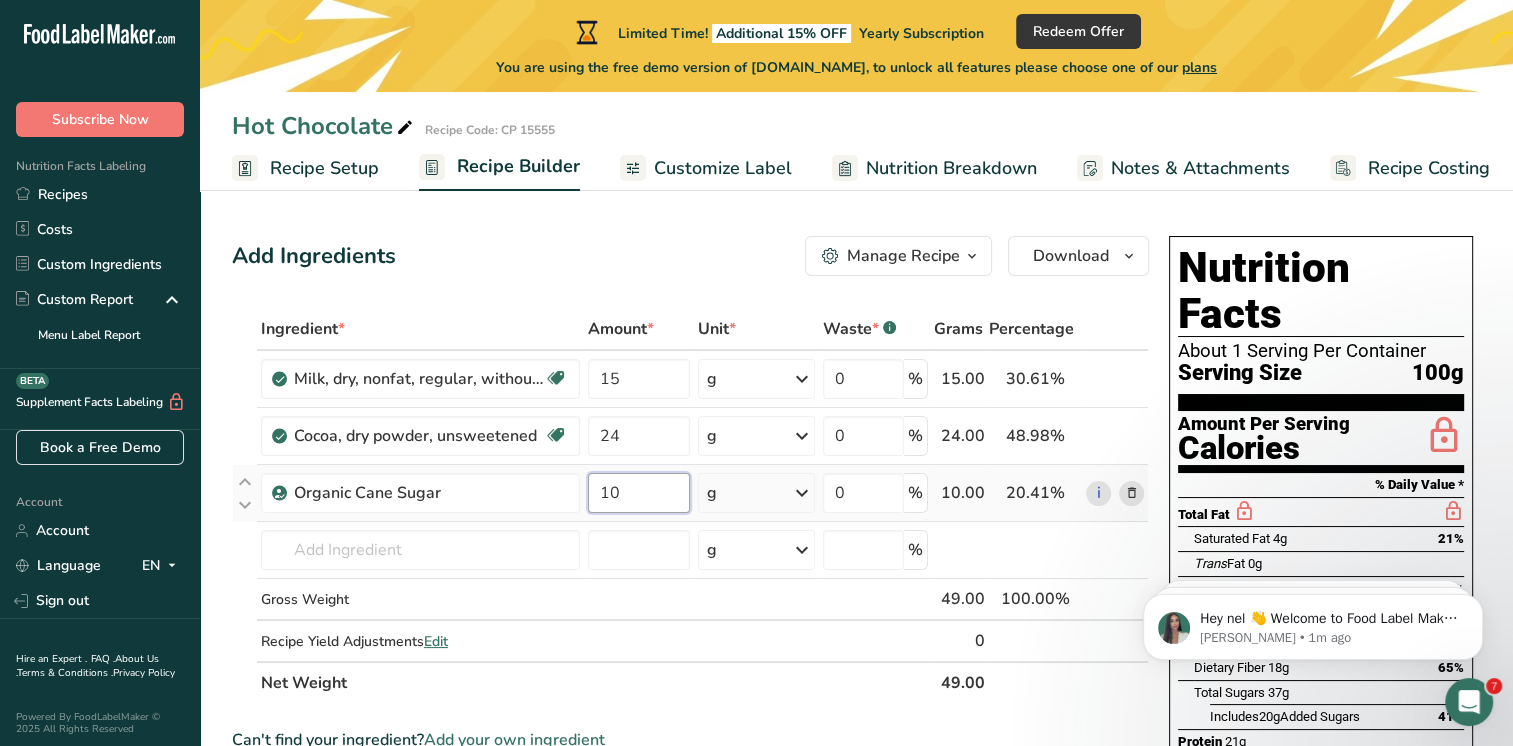 click on "10" at bounding box center [639, 493] 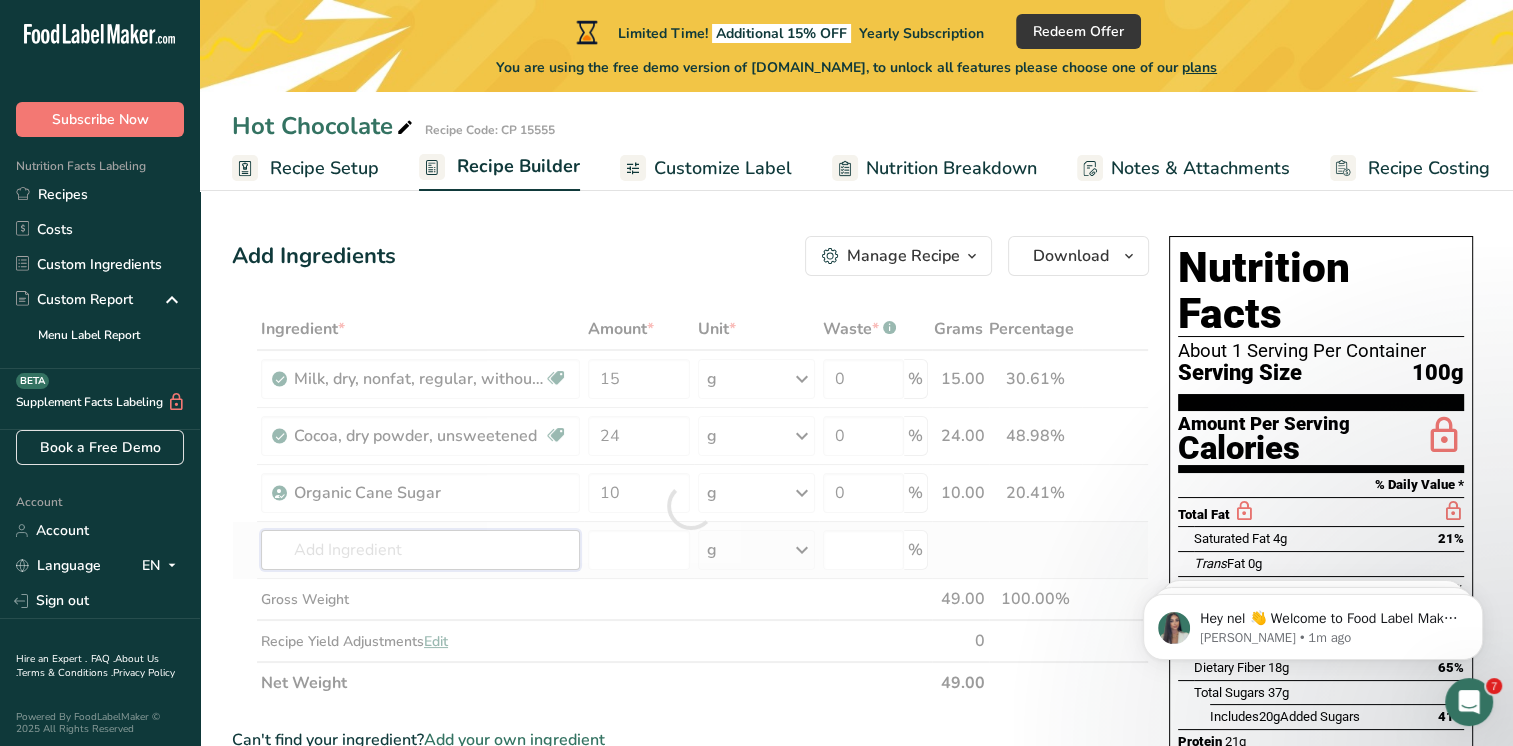 click on "Ingredient *
Amount *
Unit *
Waste *   .a-a{fill:#347362;}.b-a{fill:#fff;}          Grams
Percentage
Milk, dry, nonfat, regular, without added vitamin A and vitamin D
Gluten free
Vegetarian
Soy free
15
g
Portions
0.25 cup
1 cup
5 tbsp
Weight Units
g
kg
mg
See more
Volume Units
l
Volume units require a density conversion. If you know your ingredient's density enter it below. Otherwise, click on "RIA" our AI Regulatory bot - she will be able to help you
lb/ft3
g/cm3
Confirm
mL
lb/ft3" at bounding box center (690, 506) 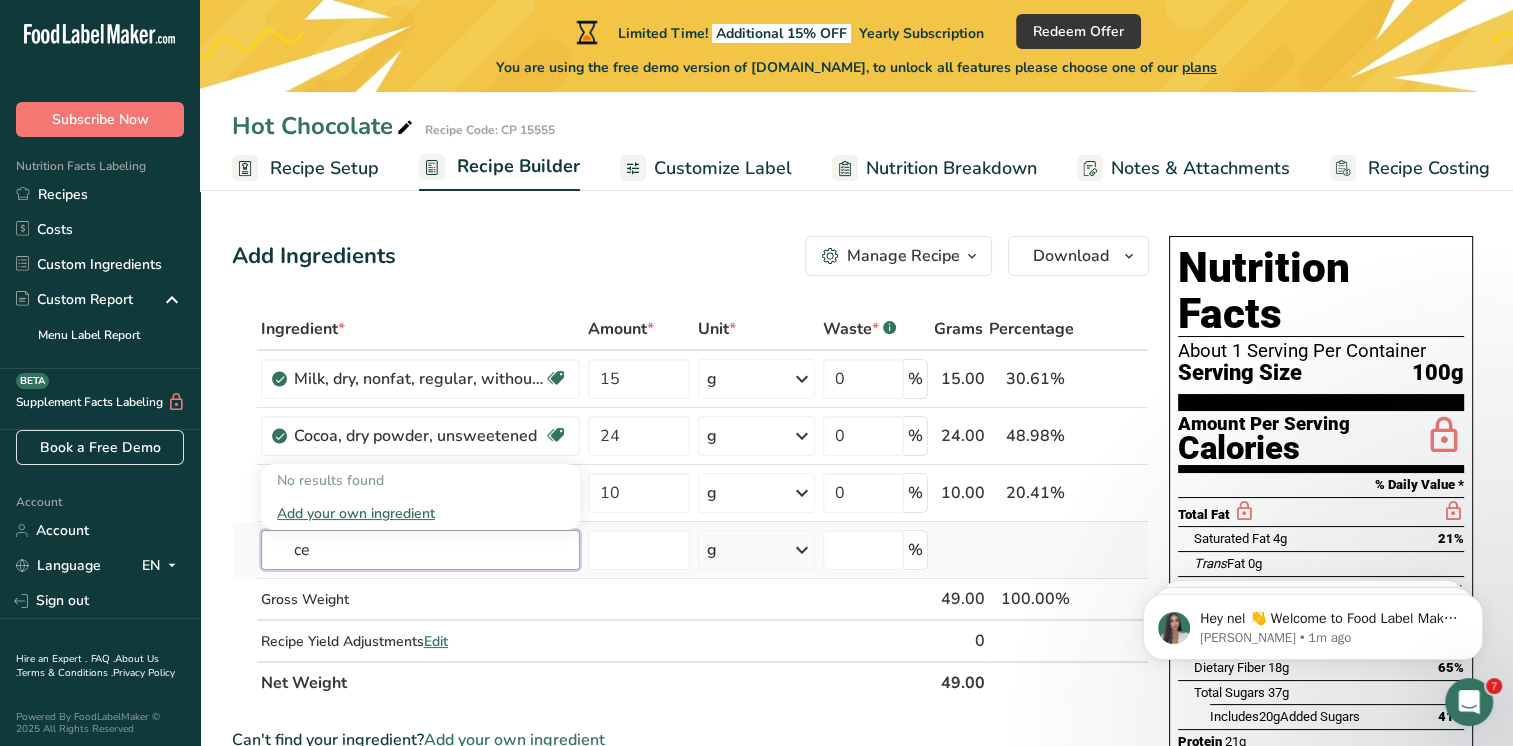 type on "c" 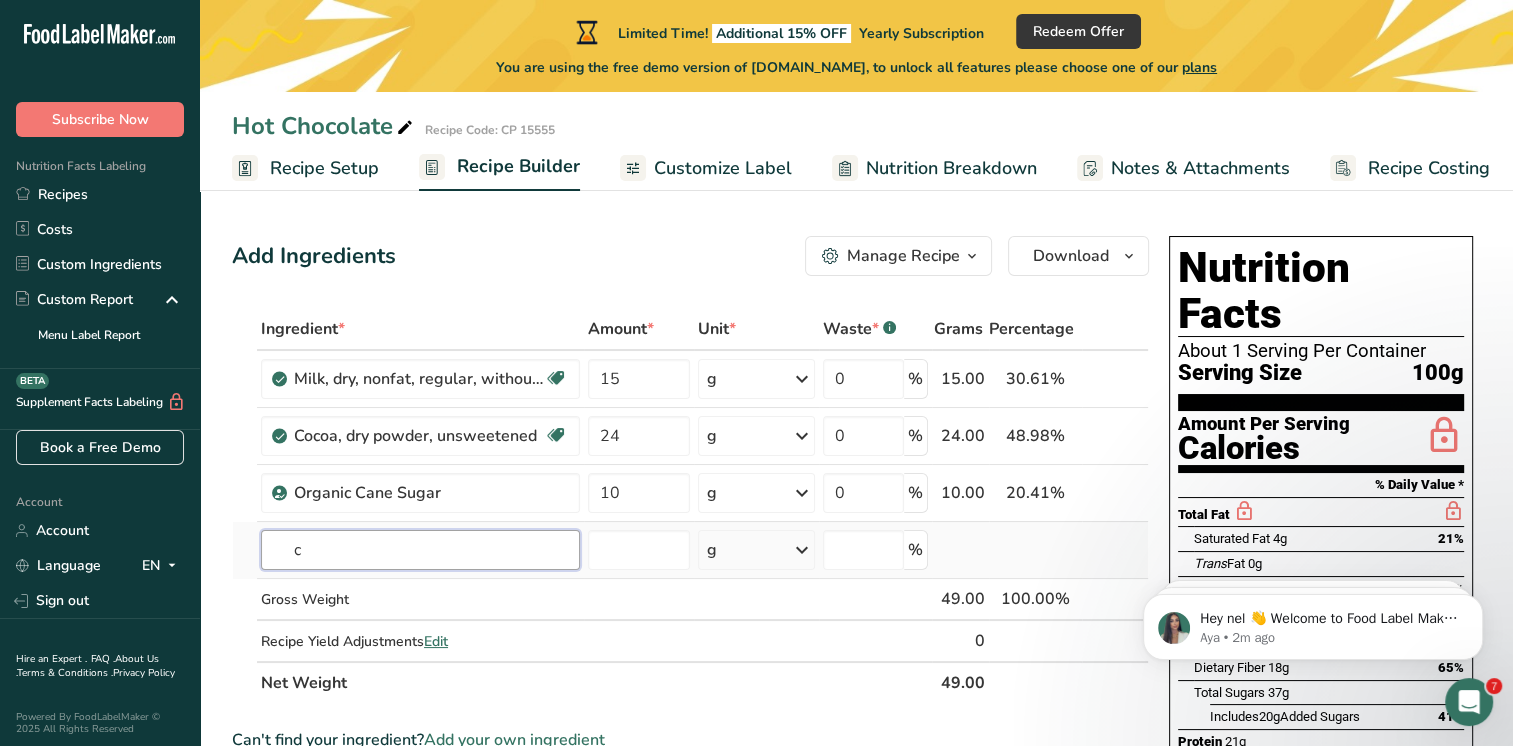 type 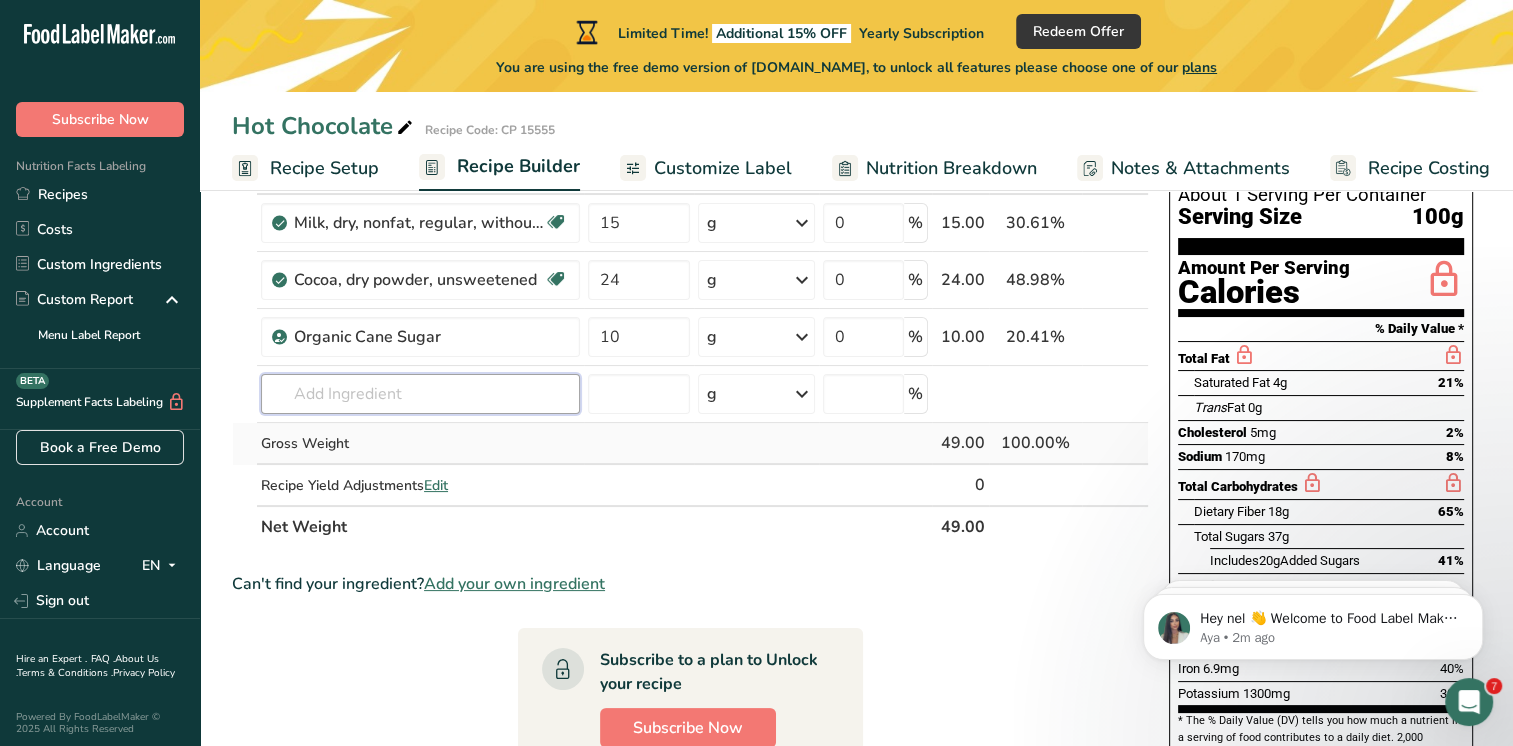 scroll, scrollTop: 0, scrollLeft: 0, axis: both 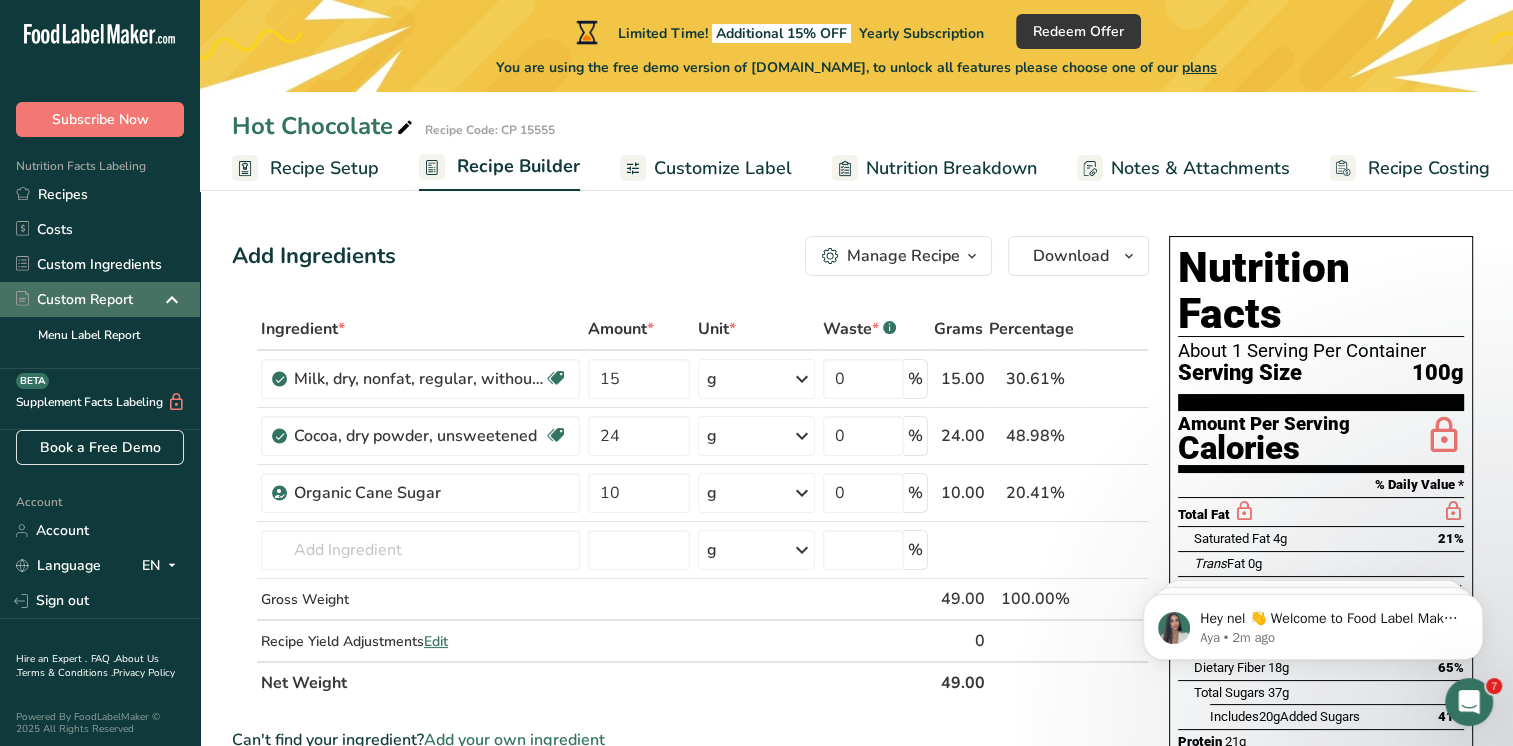 click on "Custom Report" at bounding box center [100, 299] 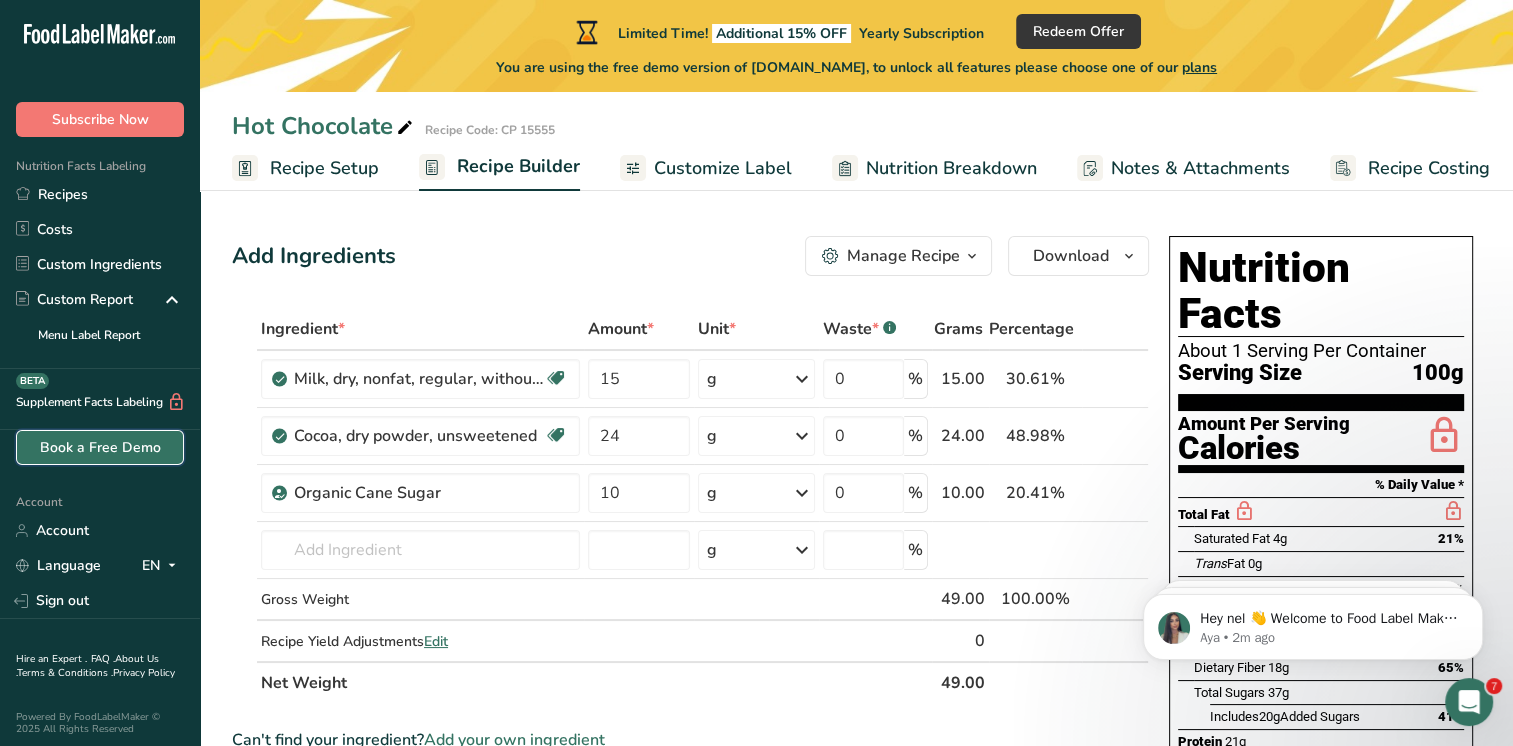 click on "Book a Free Demo" at bounding box center [100, 447] 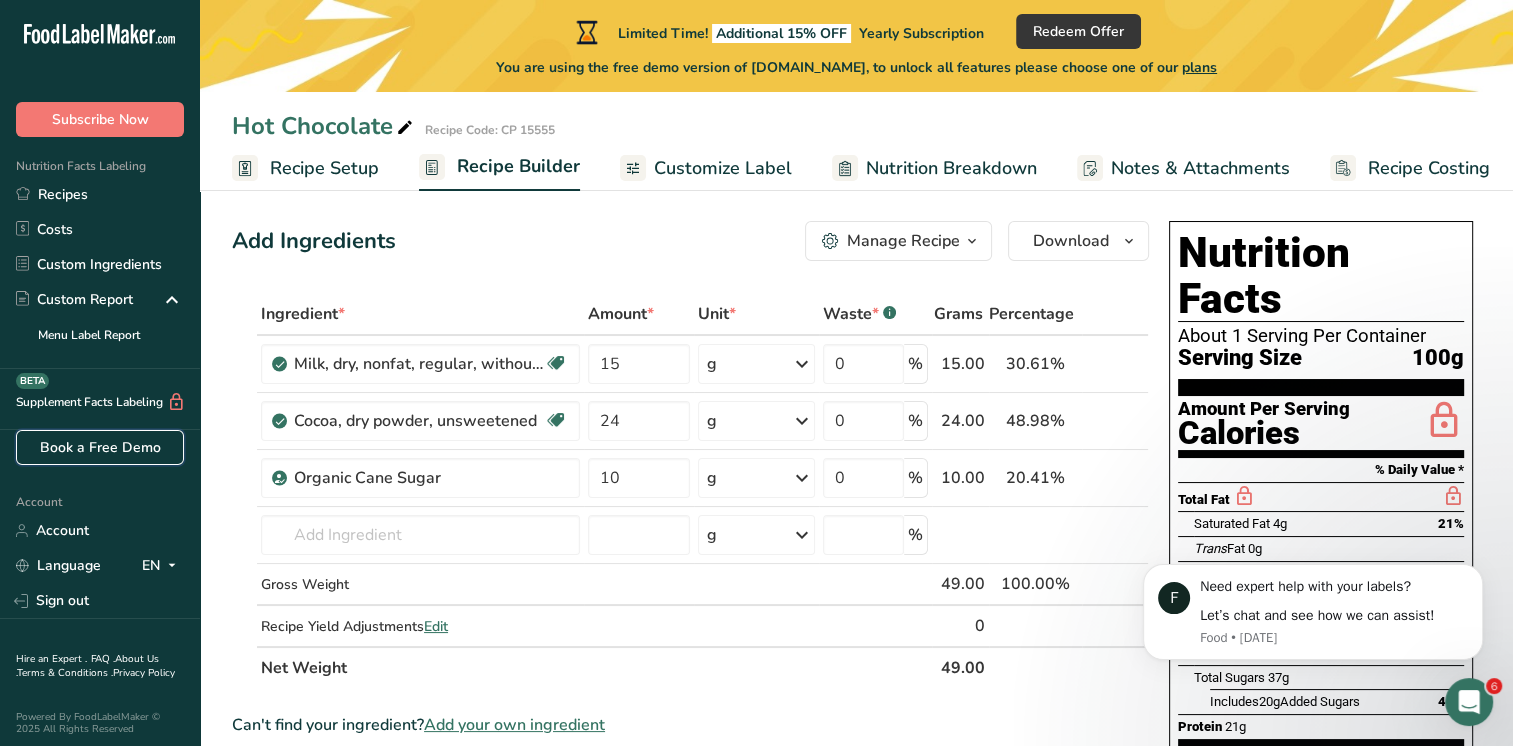 scroll, scrollTop: 0, scrollLeft: 0, axis: both 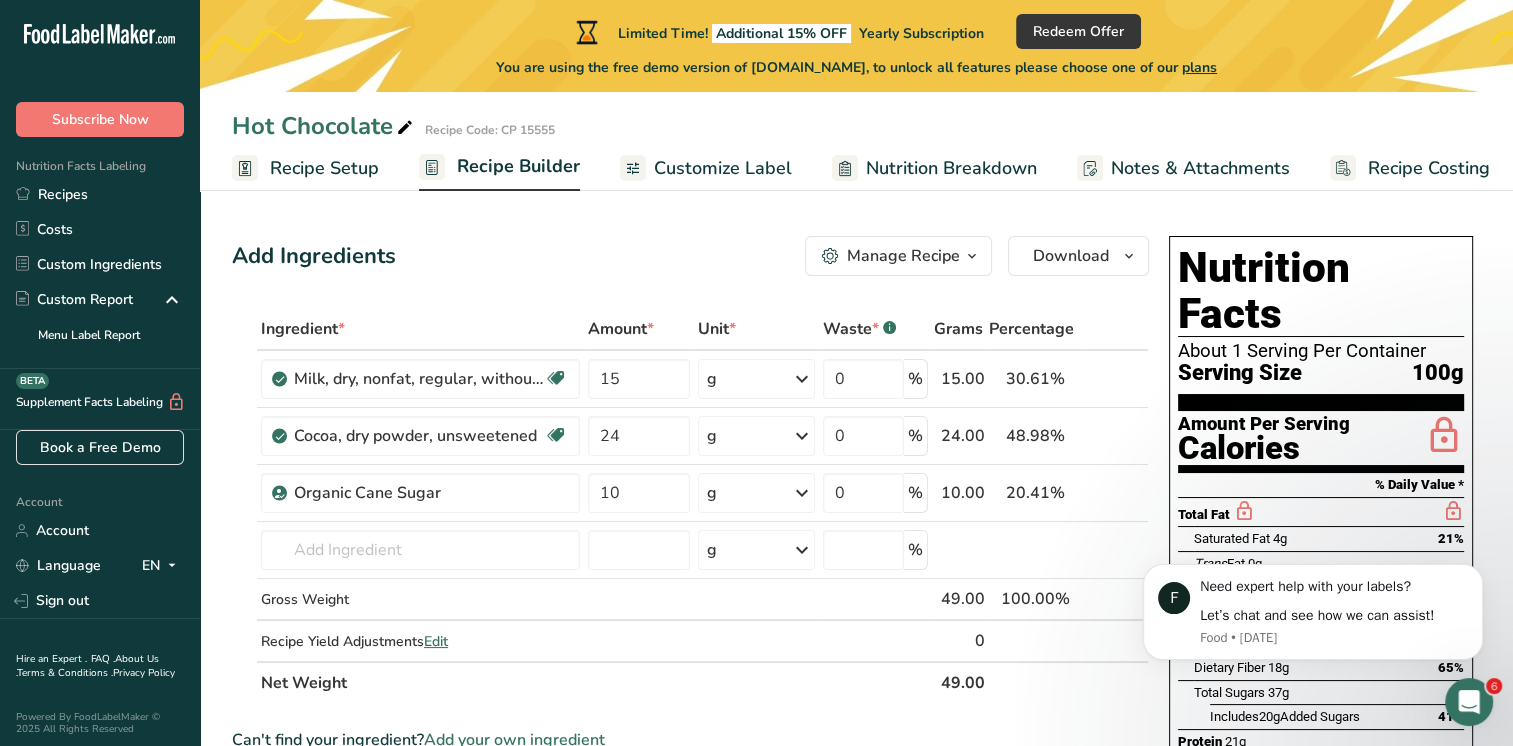 click on "Recipe Builder" at bounding box center (518, 166) 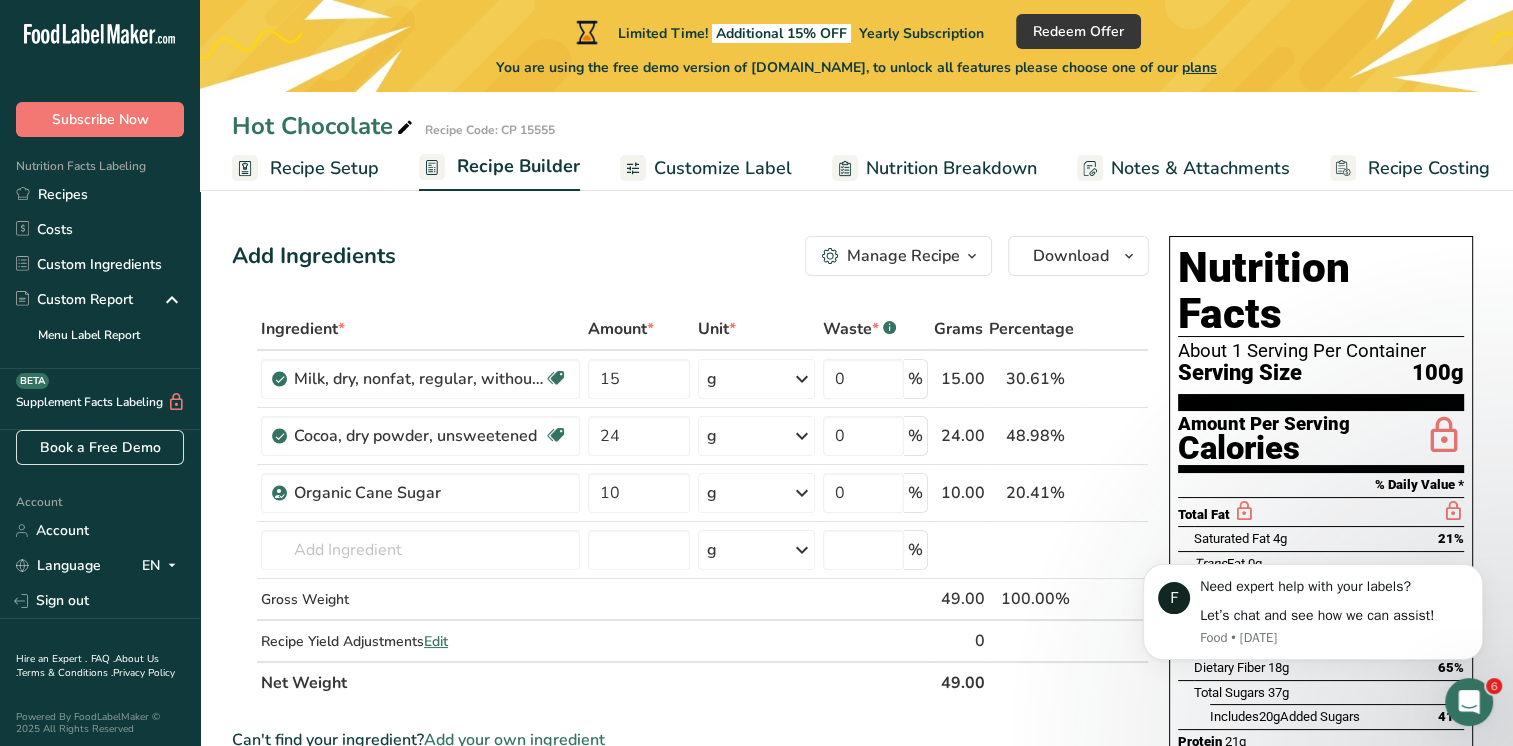 scroll, scrollTop: 0, scrollLeft: 8, axis: horizontal 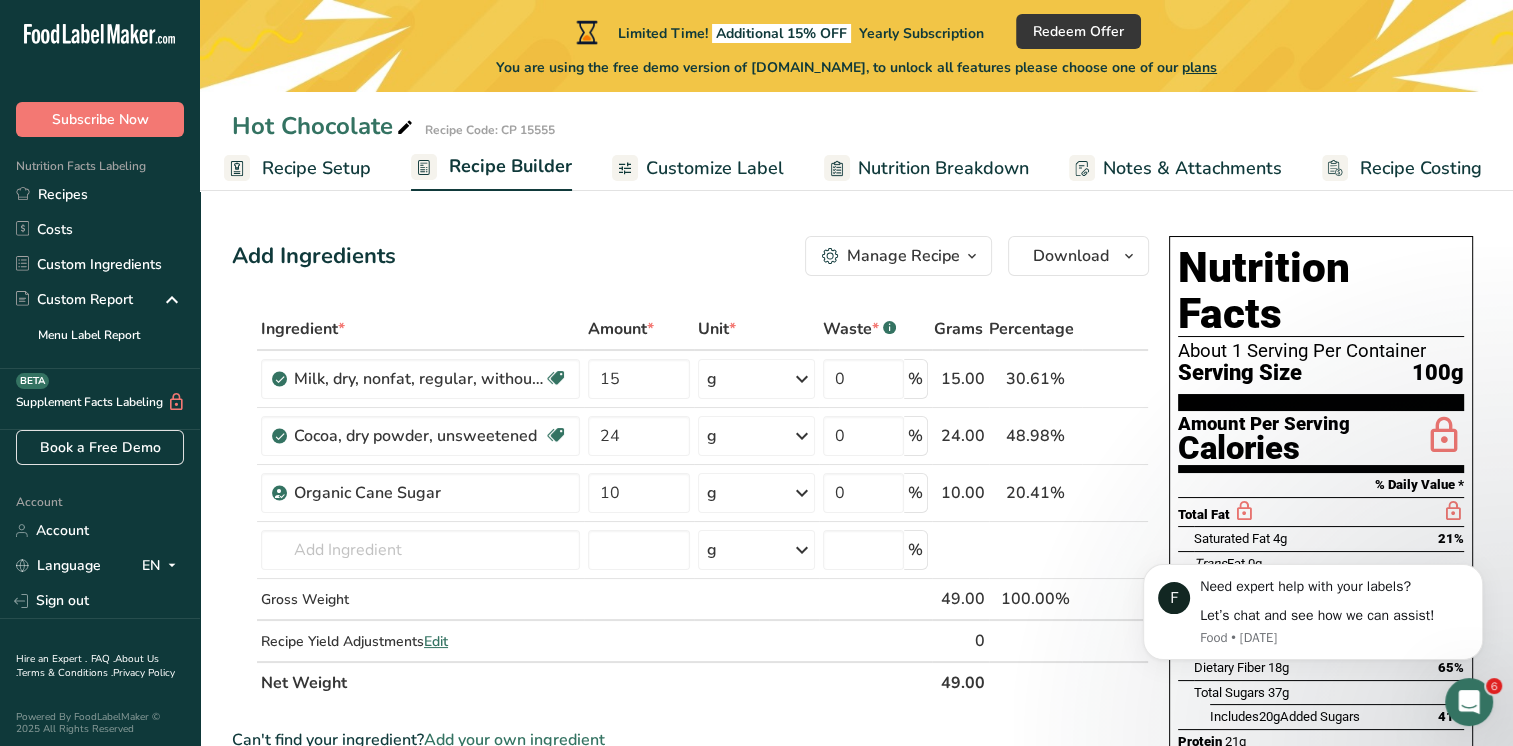 click on "Recipe Setup" at bounding box center [316, 168] 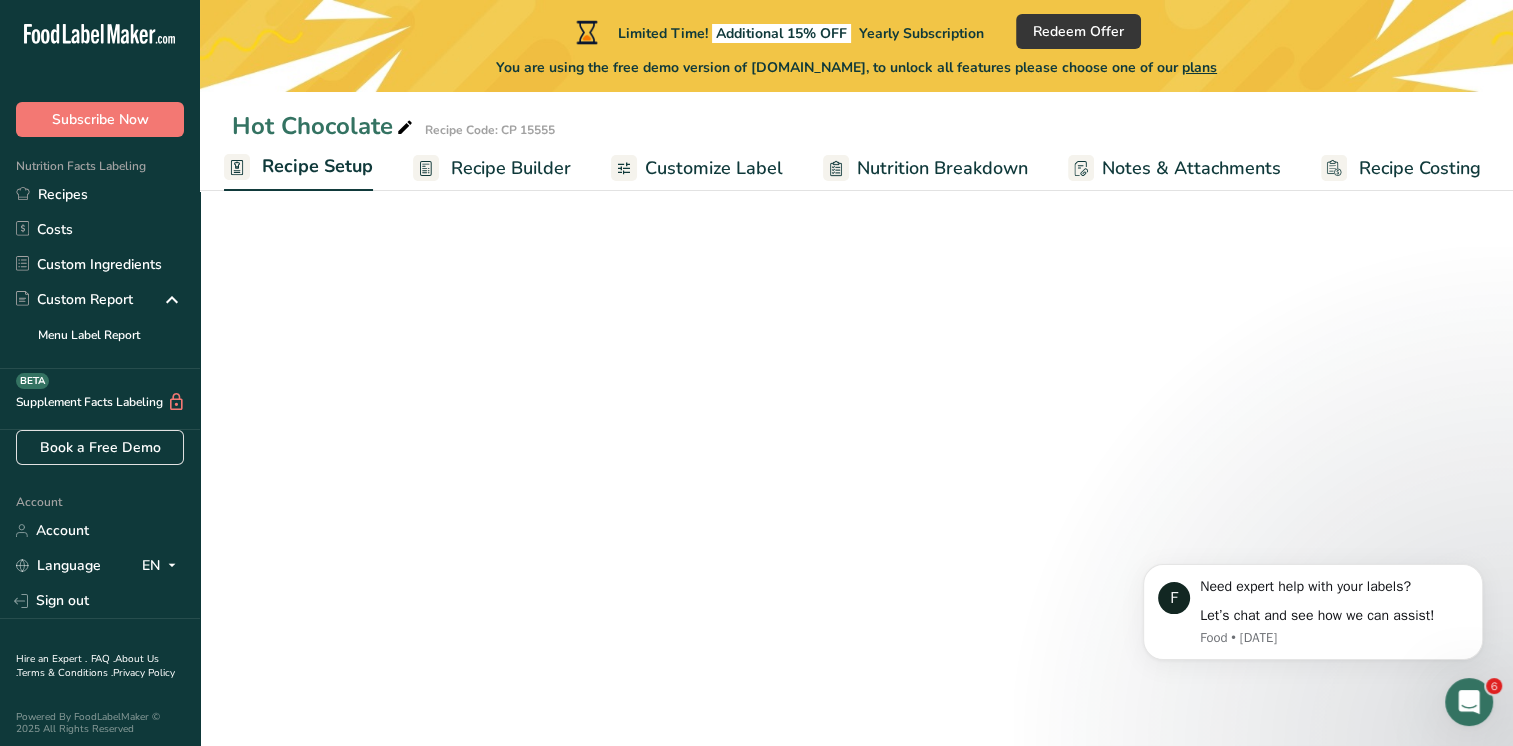 scroll, scrollTop: 0, scrollLeft: 7, axis: horizontal 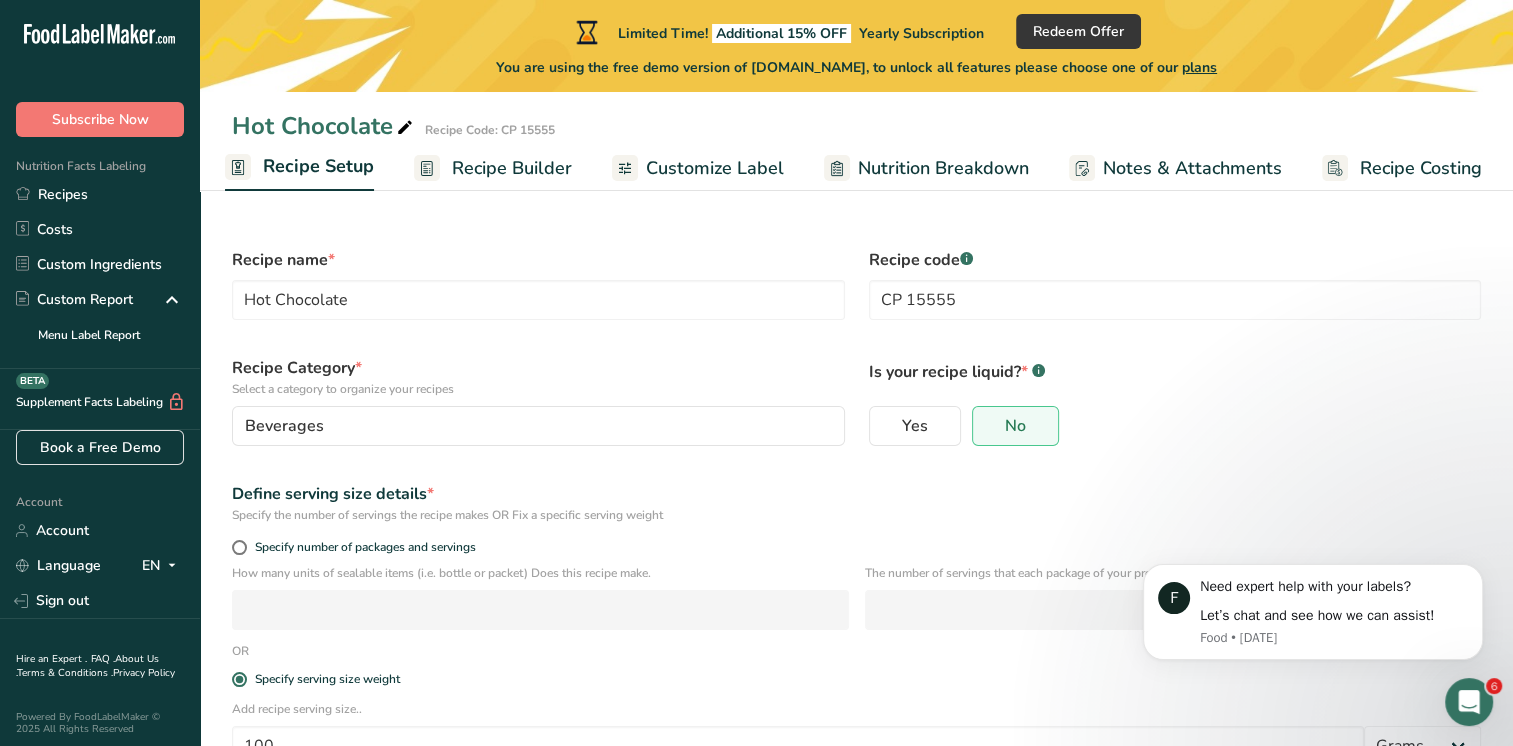 click on "Recipe Builder" at bounding box center (512, 168) 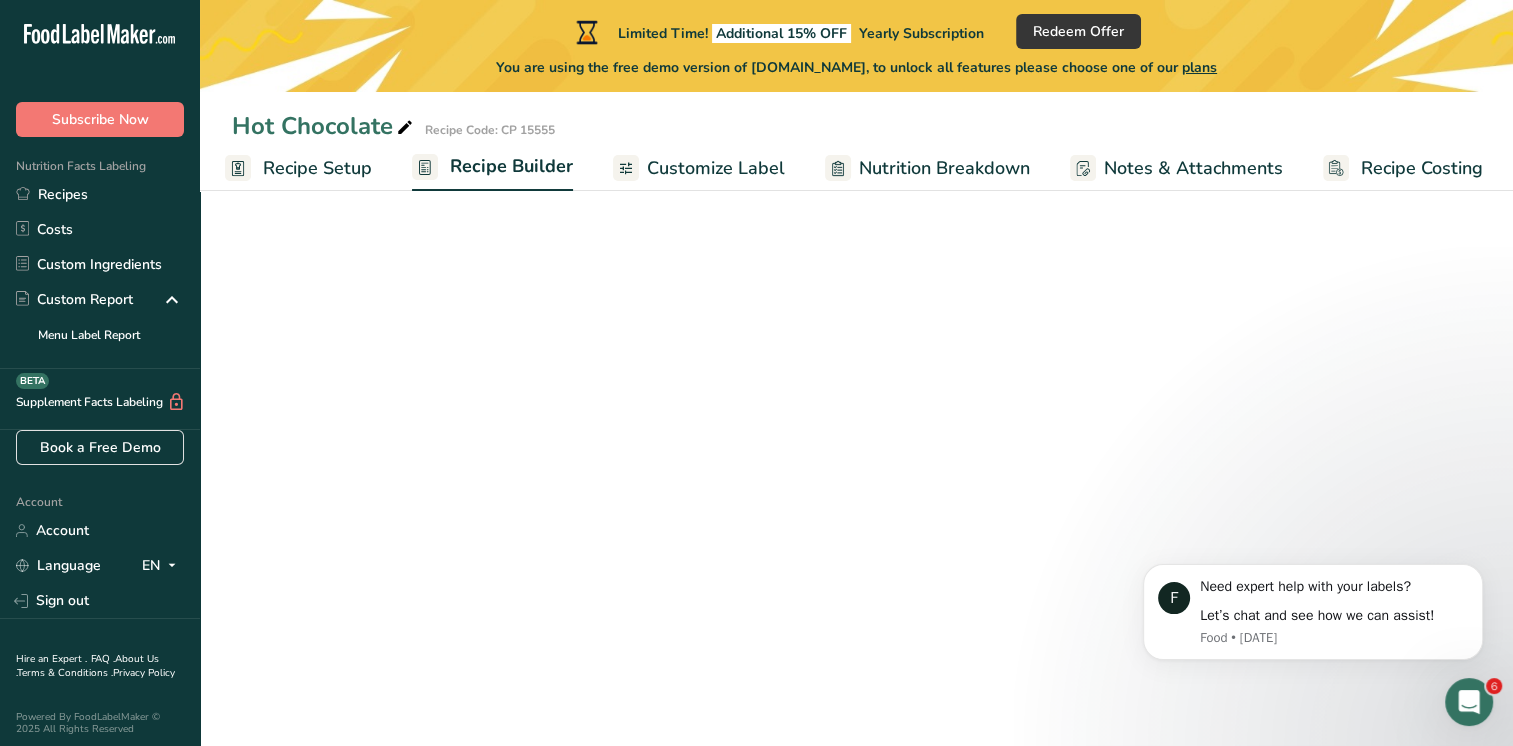 scroll, scrollTop: 0, scrollLeft: 8, axis: horizontal 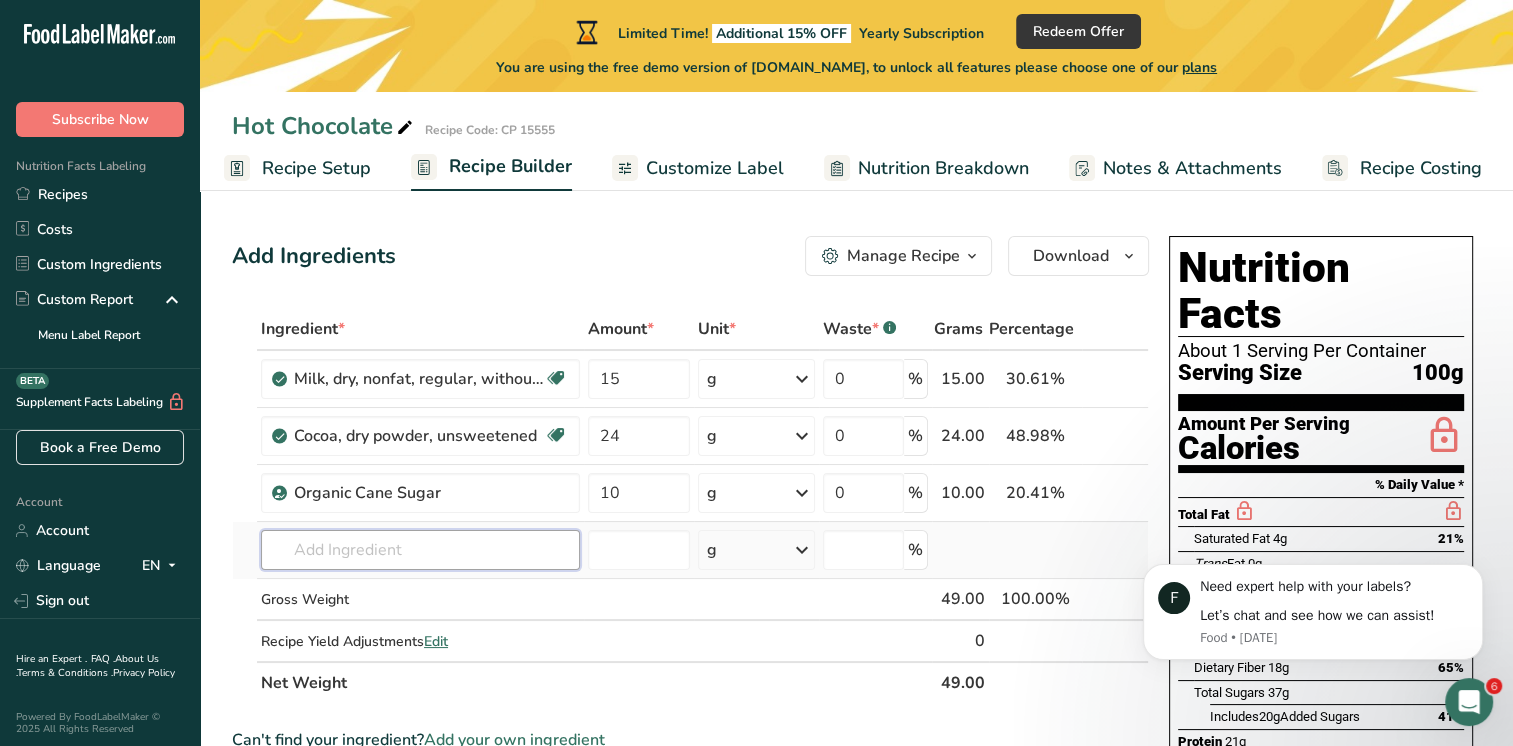 click at bounding box center [420, 550] 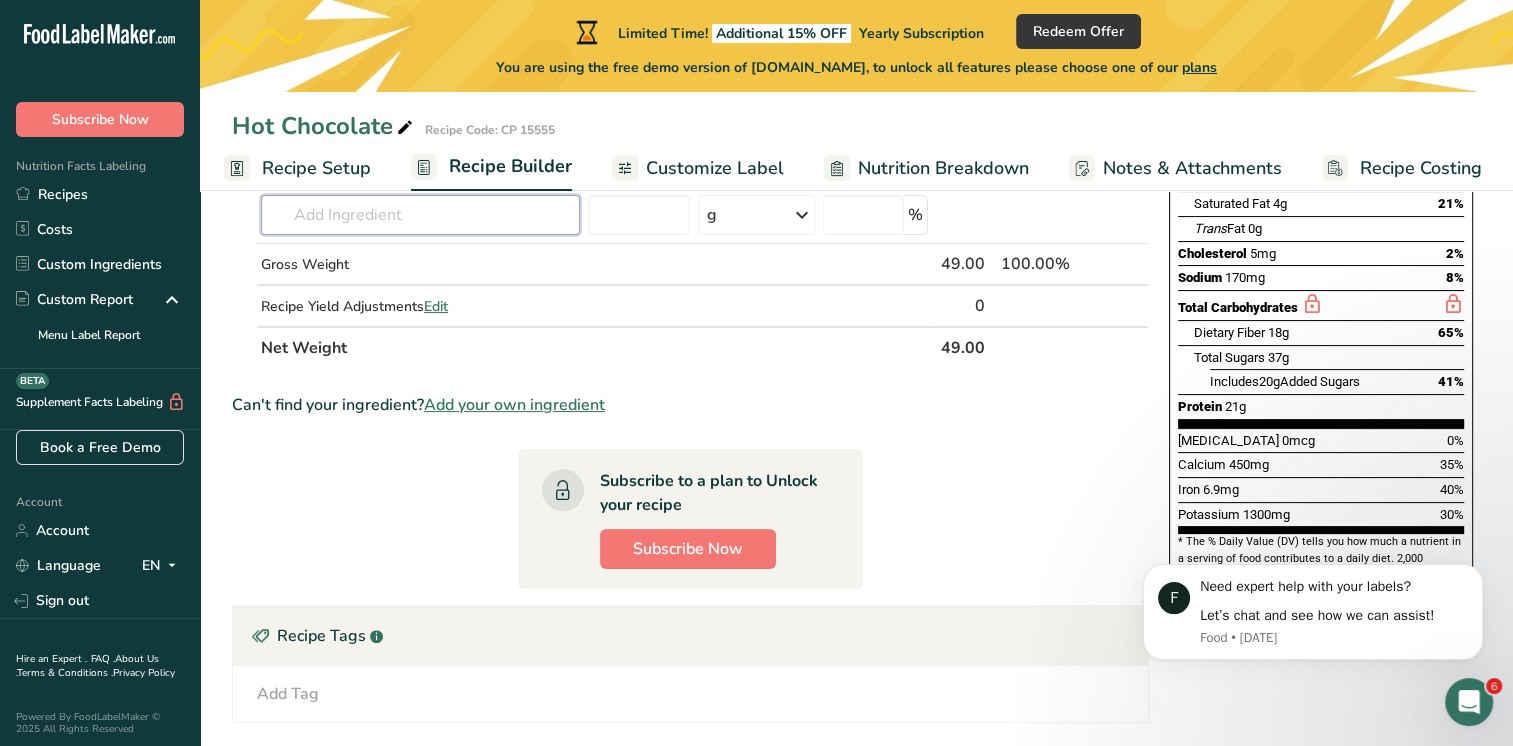 scroll, scrollTop: 300, scrollLeft: 0, axis: vertical 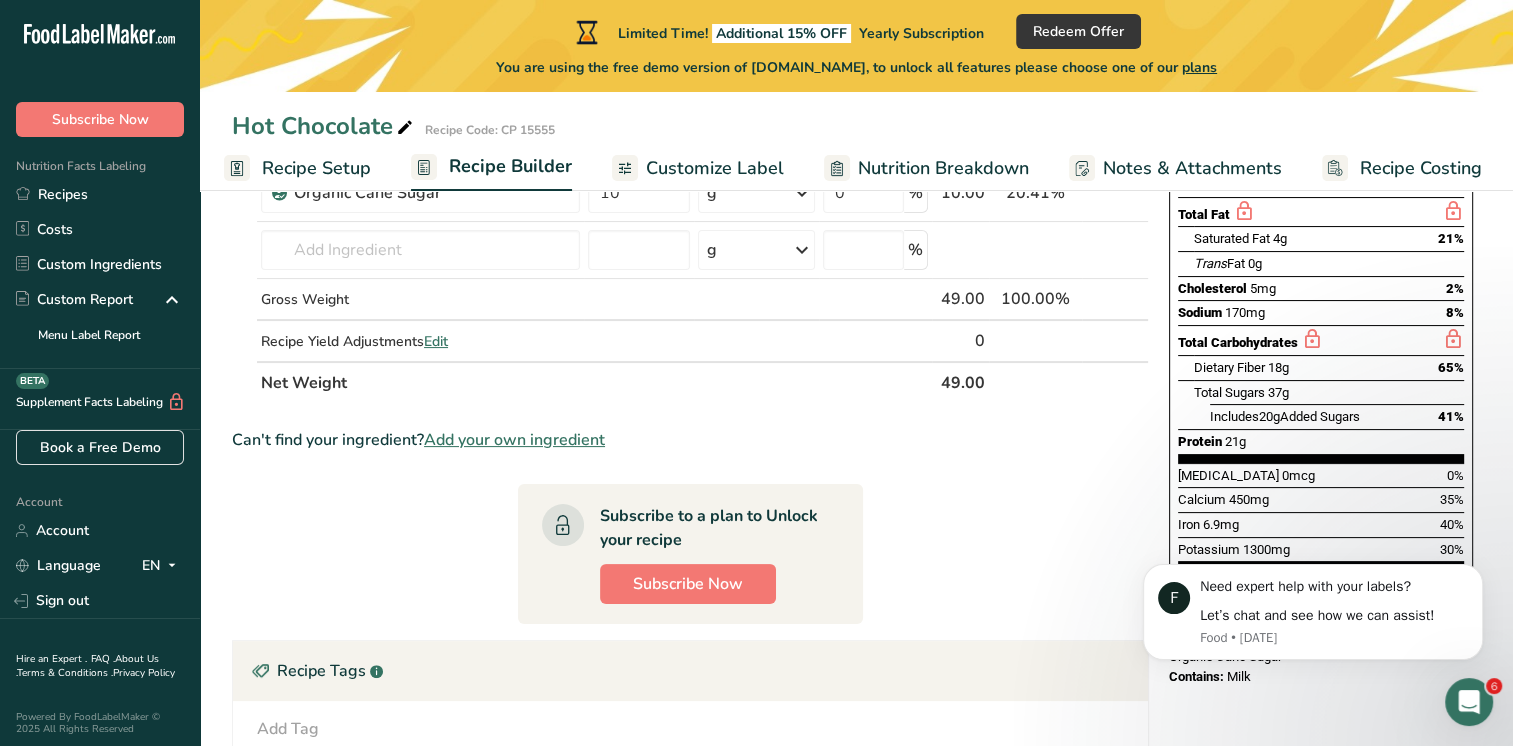 click on "Add your own ingredient" at bounding box center [514, 440] 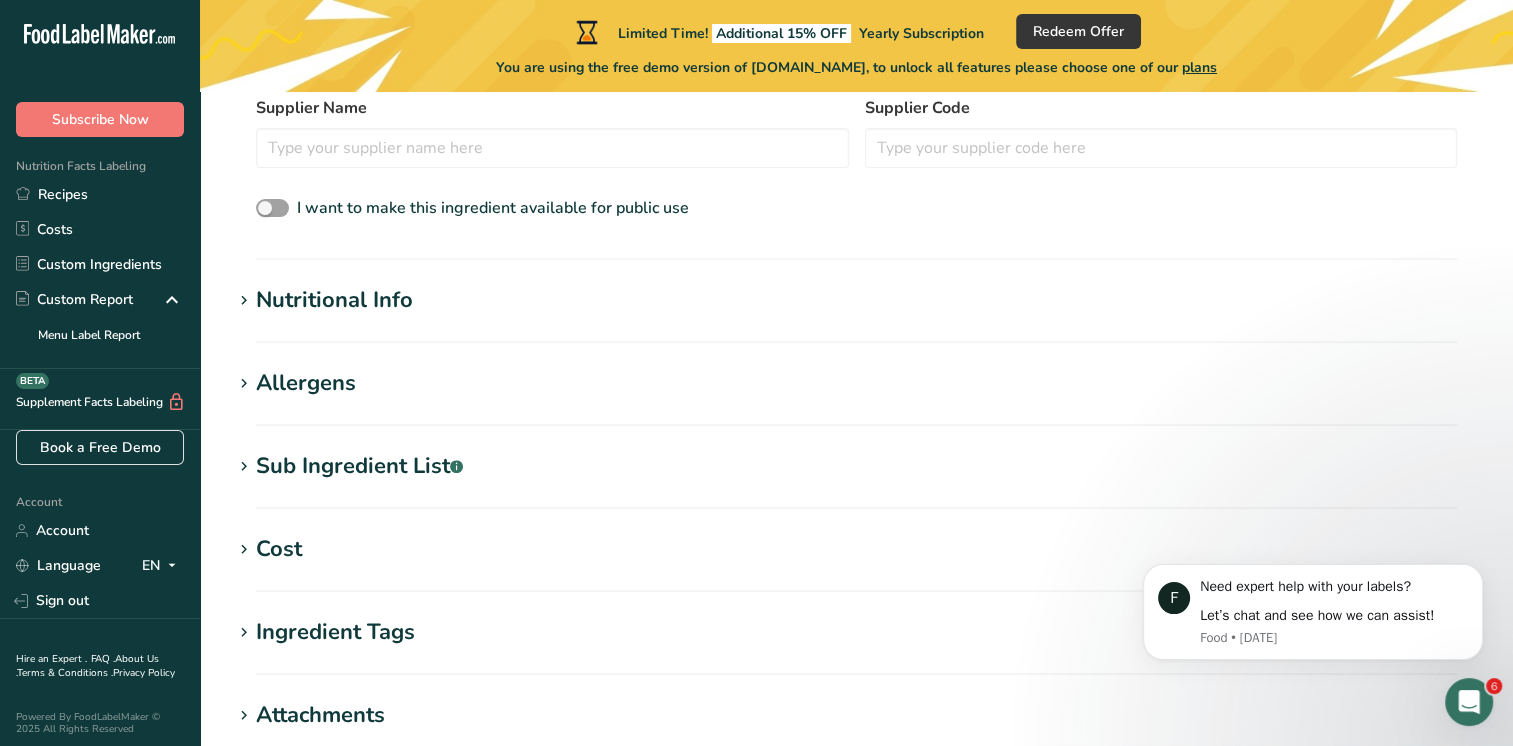 scroll, scrollTop: 236, scrollLeft: 0, axis: vertical 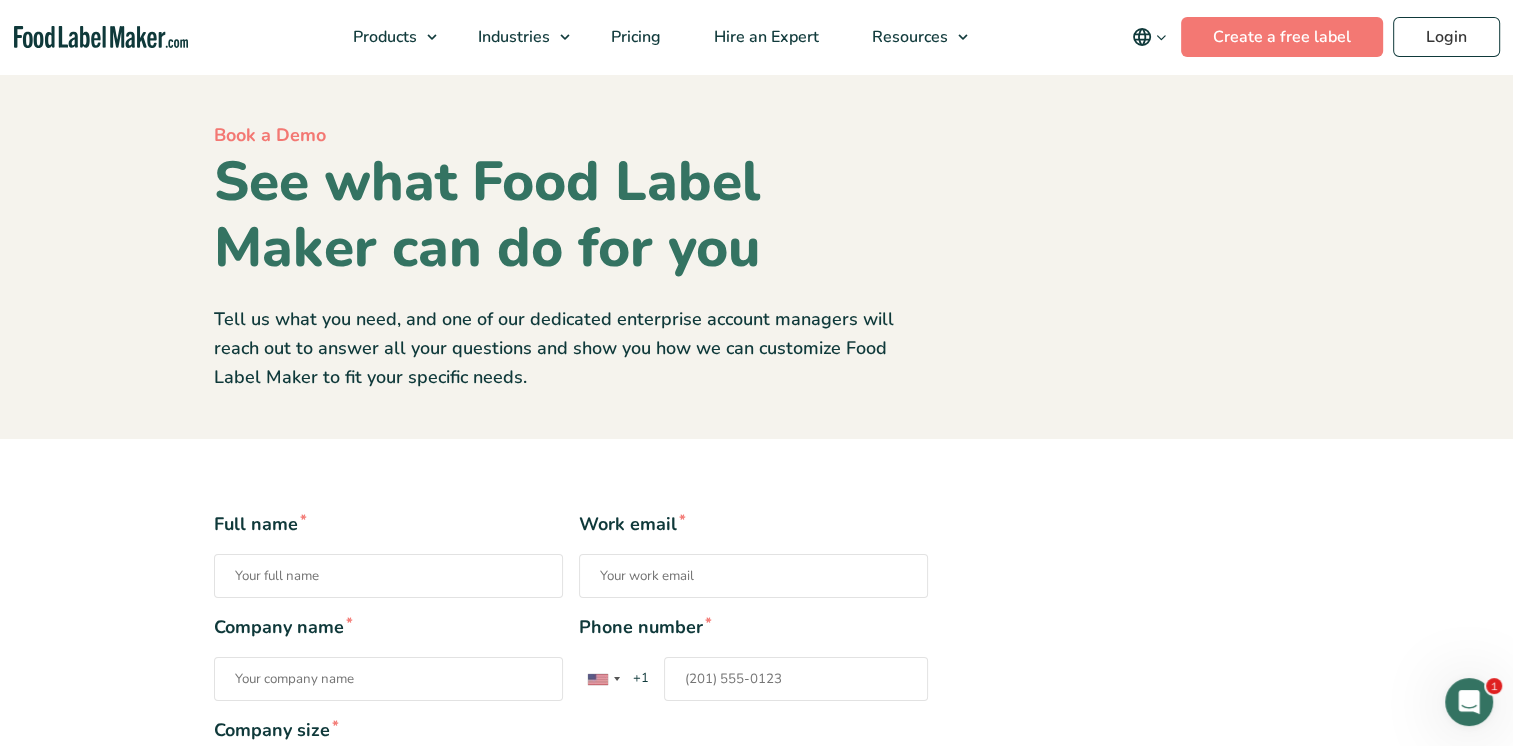 click on "Full name *" at bounding box center [388, 576] 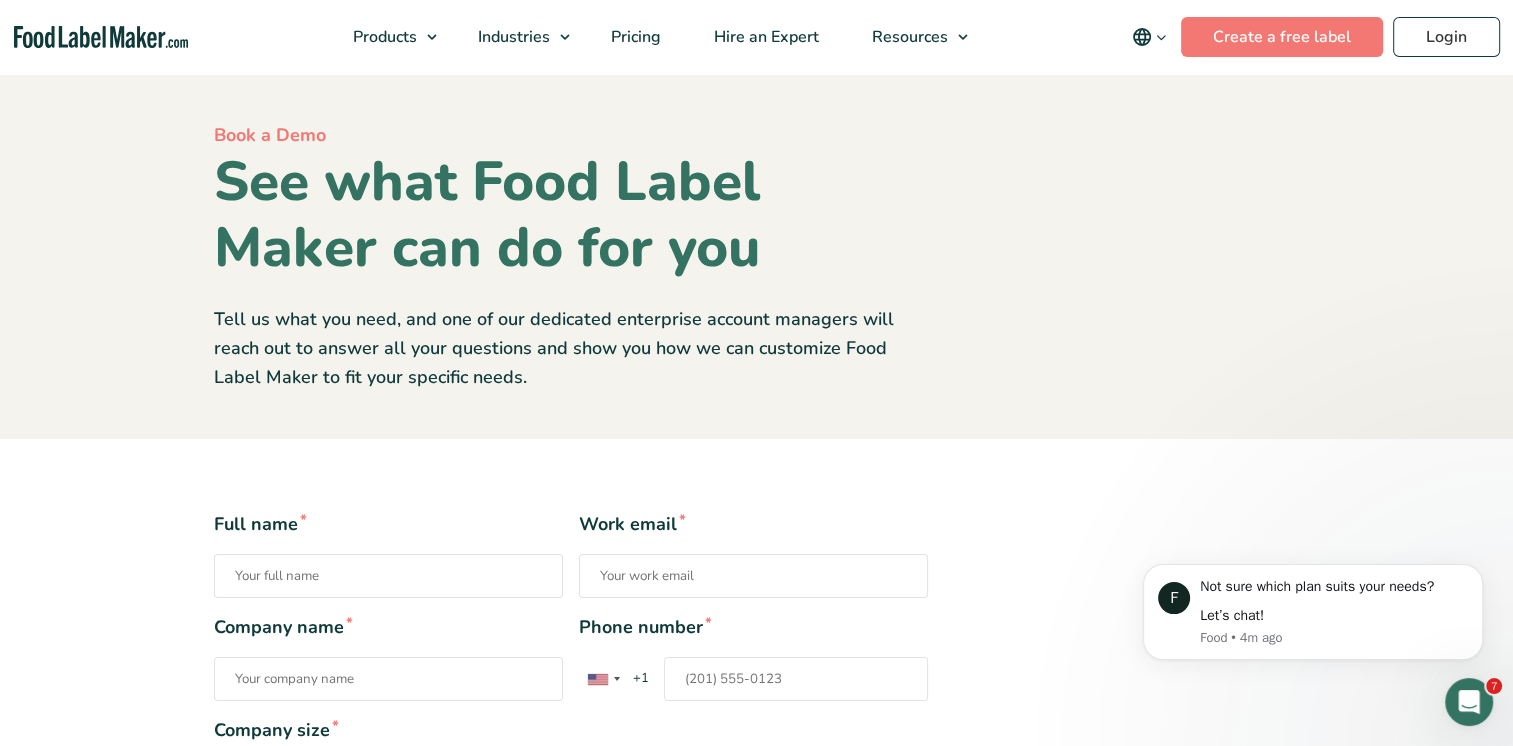 scroll, scrollTop: 0, scrollLeft: 0, axis: both 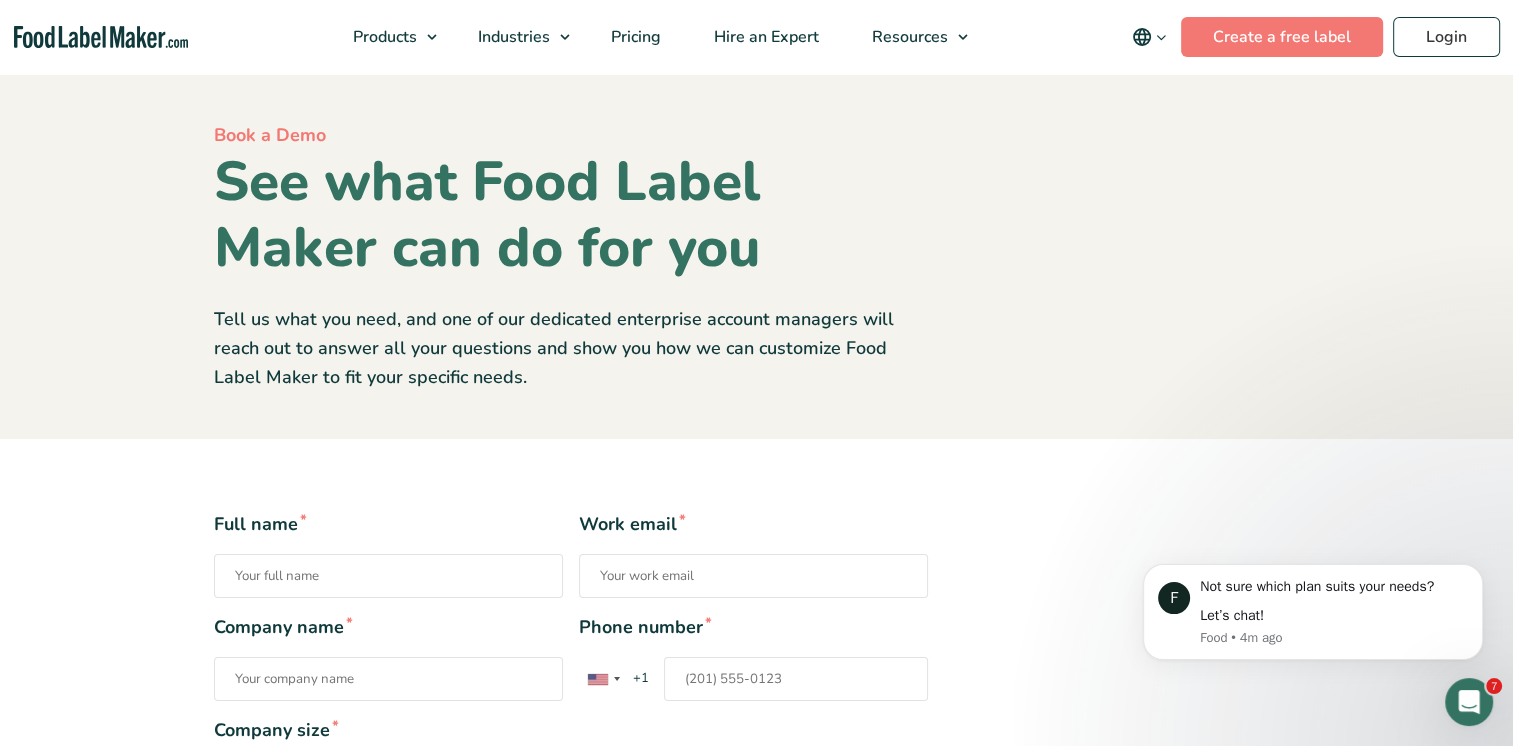 type on "[PERSON_NAME] [PERSON_NAME]" 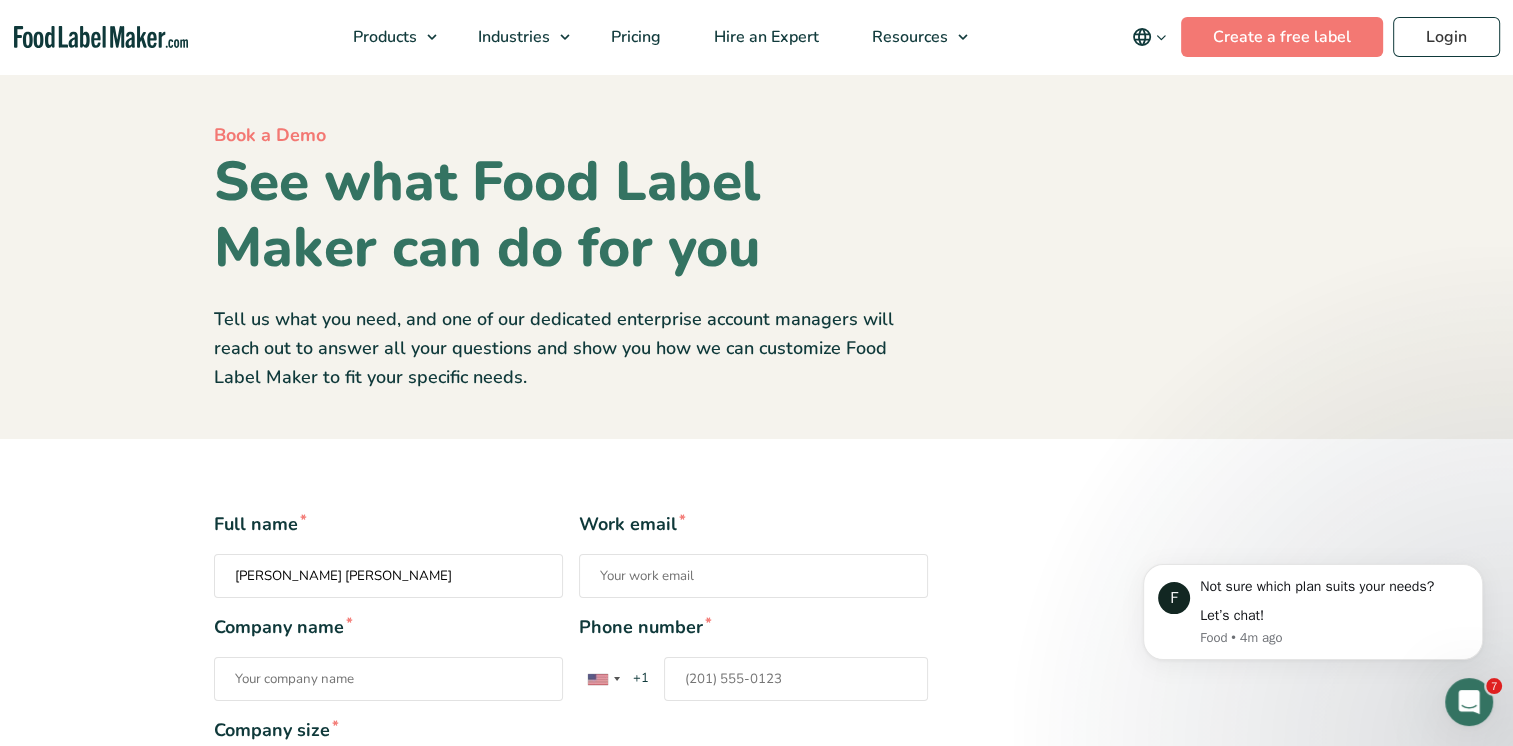 type on "[EMAIL_ADDRESS][DOMAIN_NAME]" 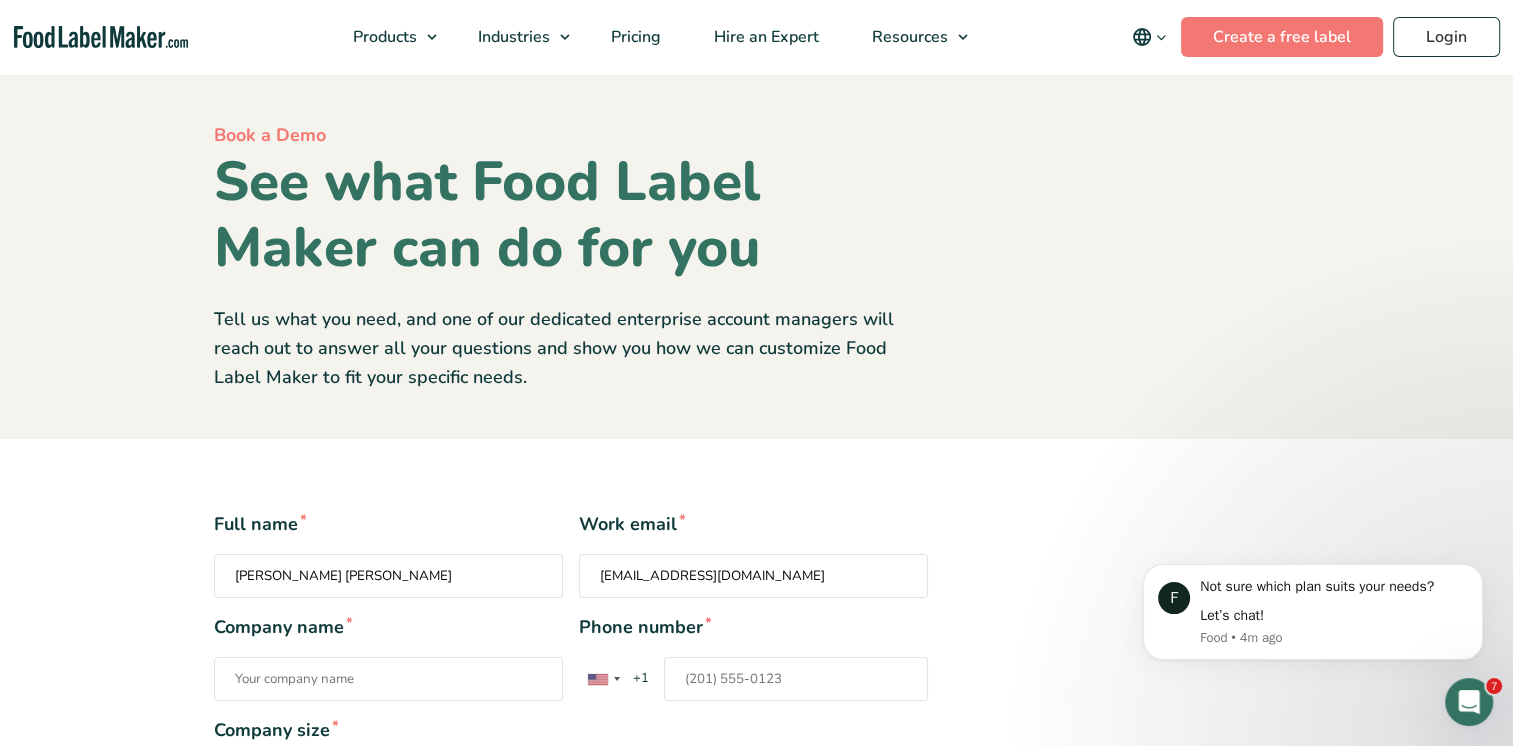 type on "American Instants, Inc." 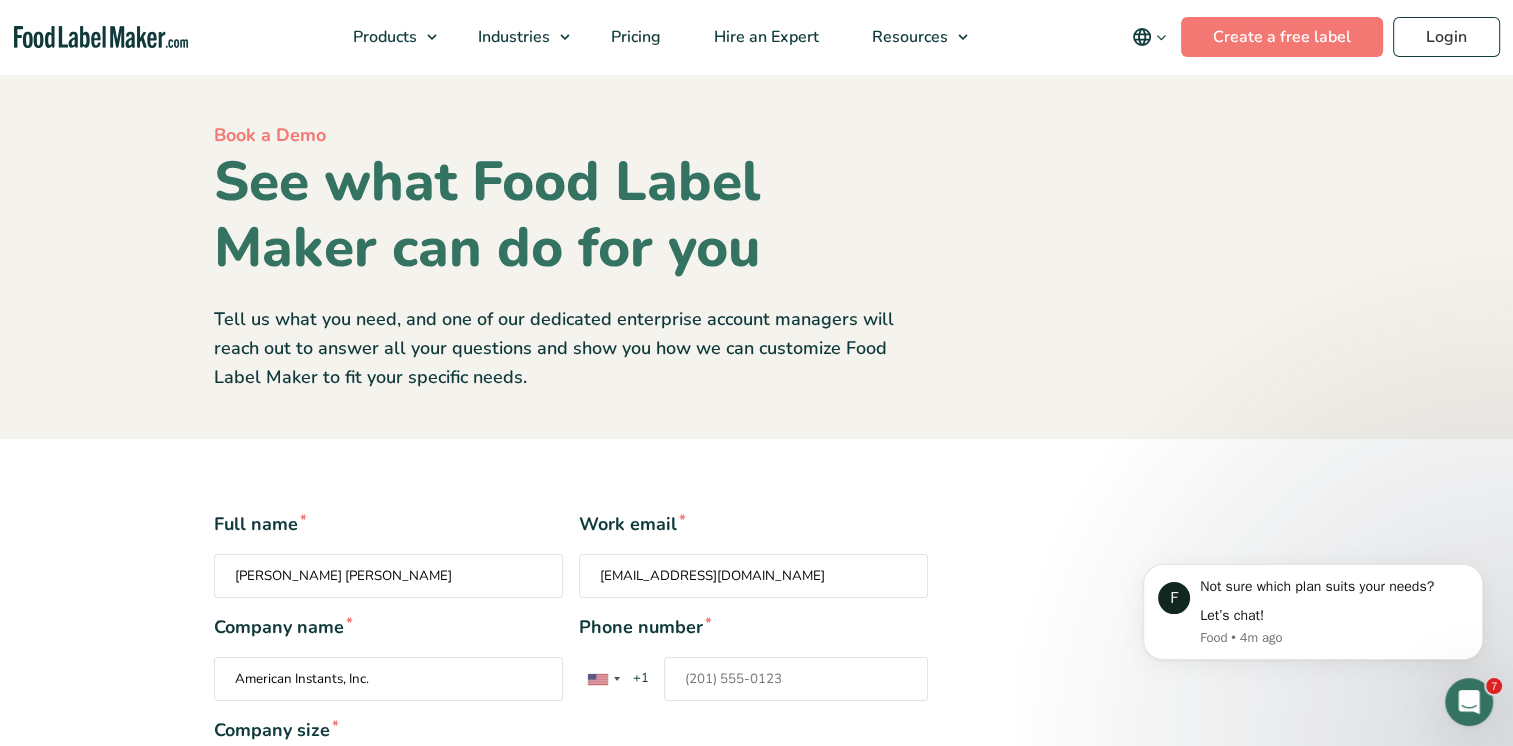 type on "19086721574" 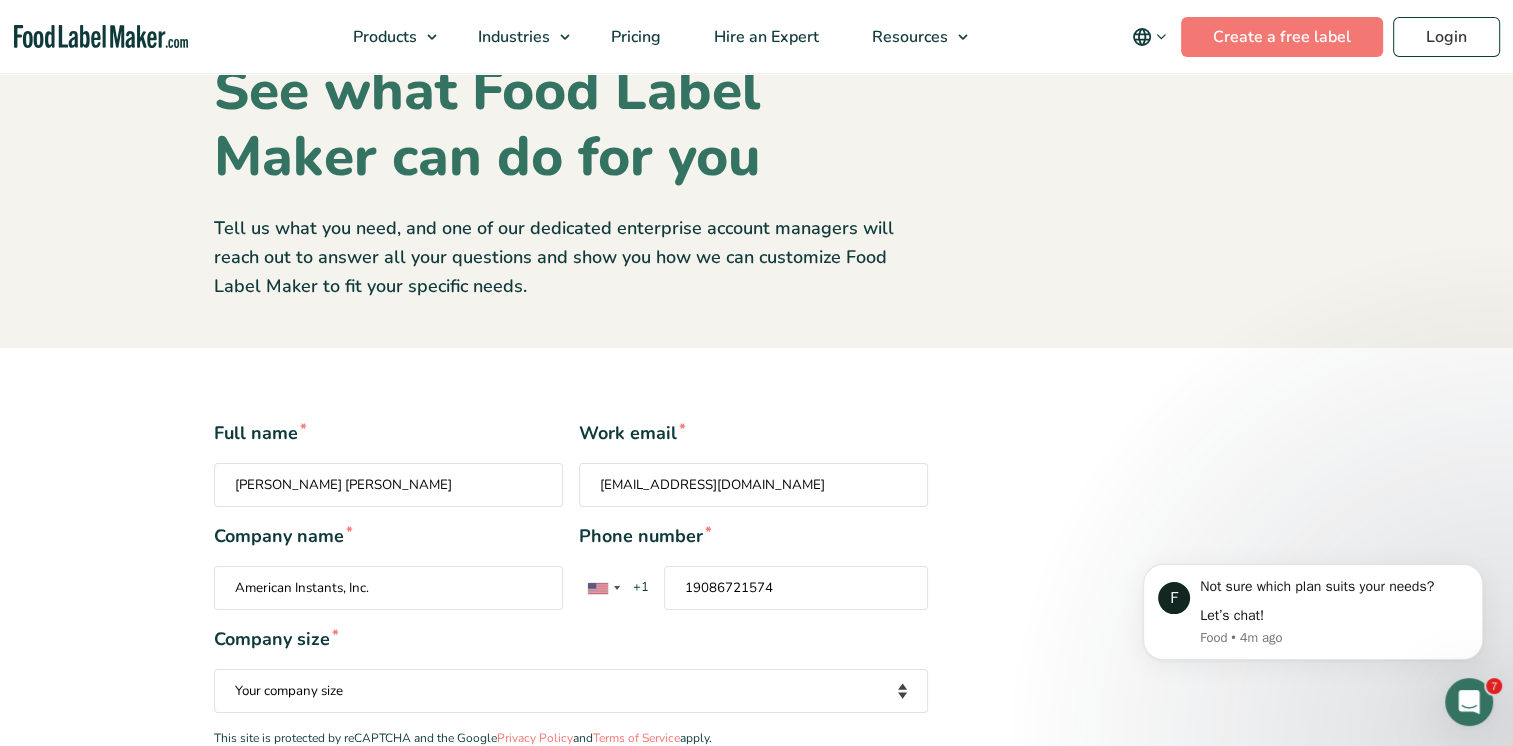 scroll, scrollTop: 300, scrollLeft: 0, axis: vertical 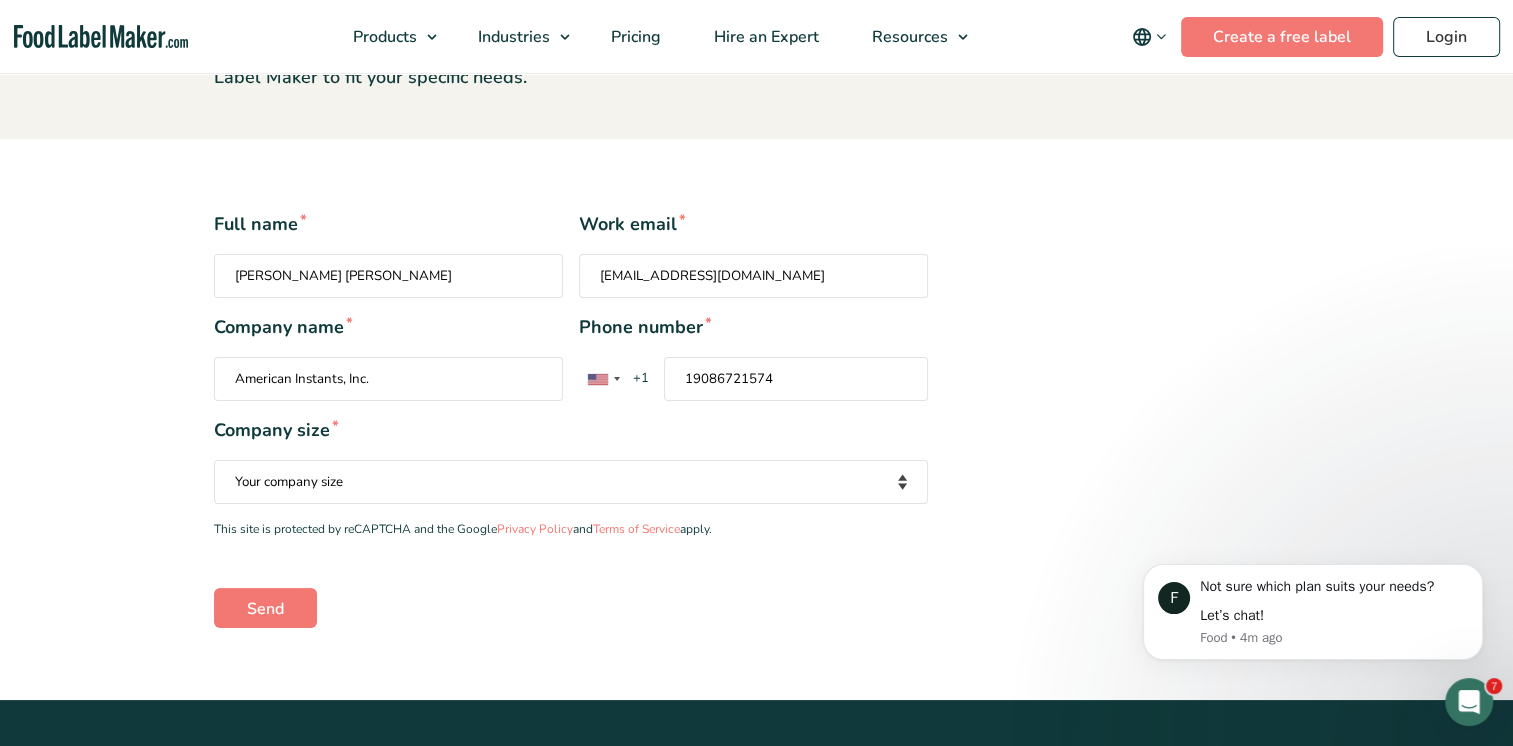 click on "Your company size Fewer than 10 Employees 10 to 50 Employees 51 to 500 Employees Over 500 Employees" at bounding box center [571, 482] 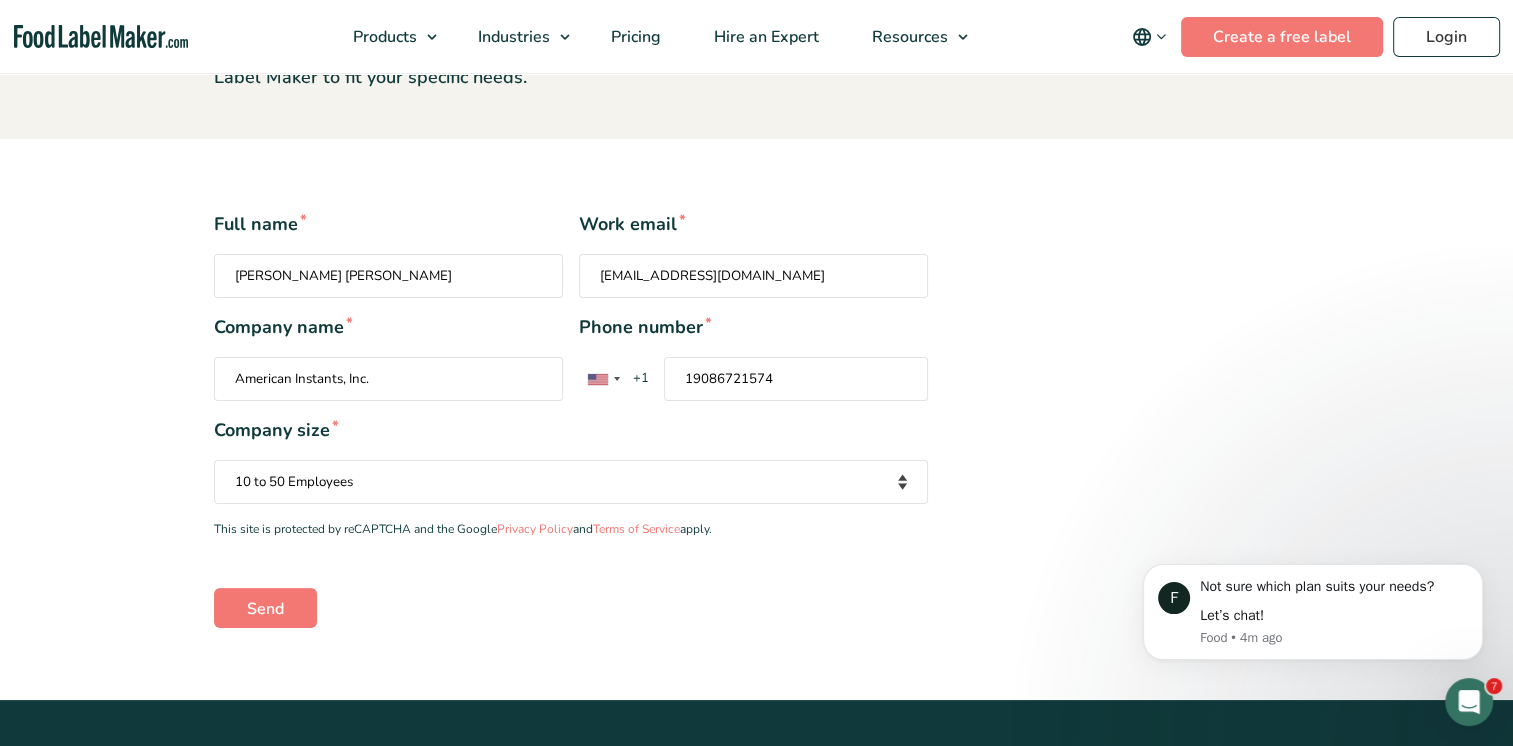 click on "Your company size Fewer than 10 Employees 10 to 50 Employees 51 to 500 Employees Over 500 Employees" at bounding box center [571, 482] 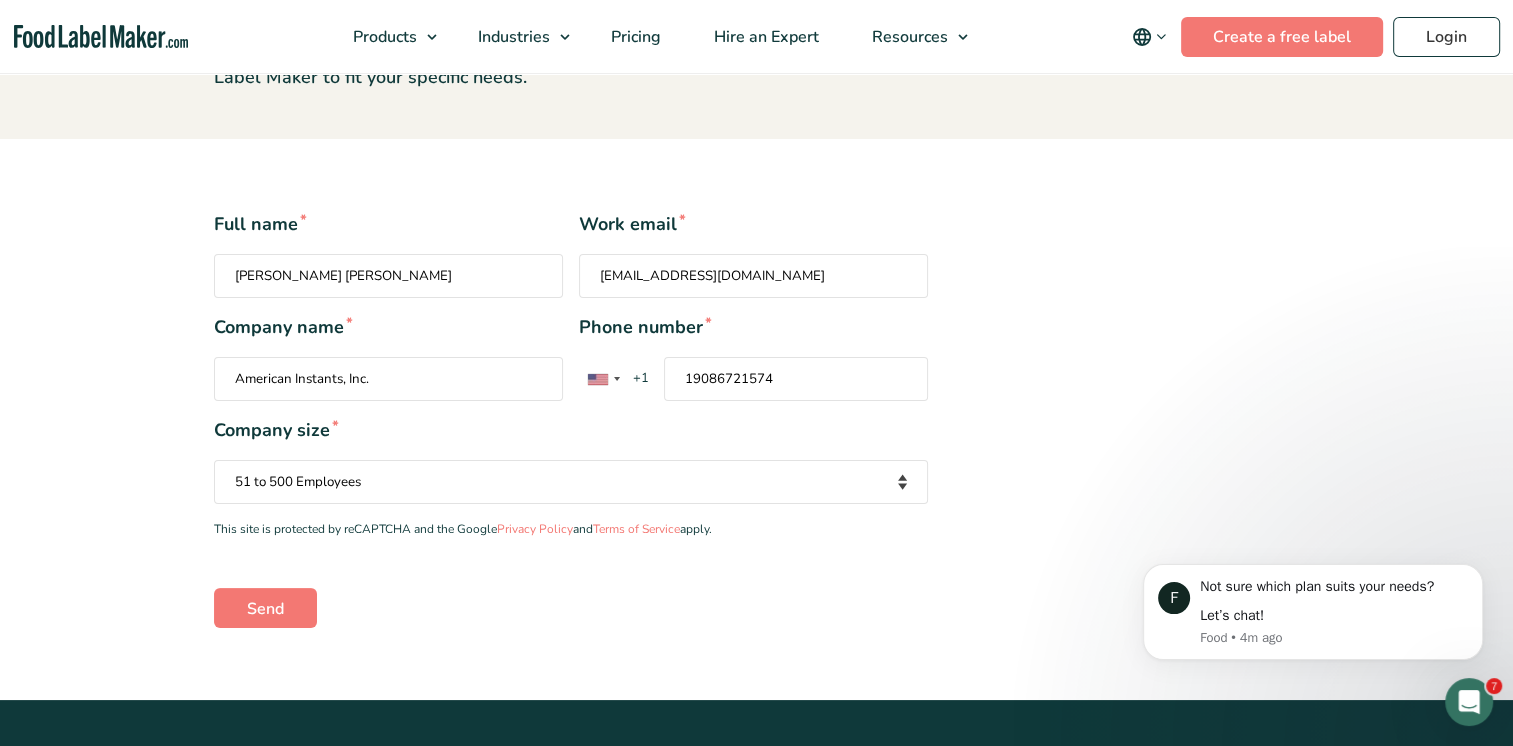 click on "Your company size Fewer than 10 Employees 10 to 50 Employees 51 to 500 Employees Over 500 Employees" at bounding box center (571, 482) 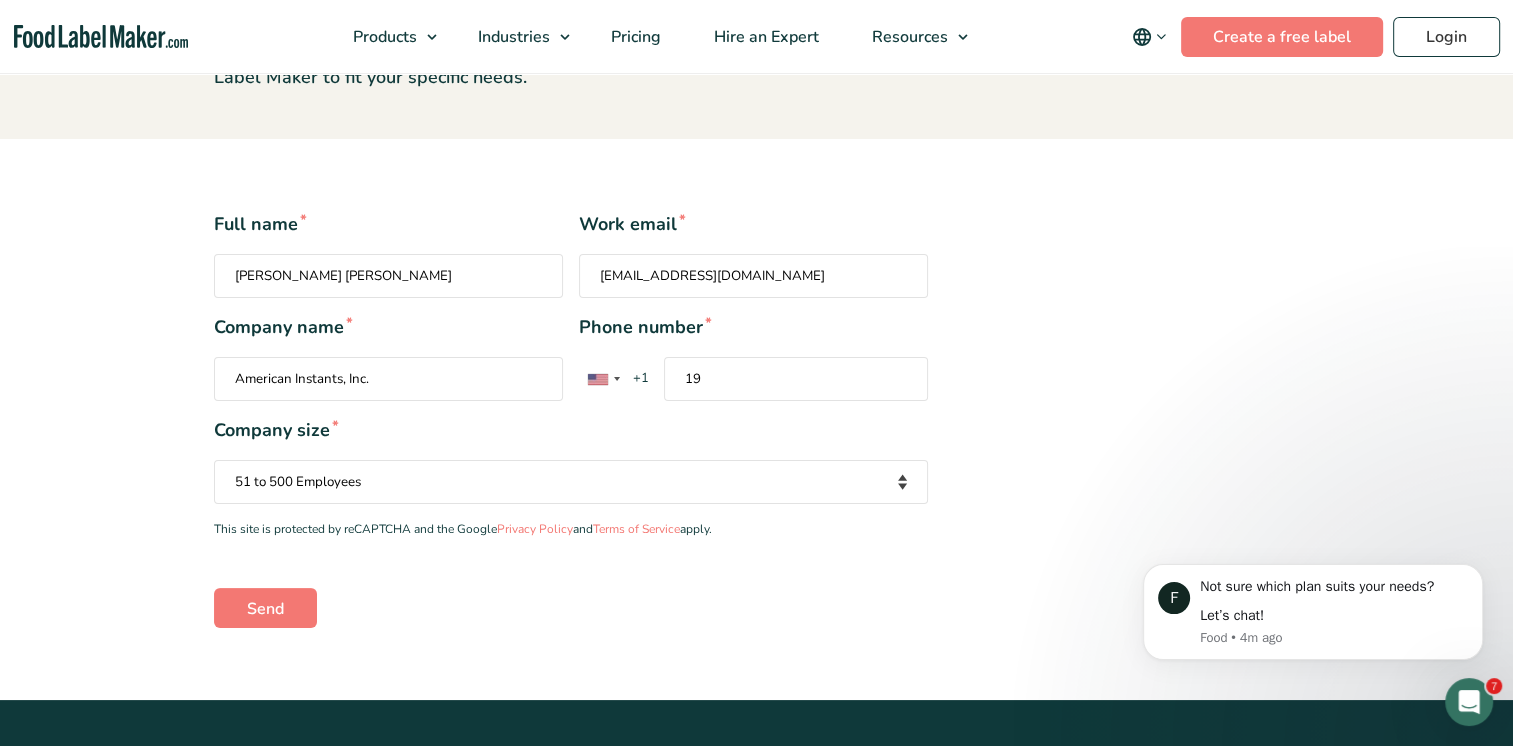 type on "1" 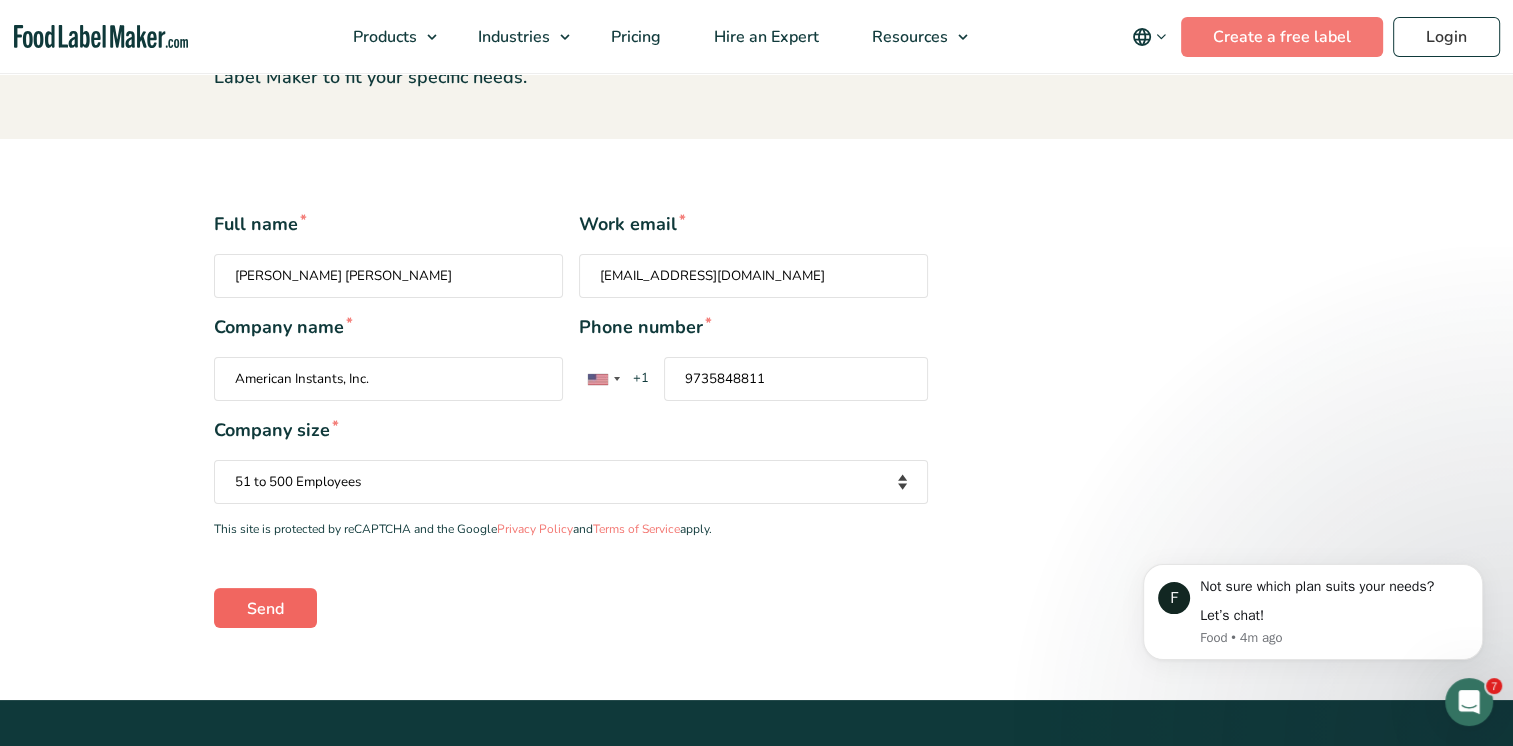 type on "9735848811" 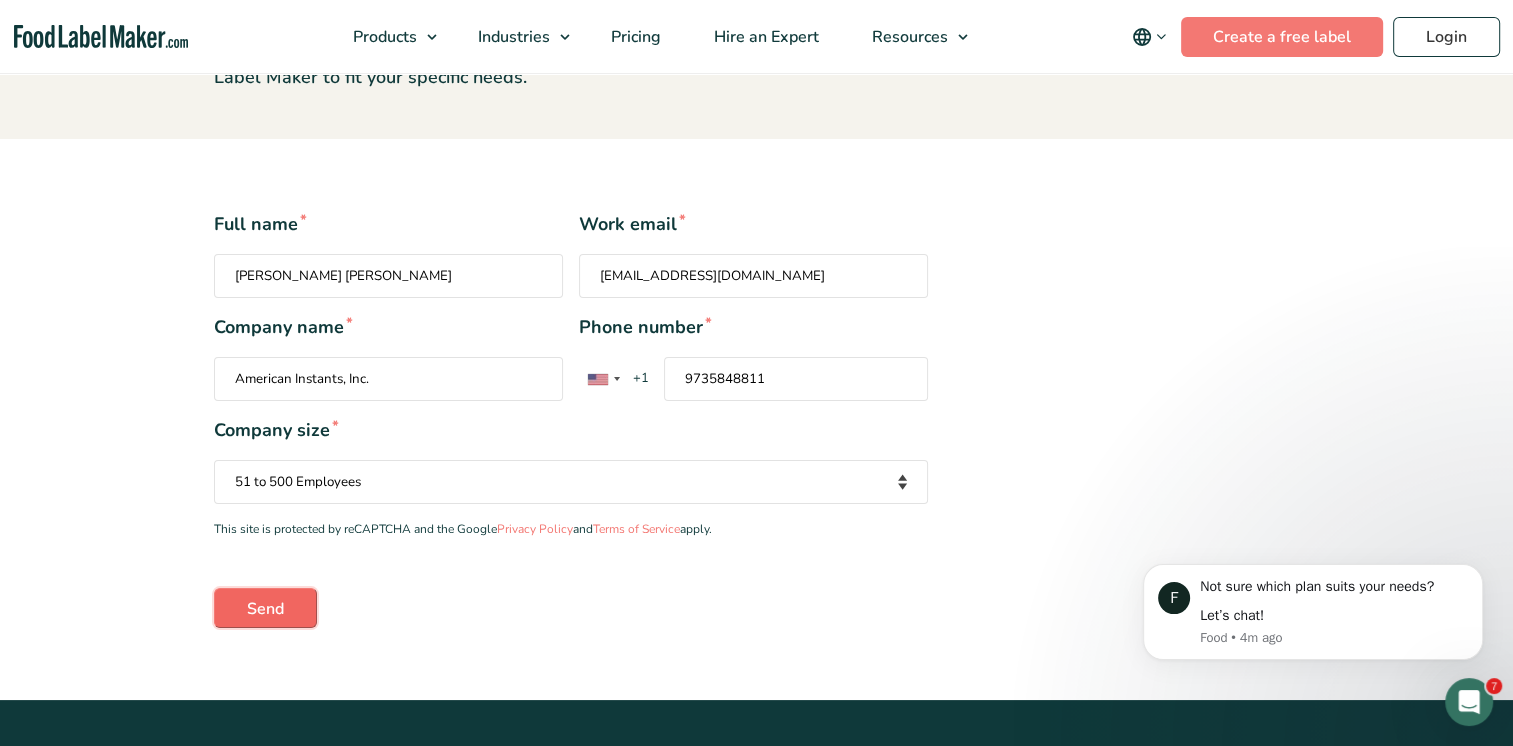 click on "Send" at bounding box center [265, 608] 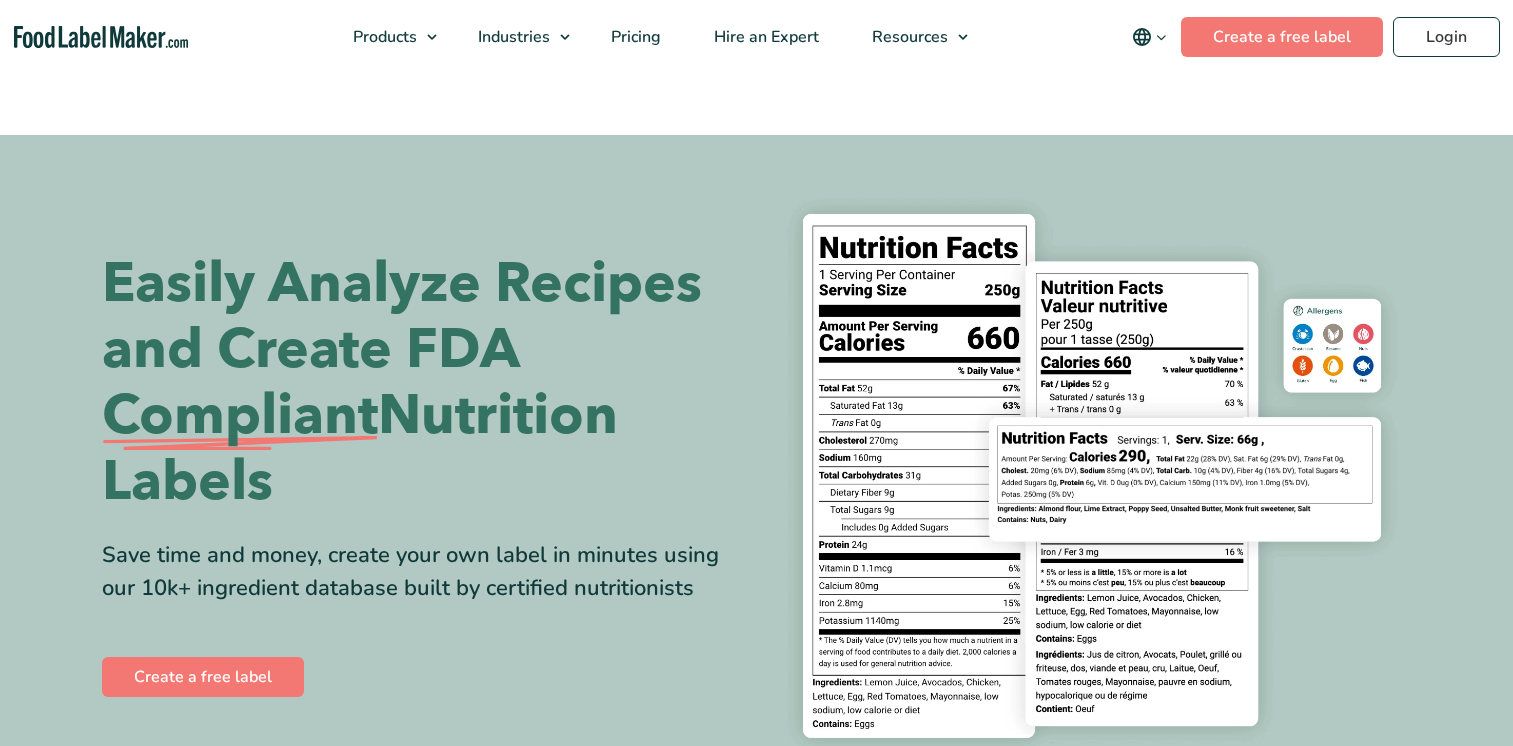 scroll, scrollTop: 0, scrollLeft: 0, axis: both 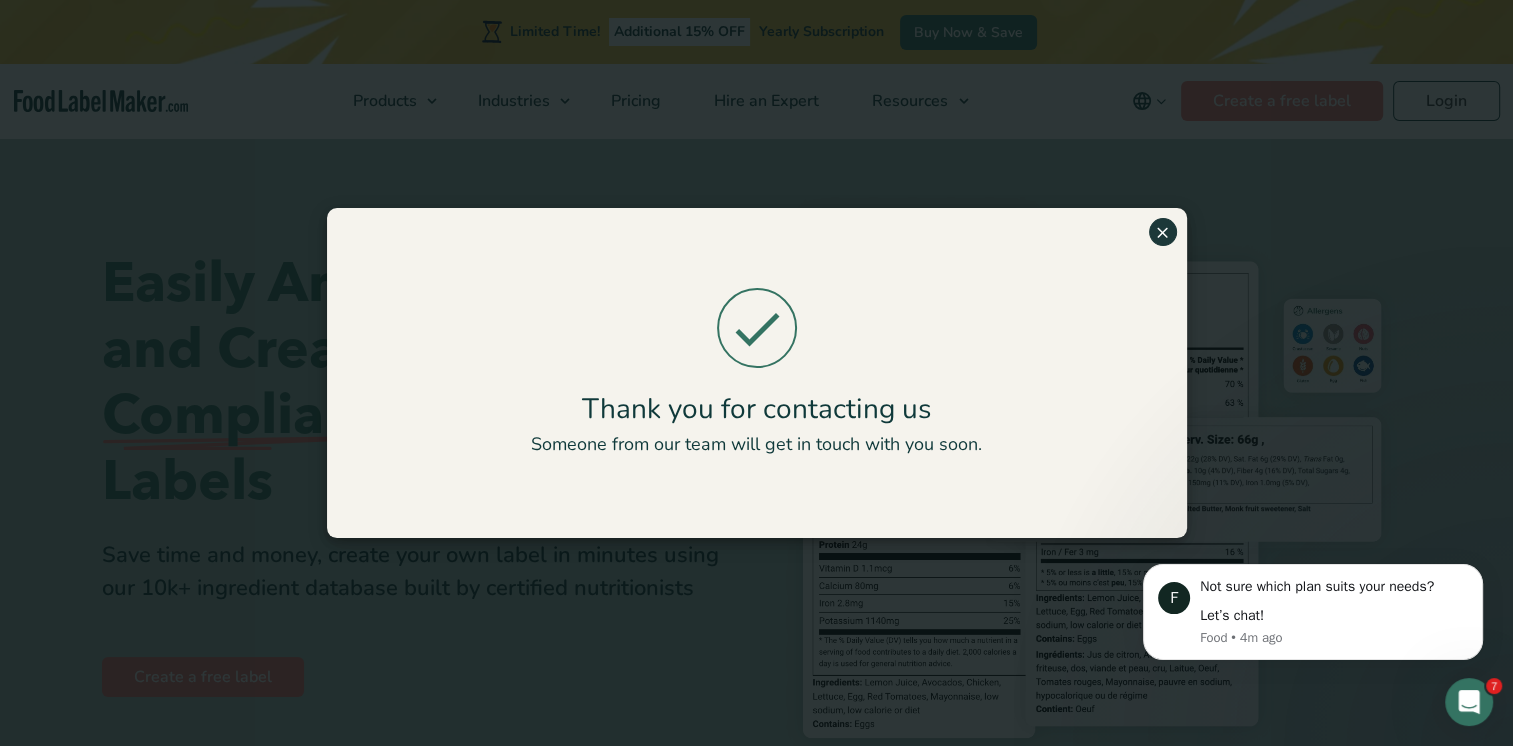 click on "×" at bounding box center (1163, 232) 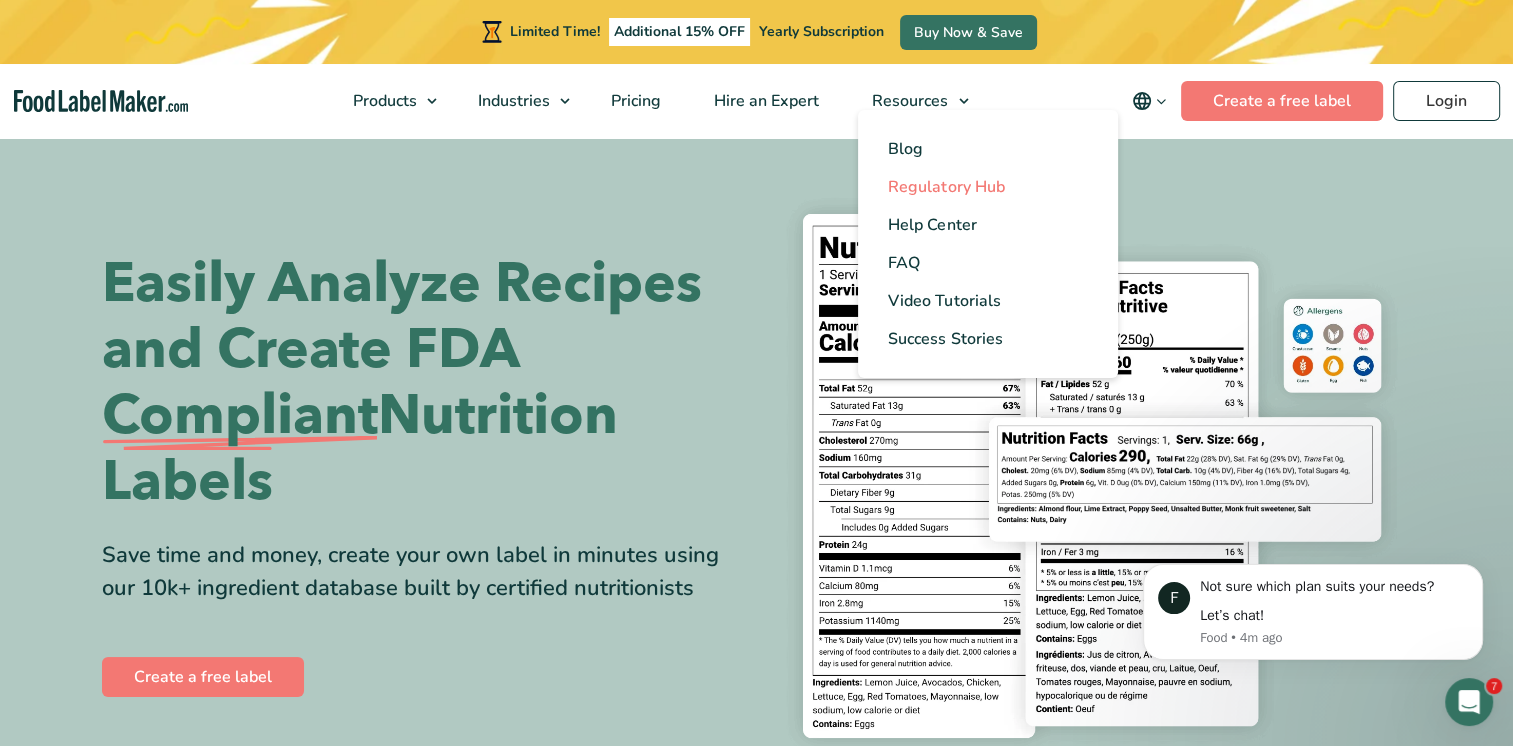 click on "Regulatory Hub" at bounding box center [946, 187] 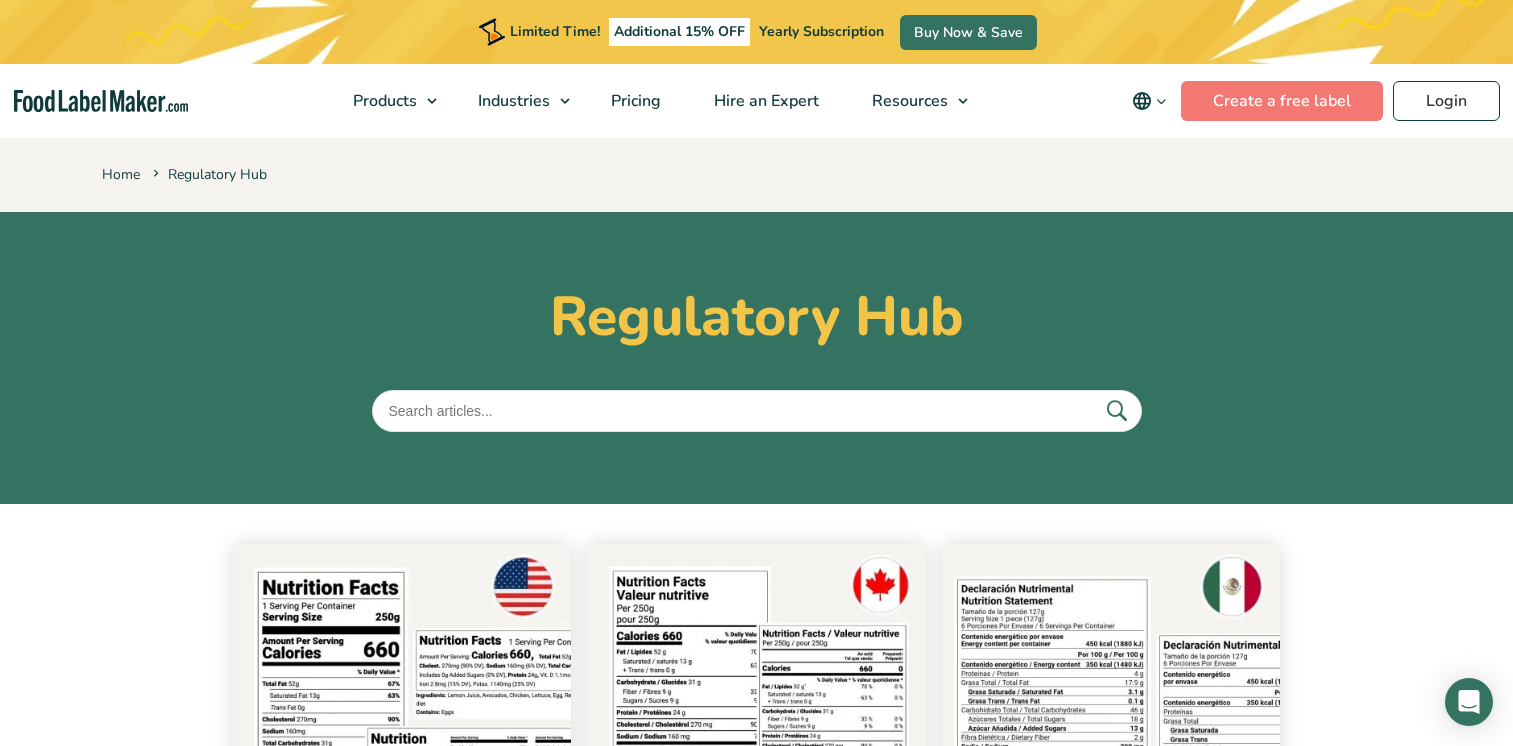 scroll, scrollTop: 0, scrollLeft: 0, axis: both 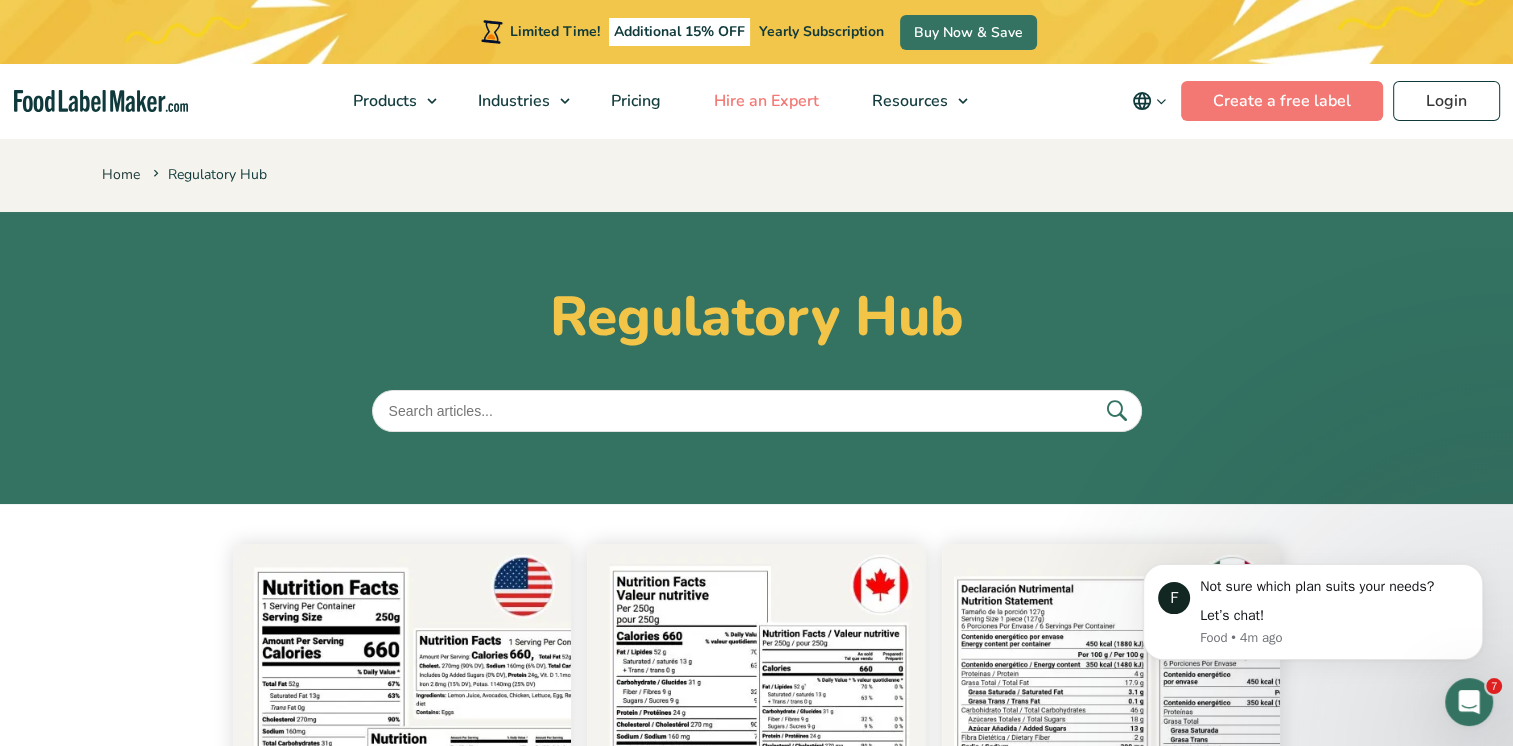 click on "Hire an Expert" at bounding box center [764, 101] 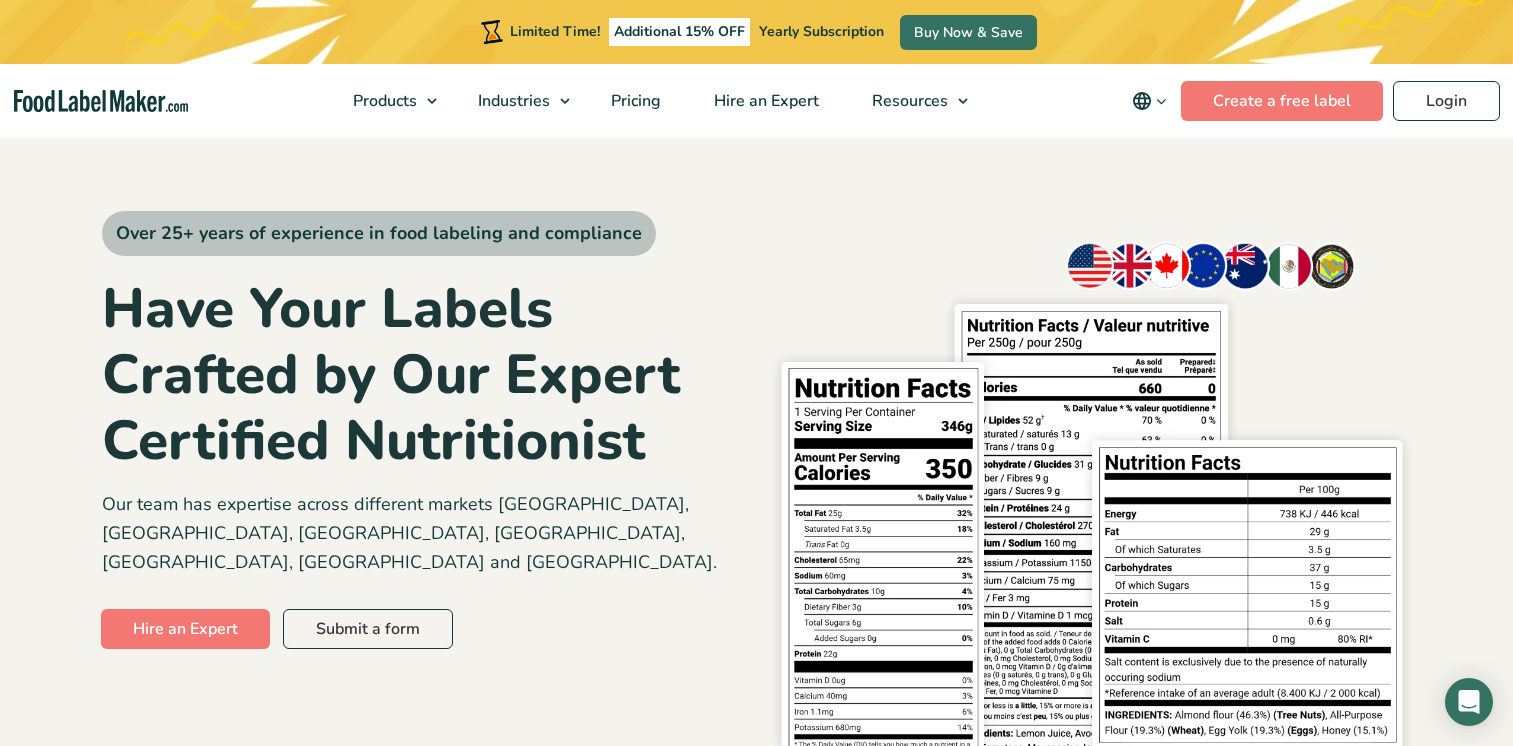 scroll, scrollTop: 0, scrollLeft: 0, axis: both 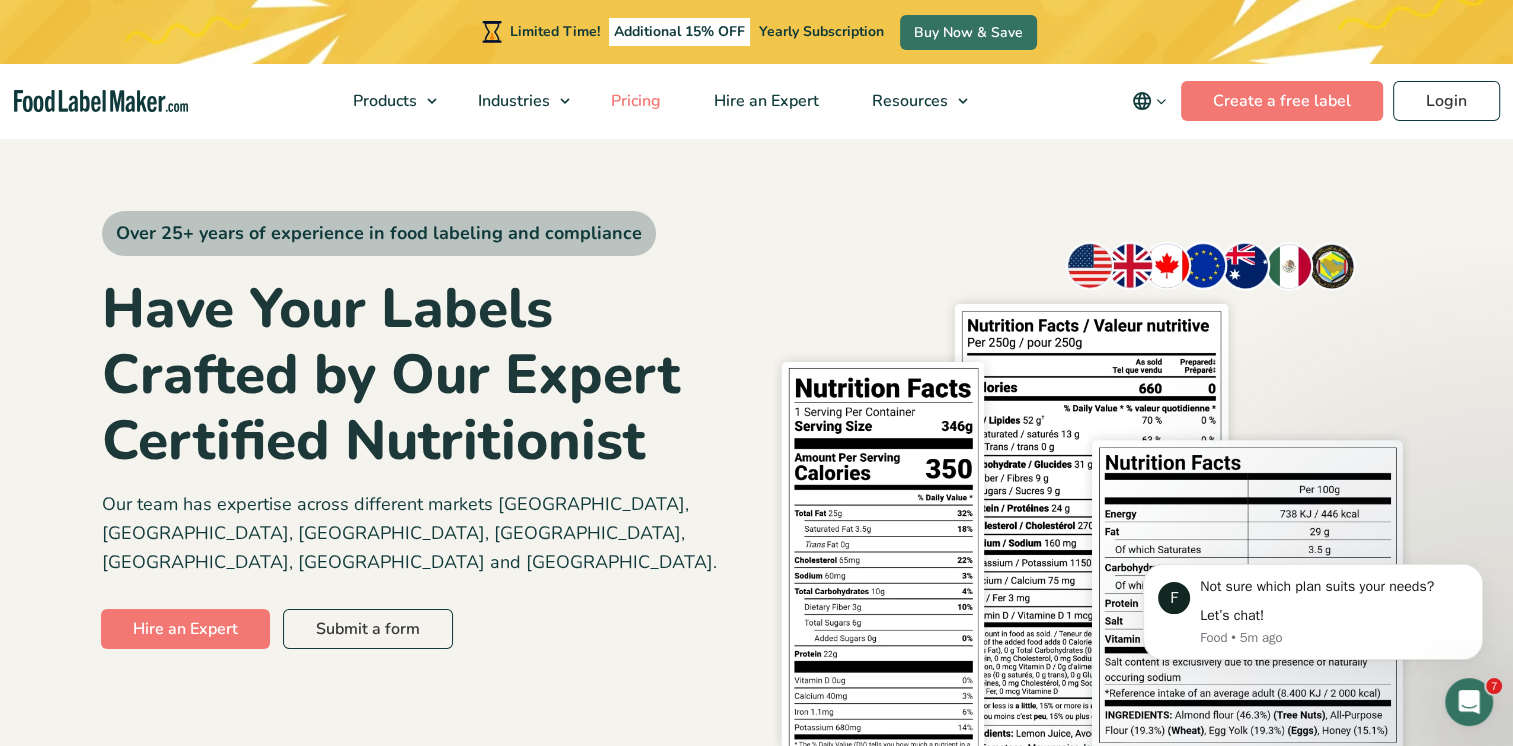 click on "Pricing" at bounding box center (634, 101) 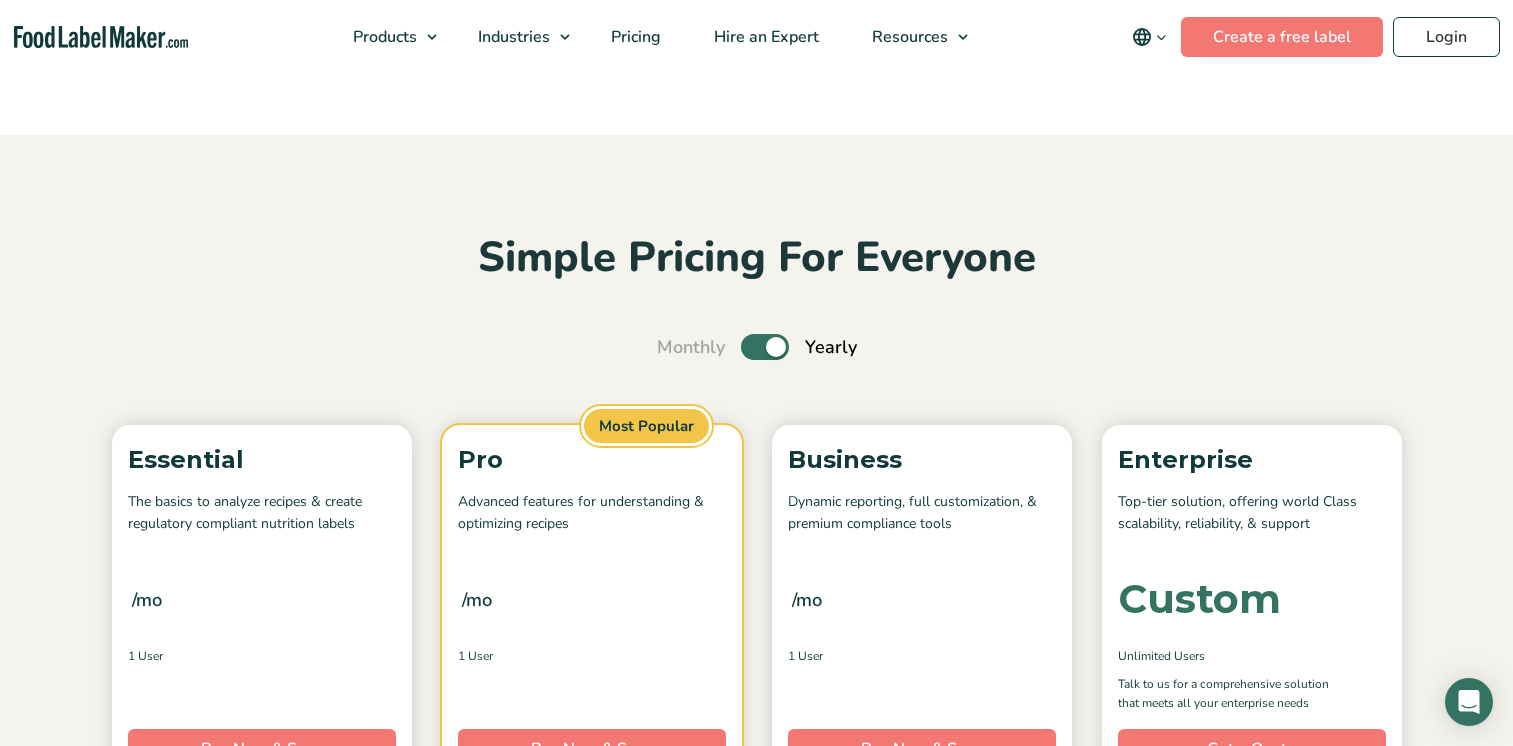 scroll, scrollTop: 0, scrollLeft: 0, axis: both 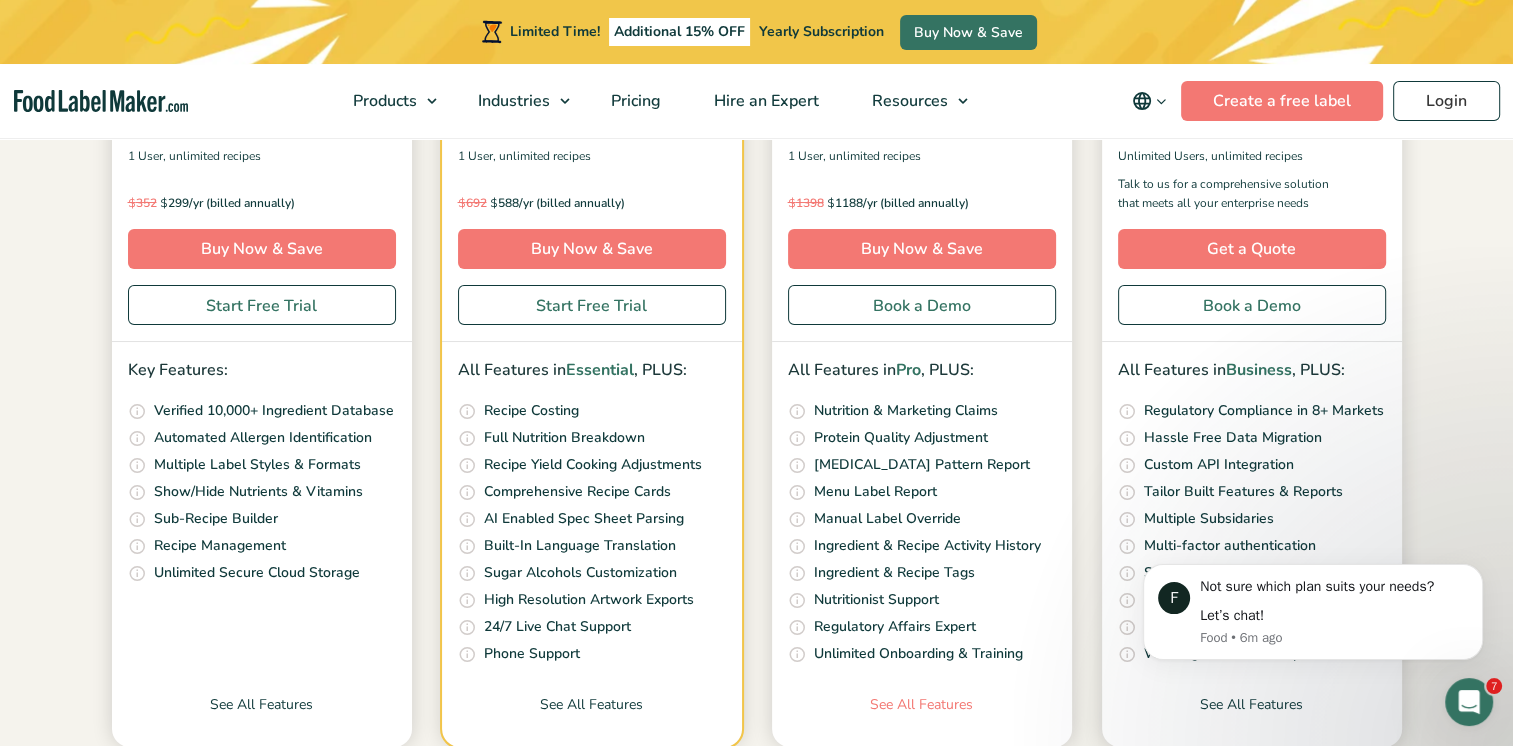 click on "See All Features" at bounding box center [922, 720] 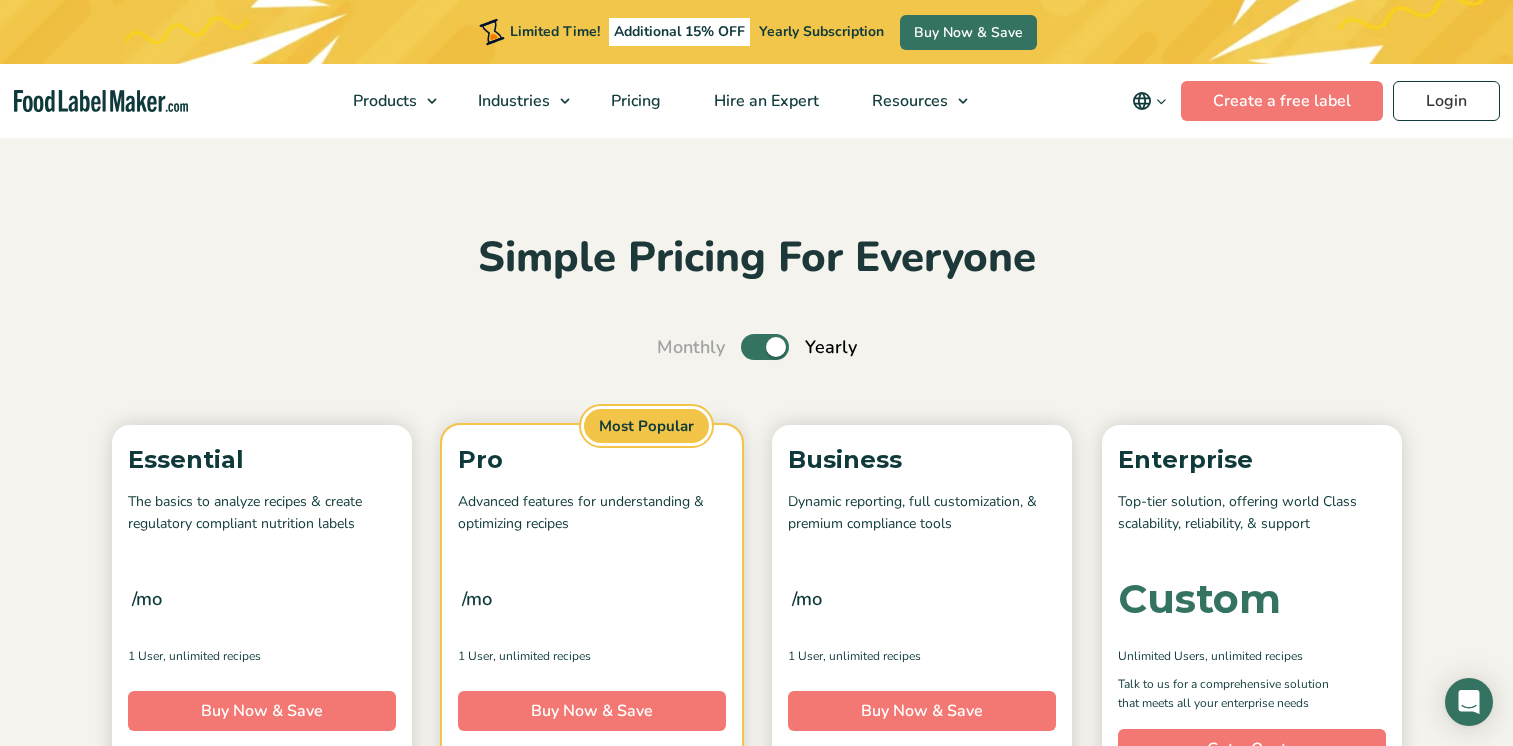 scroll, scrollTop: 400, scrollLeft: 0, axis: vertical 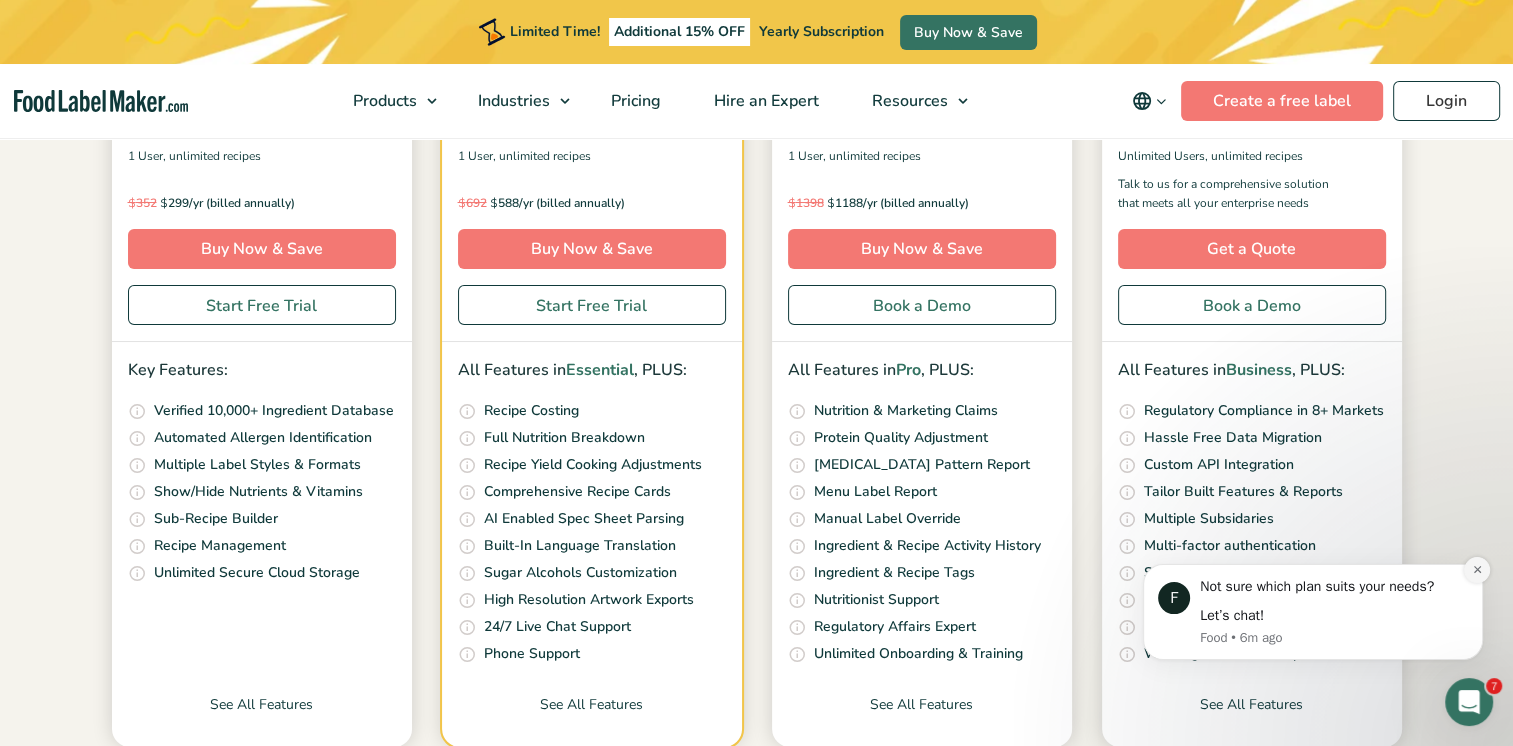 click 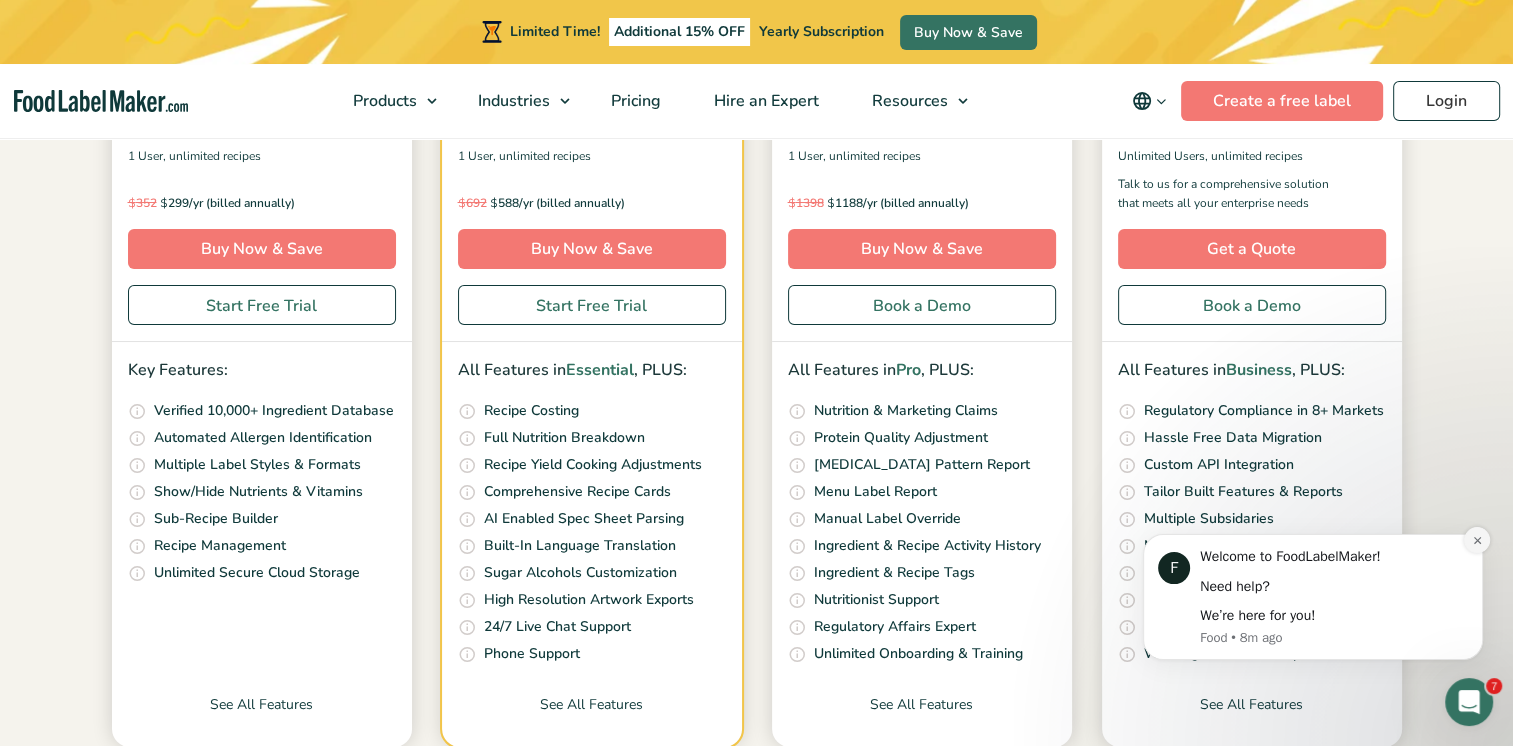 click 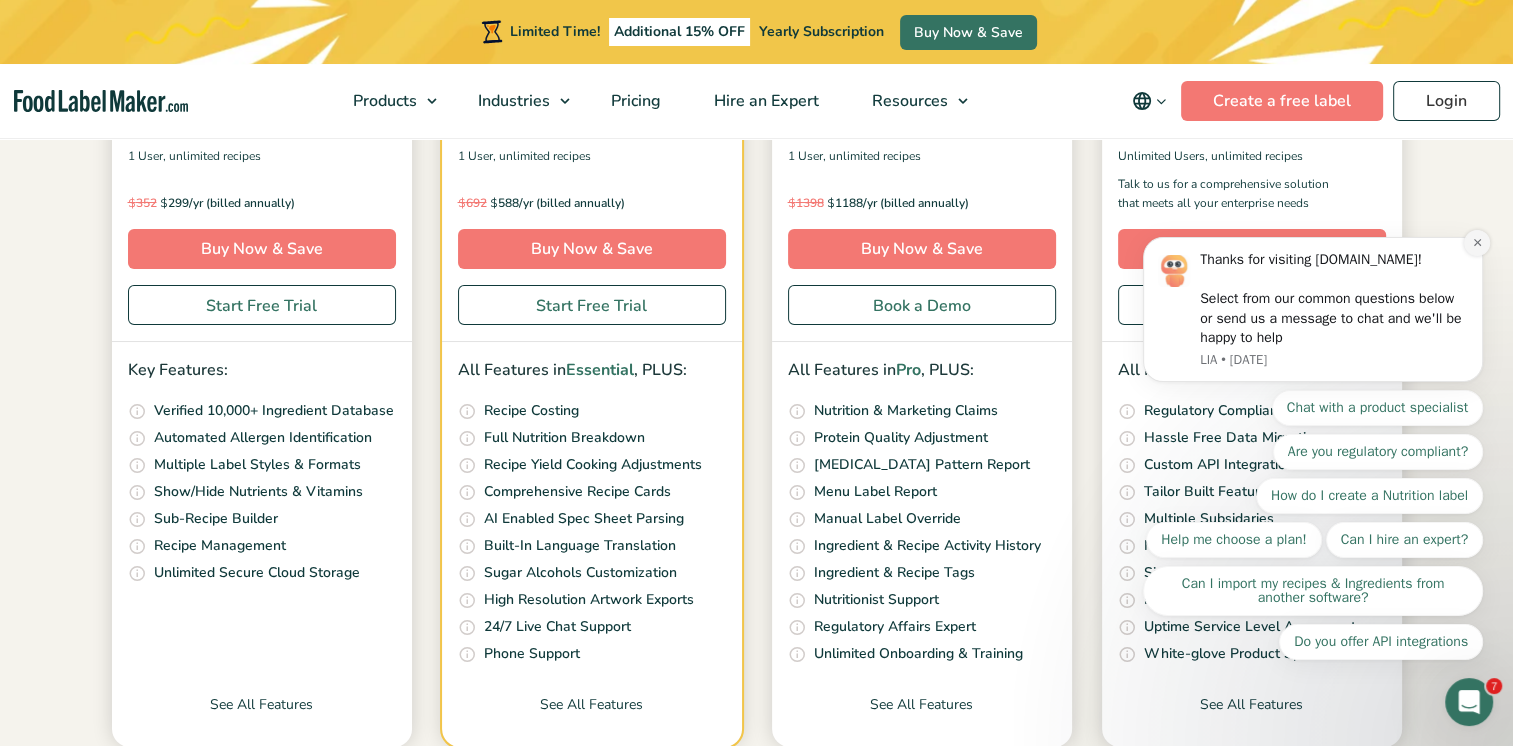 click at bounding box center (1477, 243) 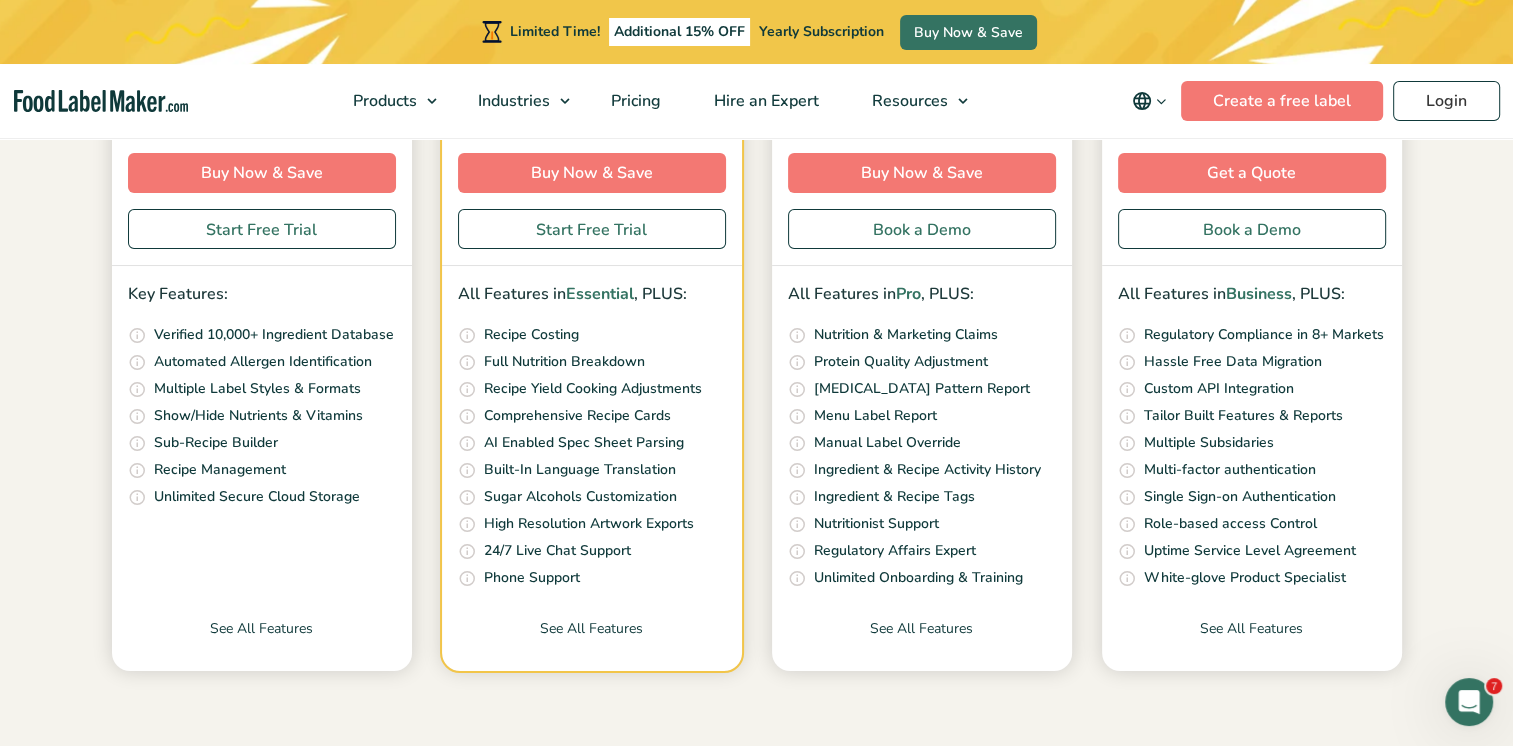 scroll, scrollTop: 700, scrollLeft: 0, axis: vertical 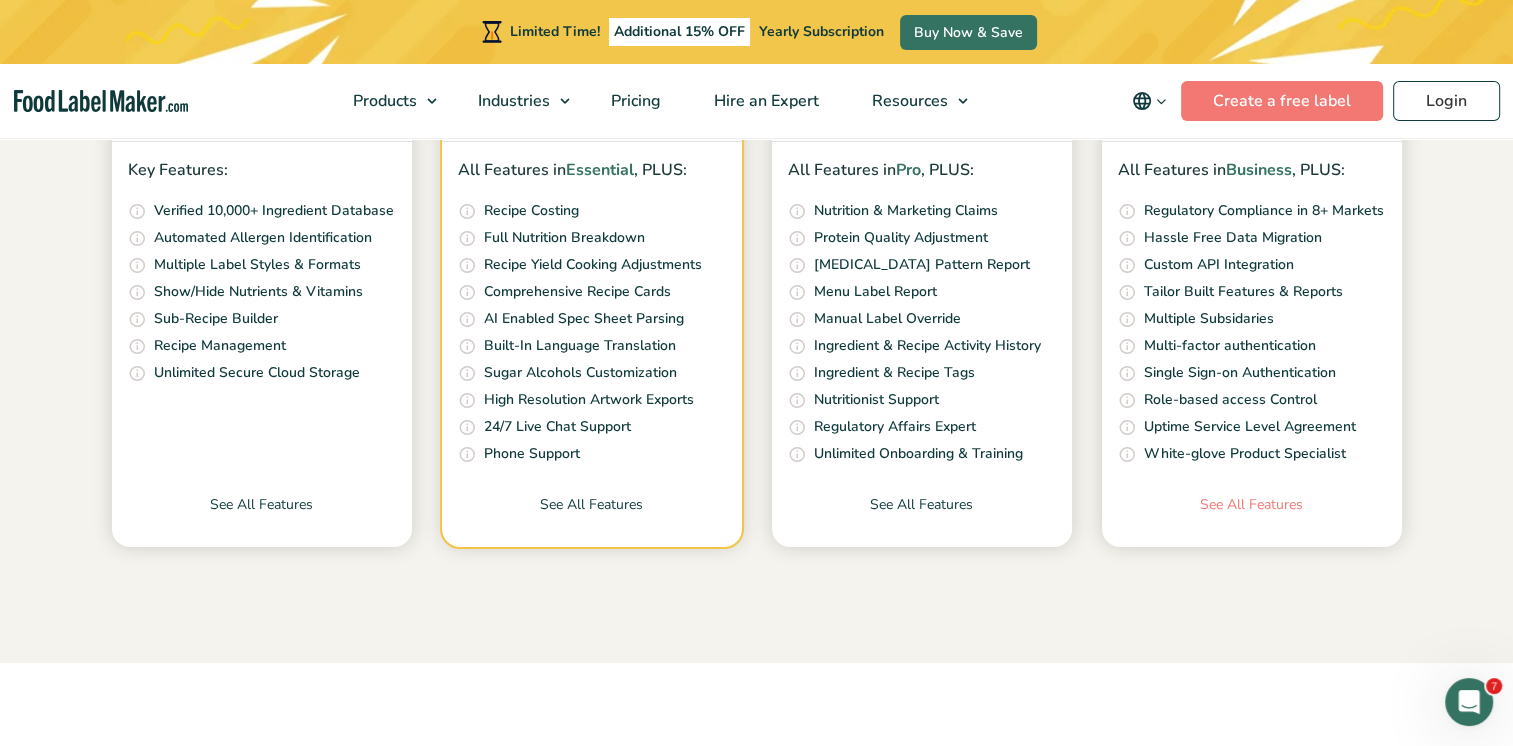 click on "See All Features" at bounding box center (1252, 520) 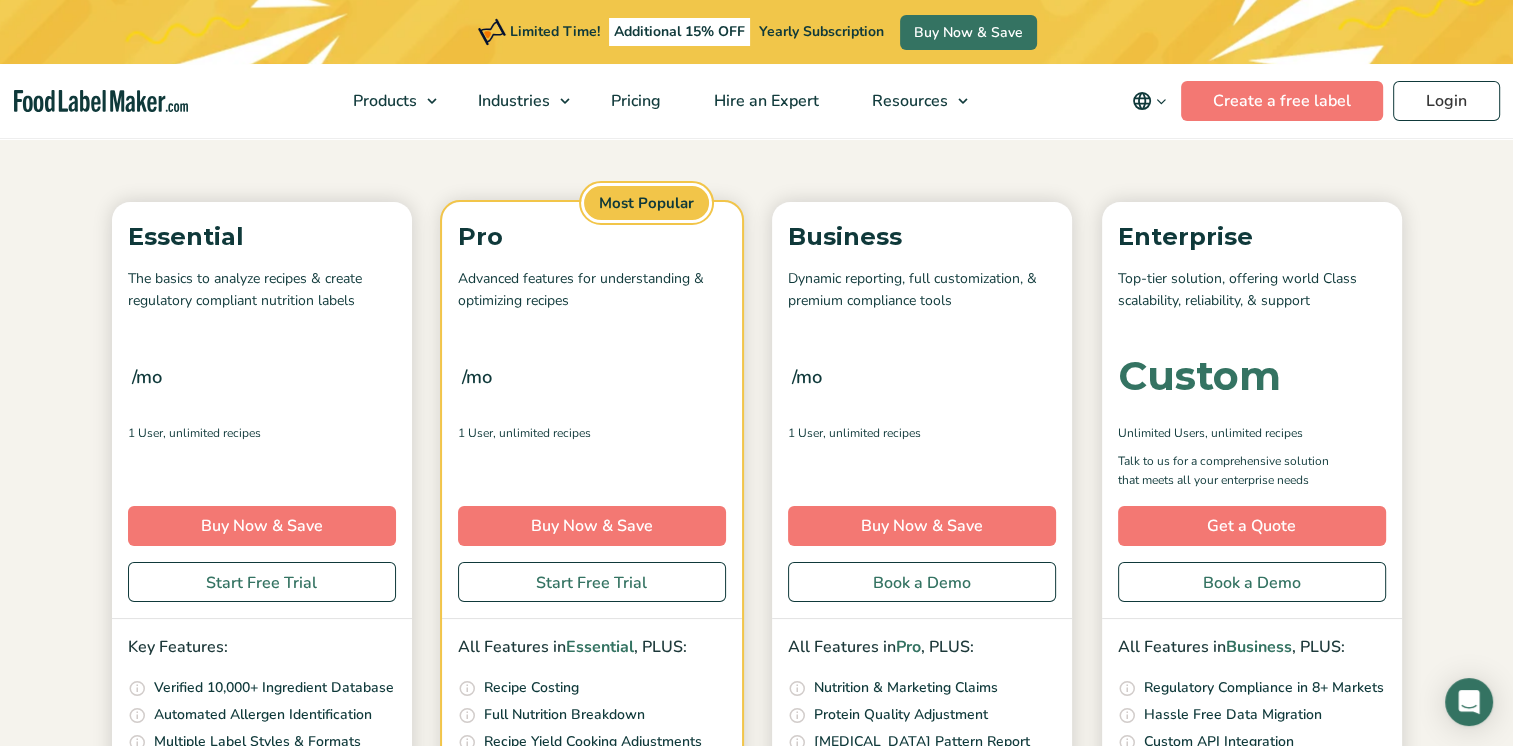 scroll, scrollTop: 300, scrollLeft: 0, axis: vertical 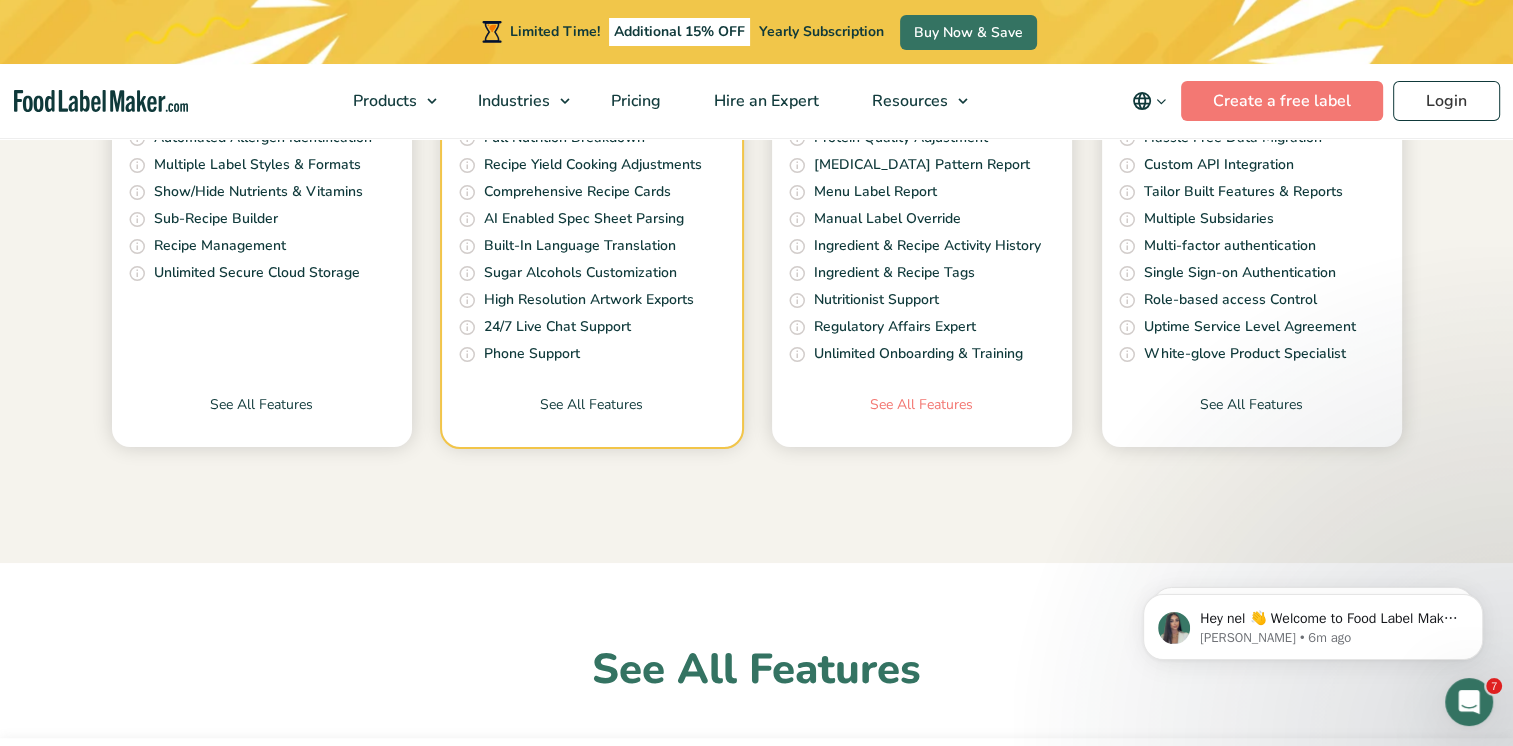 click on "See All Features" at bounding box center (922, 420) 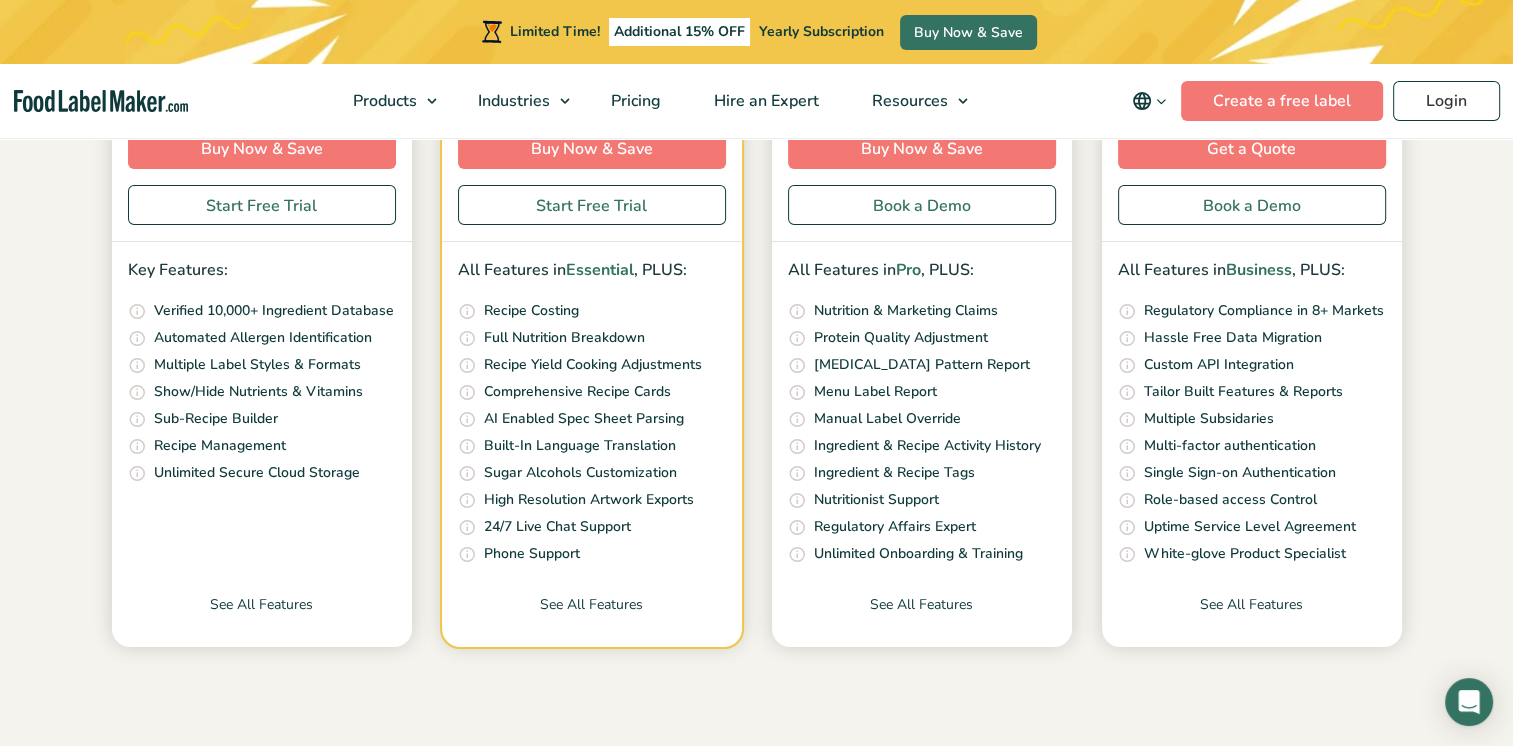 scroll, scrollTop: 1100, scrollLeft: 0, axis: vertical 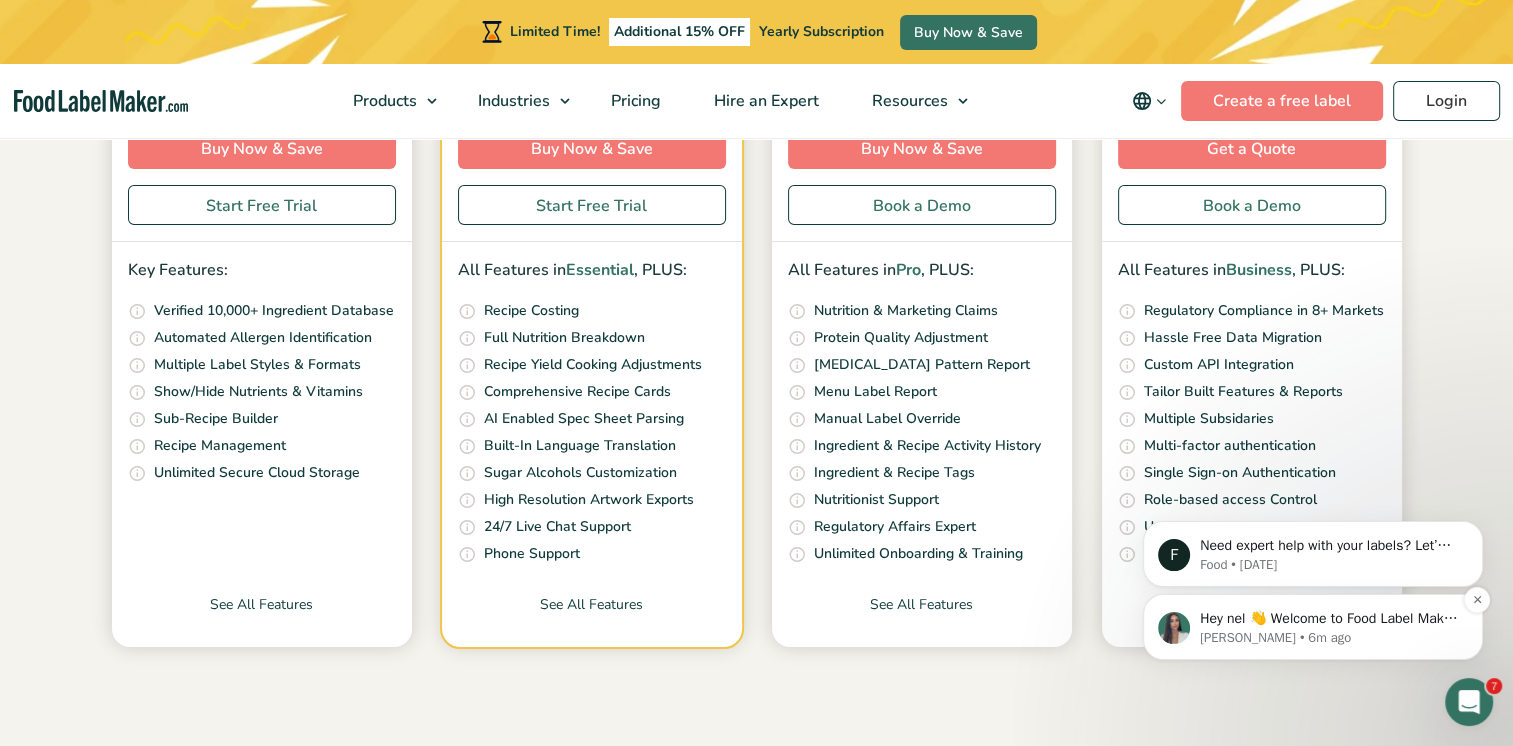 click on "Hey nel 👋 Welcome to Food Label Maker🙌 Take a look around! If you have any questions, just reply to this message." at bounding box center [1329, 619] 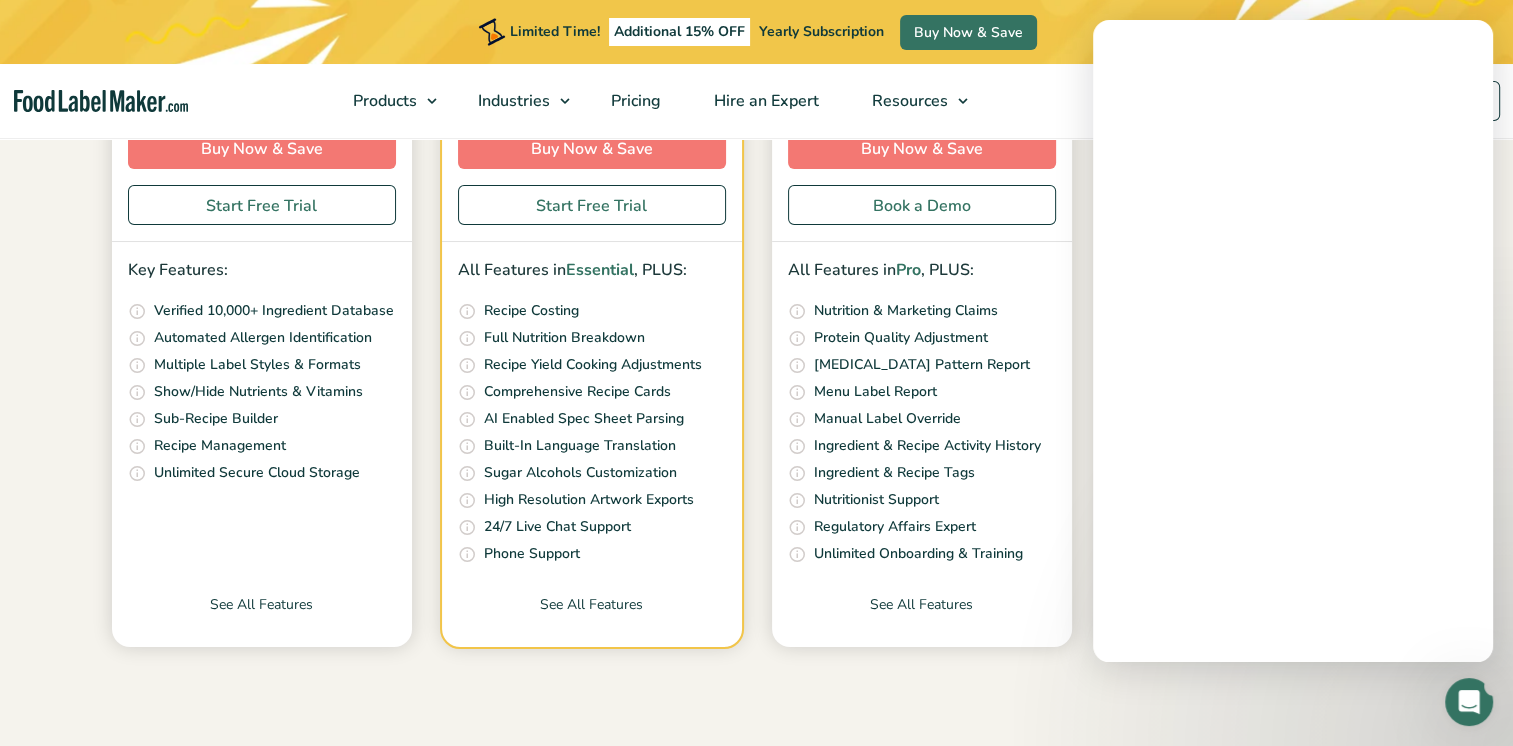 scroll, scrollTop: 0, scrollLeft: 0, axis: both 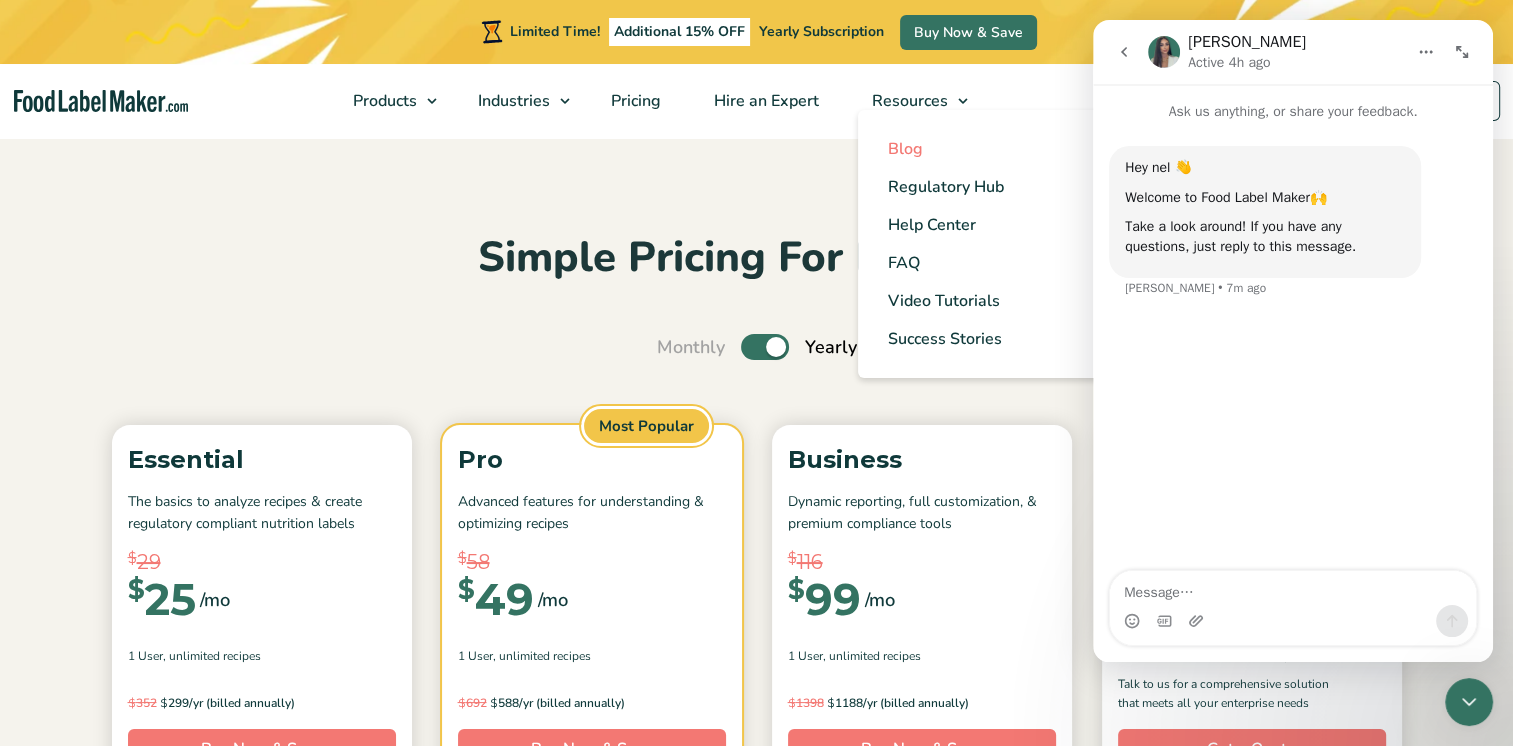 click on "Blog" at bounding box center [988, 149] 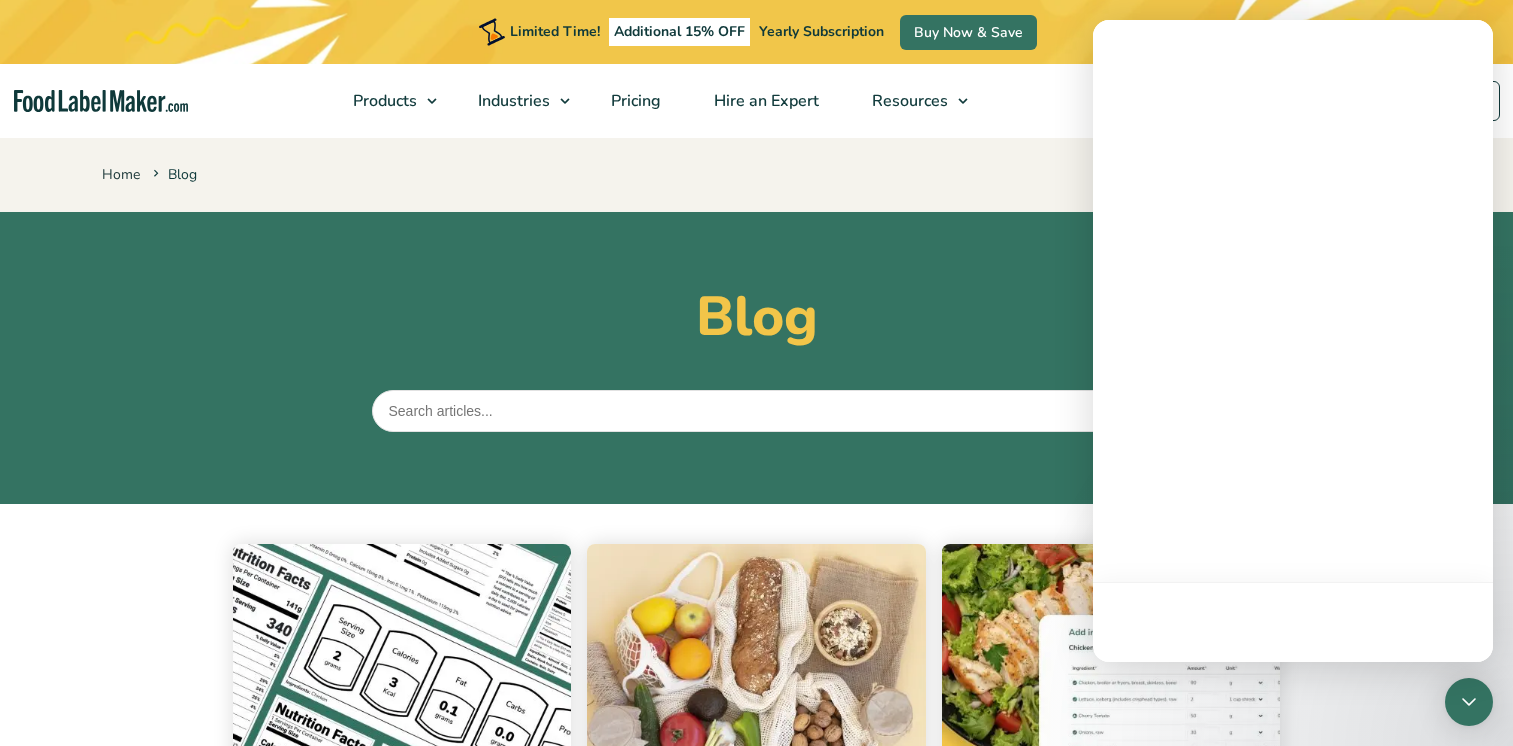 scroll, scrollTop: 0, scrollLeft: 0, axis: both 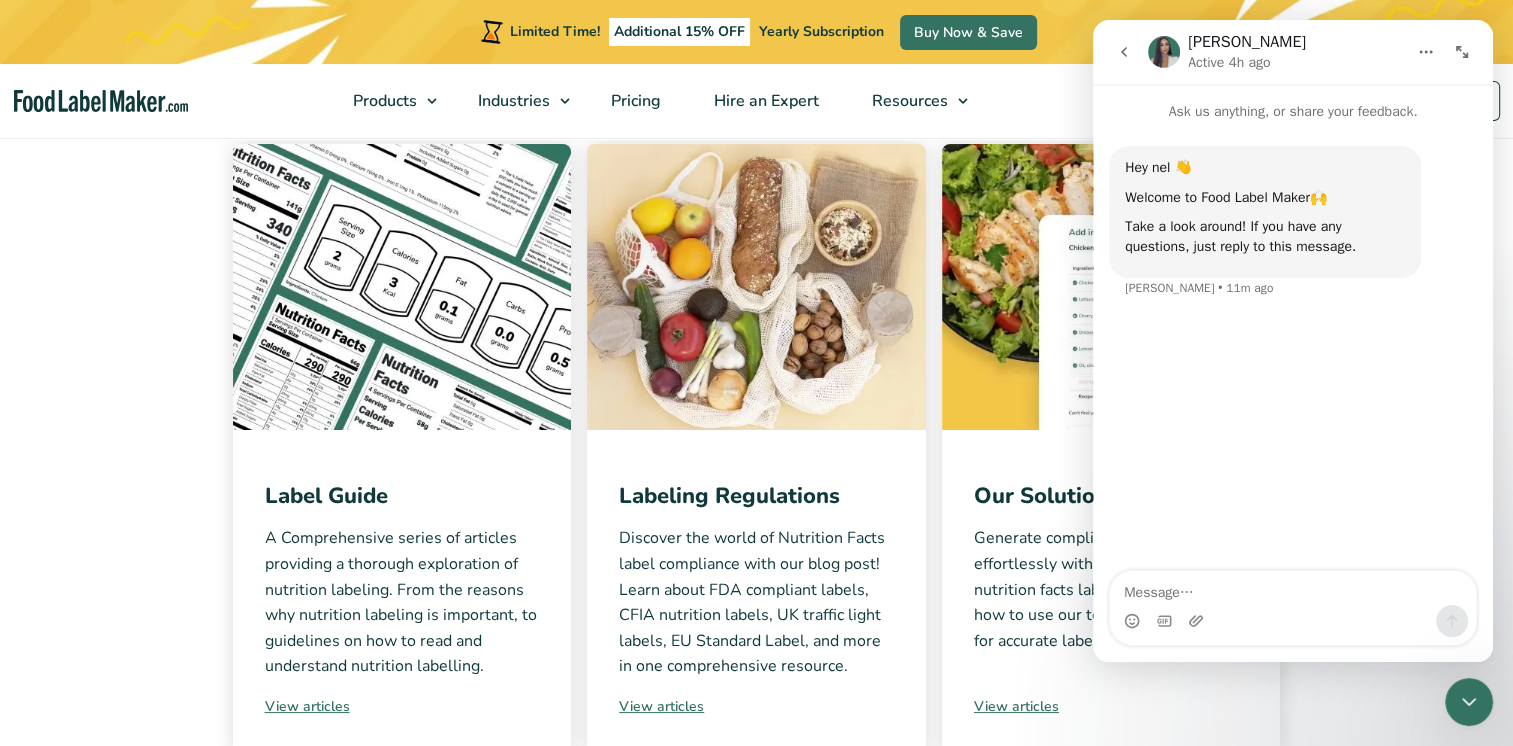 click at bounding box center (402, 287) 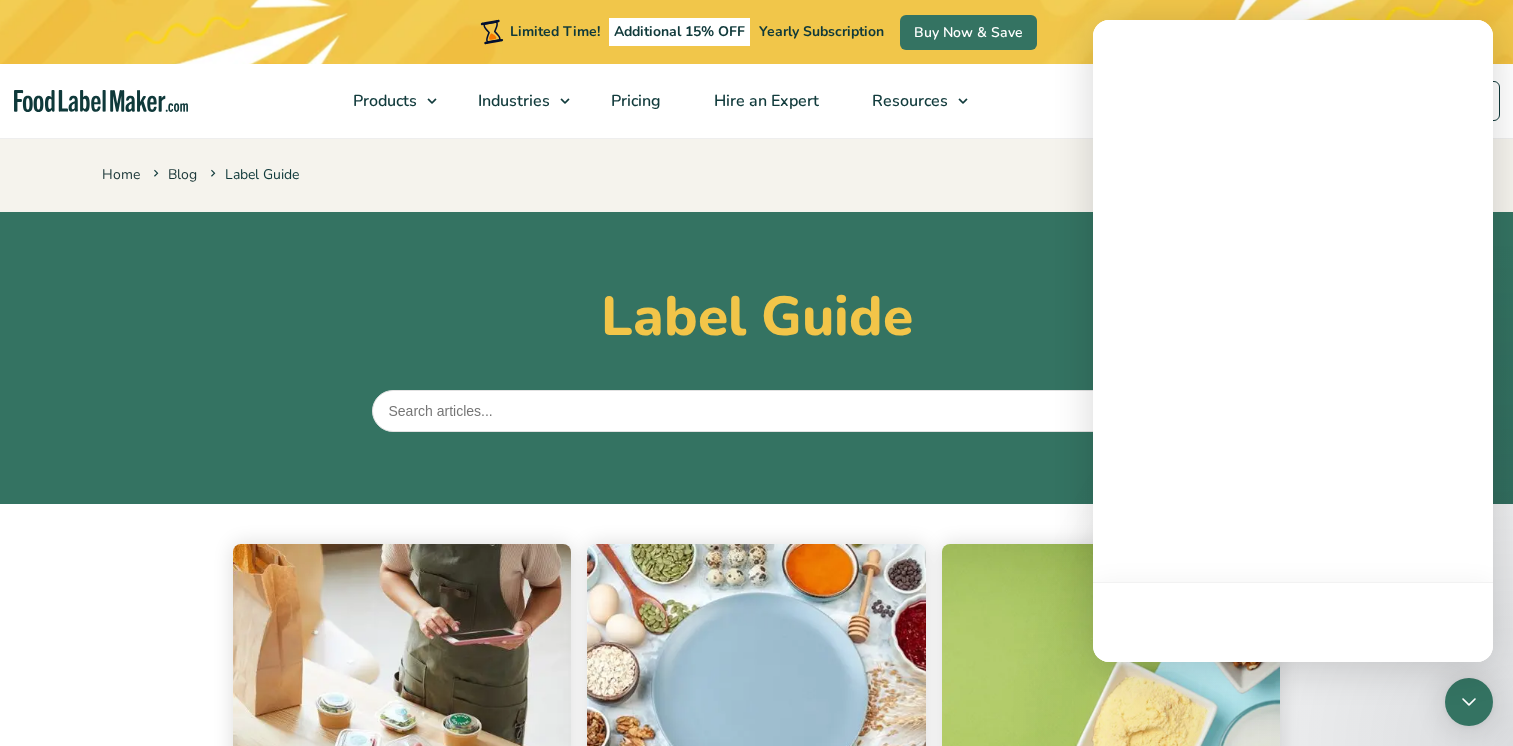 scroll, scrollTop: 500, scrollLeft: 0, axis: vertical 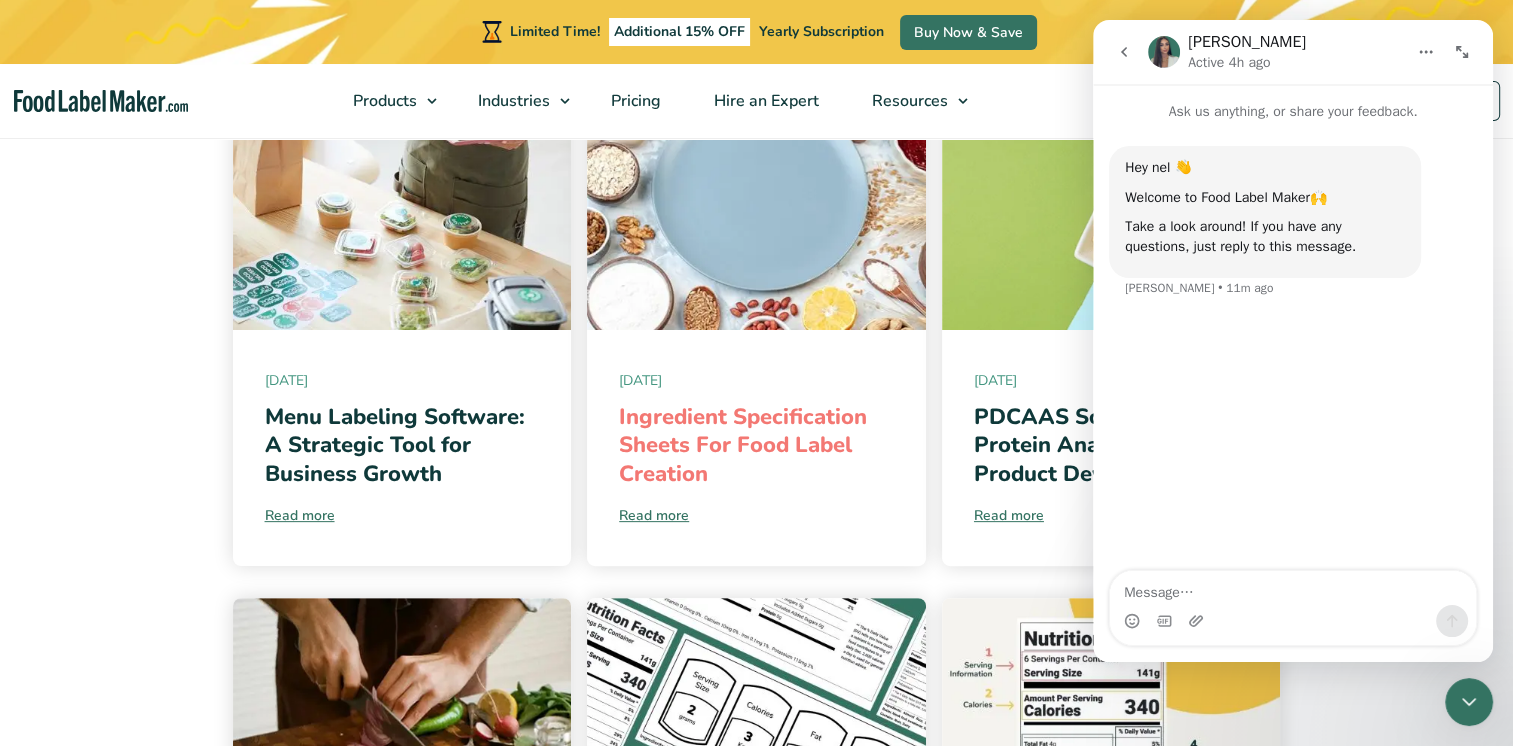 click on "Ingredient Specification Sheets For Food Label Creation" at bounding box center (743, 445) 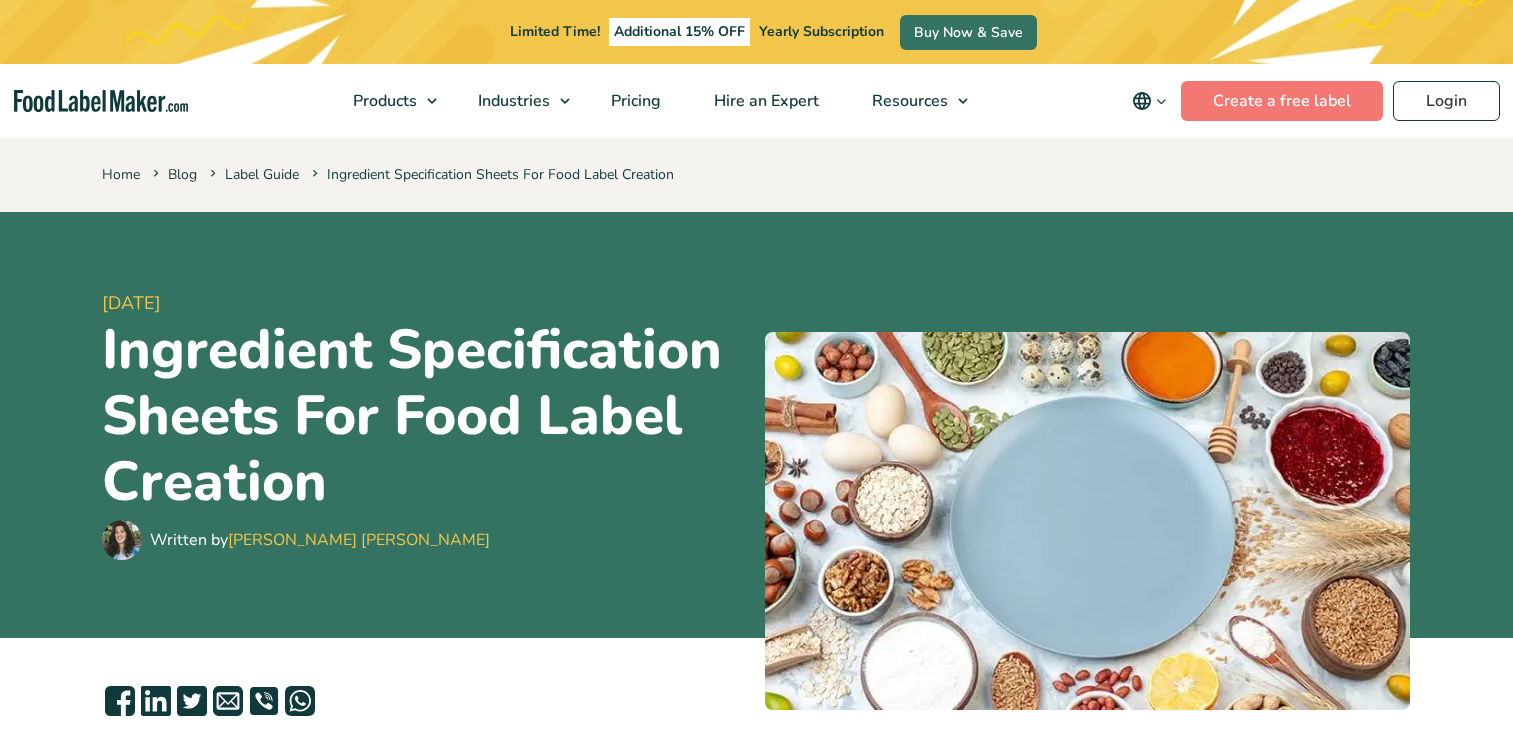 scroll, scrollTop: 400, scrollLeft: 0, axis: vertical 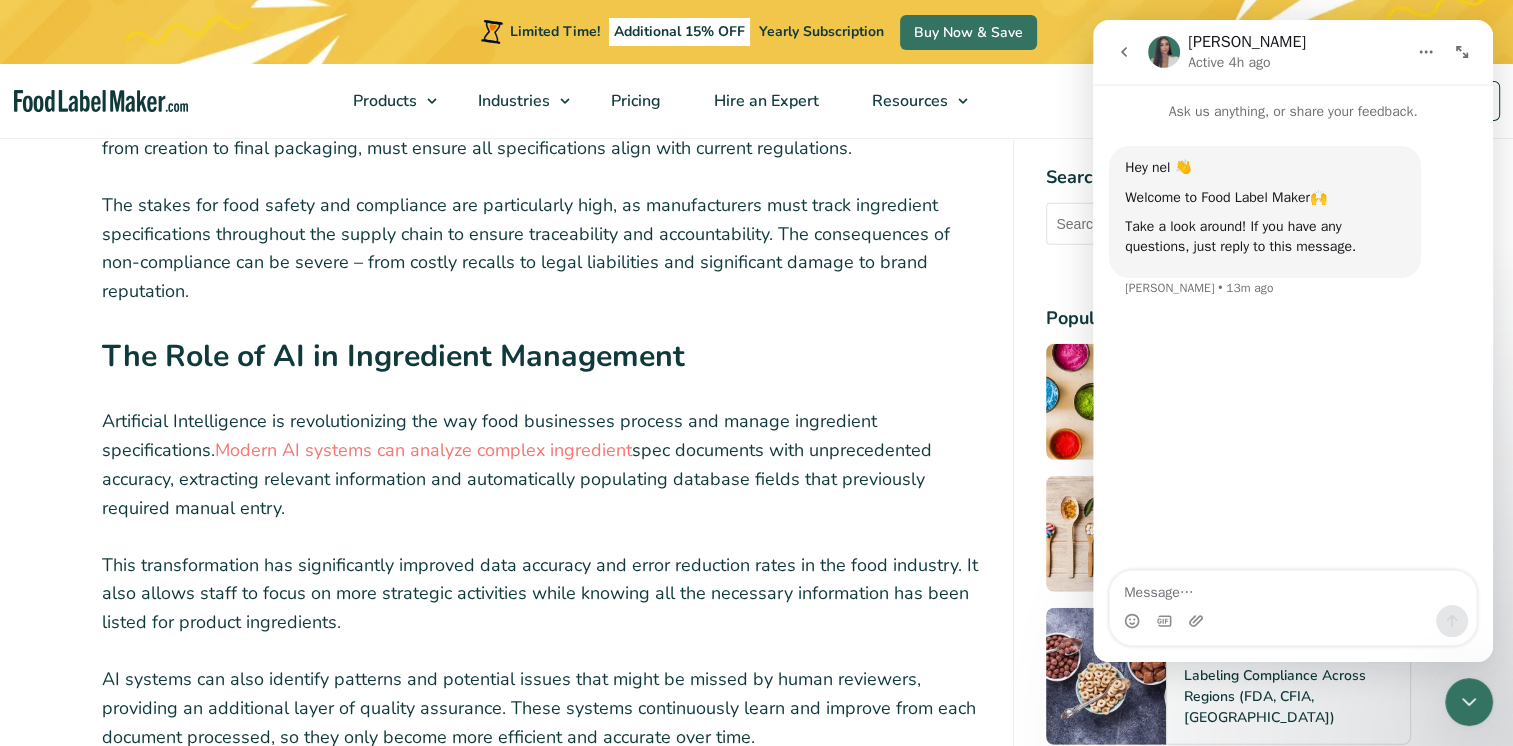click on "Current food regulations are growing more complex and consumers are becoming more aware of the ingredients and nutrients displayed on product nutrition labels. In response, the  importance of ingredient specification sheets  has become a critical component of food label creation.
Ingredient specification sheets break down essential nutrients and product information for food products and recipes. Traditional manual analysis of these spec sheets has not only been time-consuming but prone to errors that could lead to costly recalls, regulatory non-compliance, and potential health risks for consumers.
Table of Contents
Toggle
Understanding Ingredient Specification Sheets in Food Label Analysis Key Benefits for Food Manufacturers Reduced Human Error and Quality Control Faster Product Development Cycles Enhanced Regulatory Compliance Cost and Resource Optimization Operational Efficiency The Role of AI in Ingredient Management" at bounding box center (558, 138) 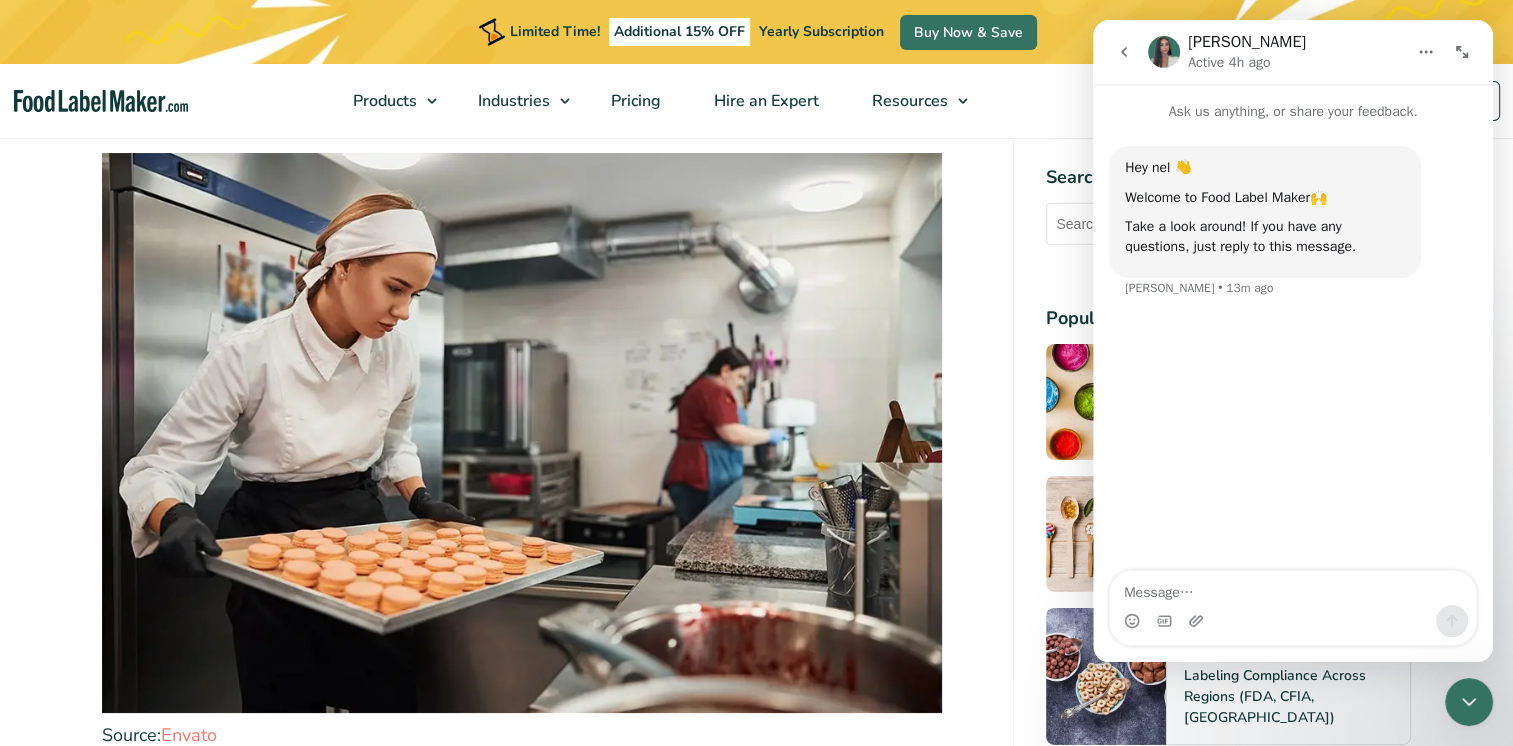 scroll, scrollTop: 5500, scrollLeft: 0, axis: vertical 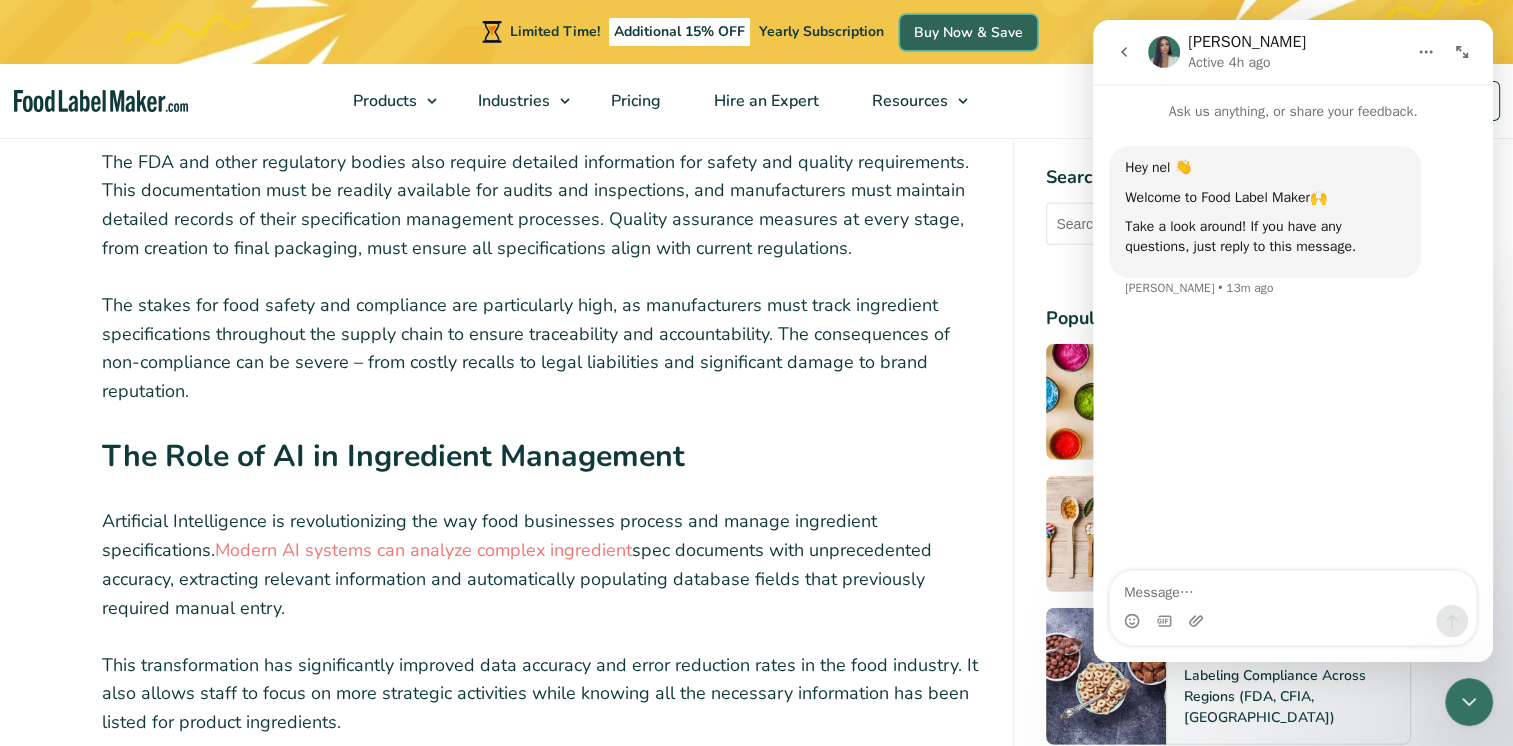 click on "Buy Now & Save" at bounding box center [968, 32] 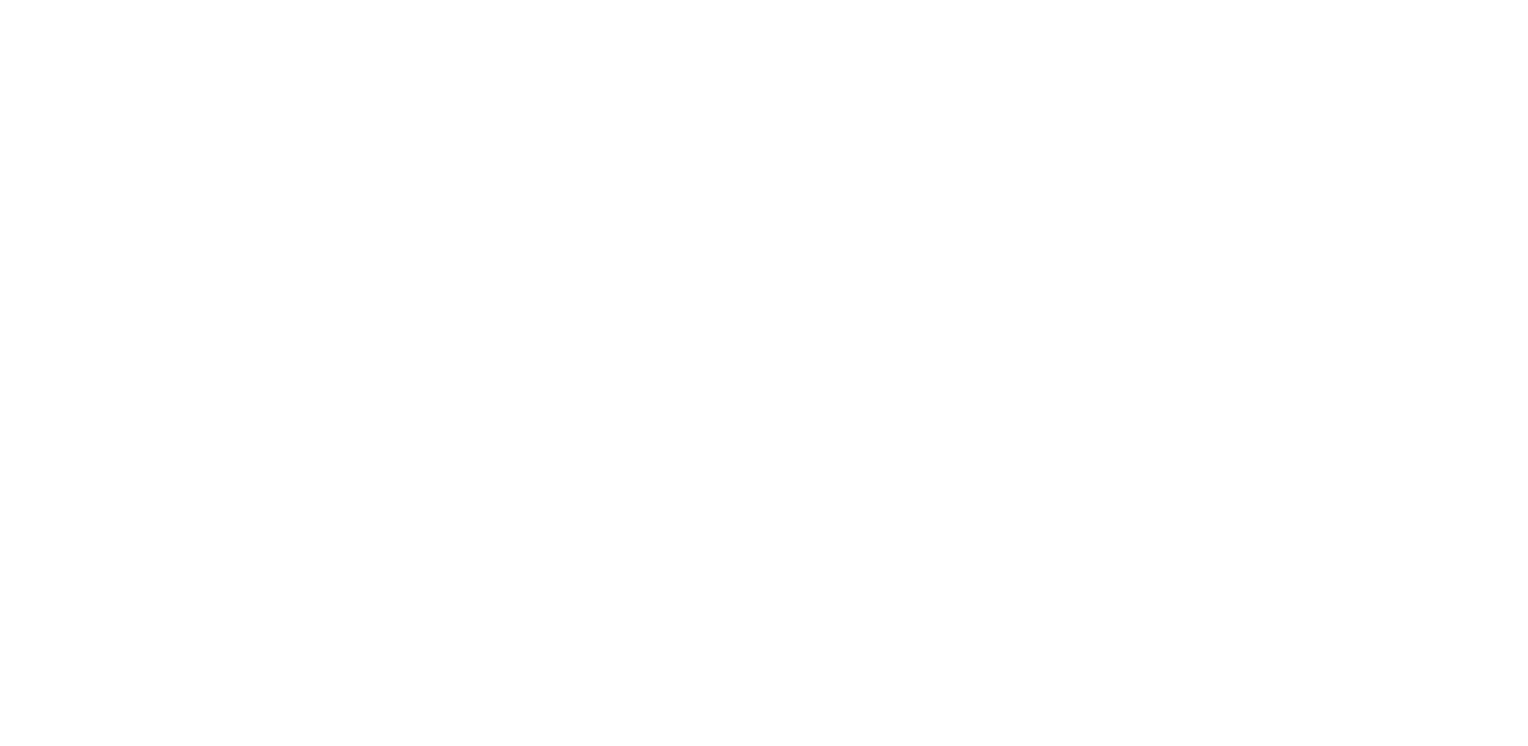scroll, scrollTop: 0, scrollLeft: 0, axis: both 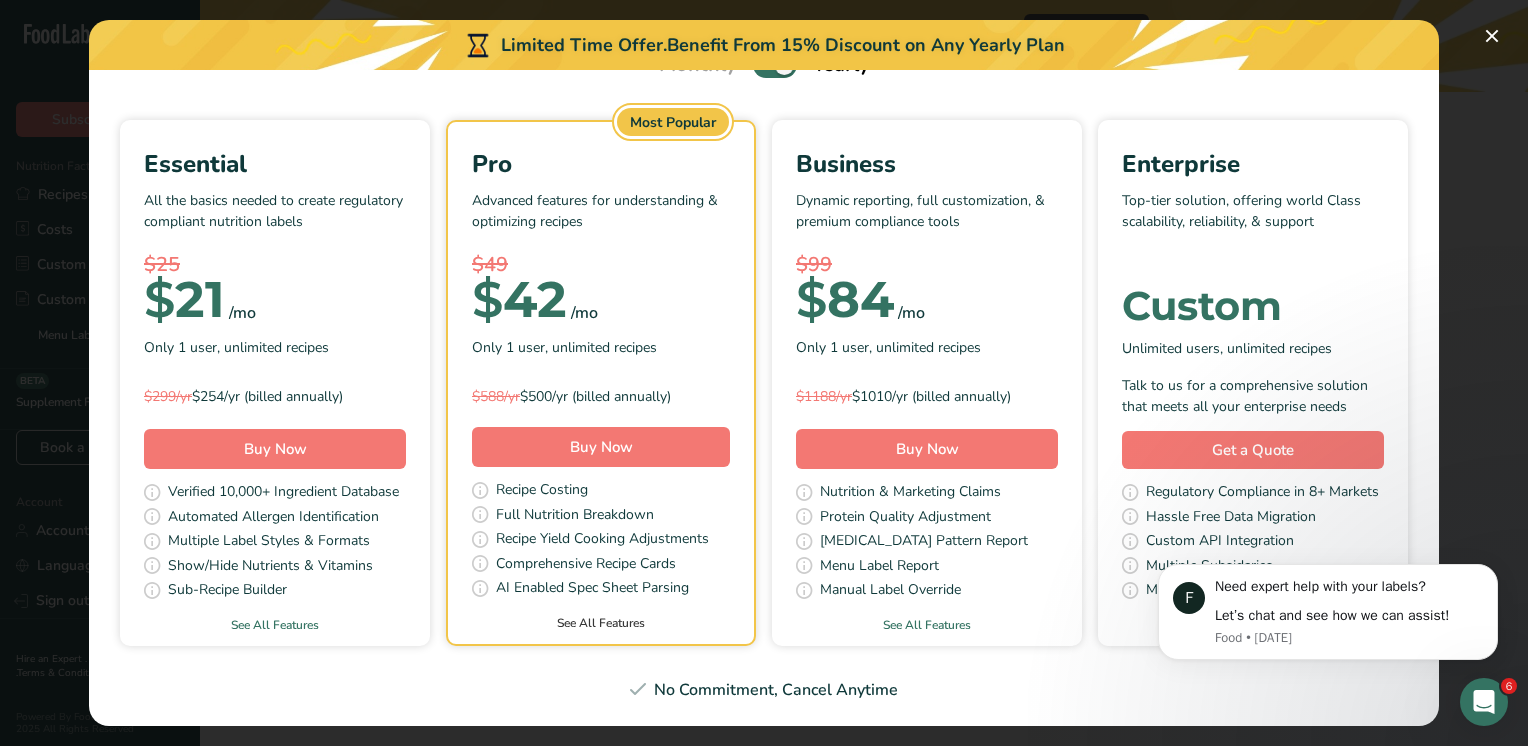 click on "See All Features" at bounding box center [601, 623] 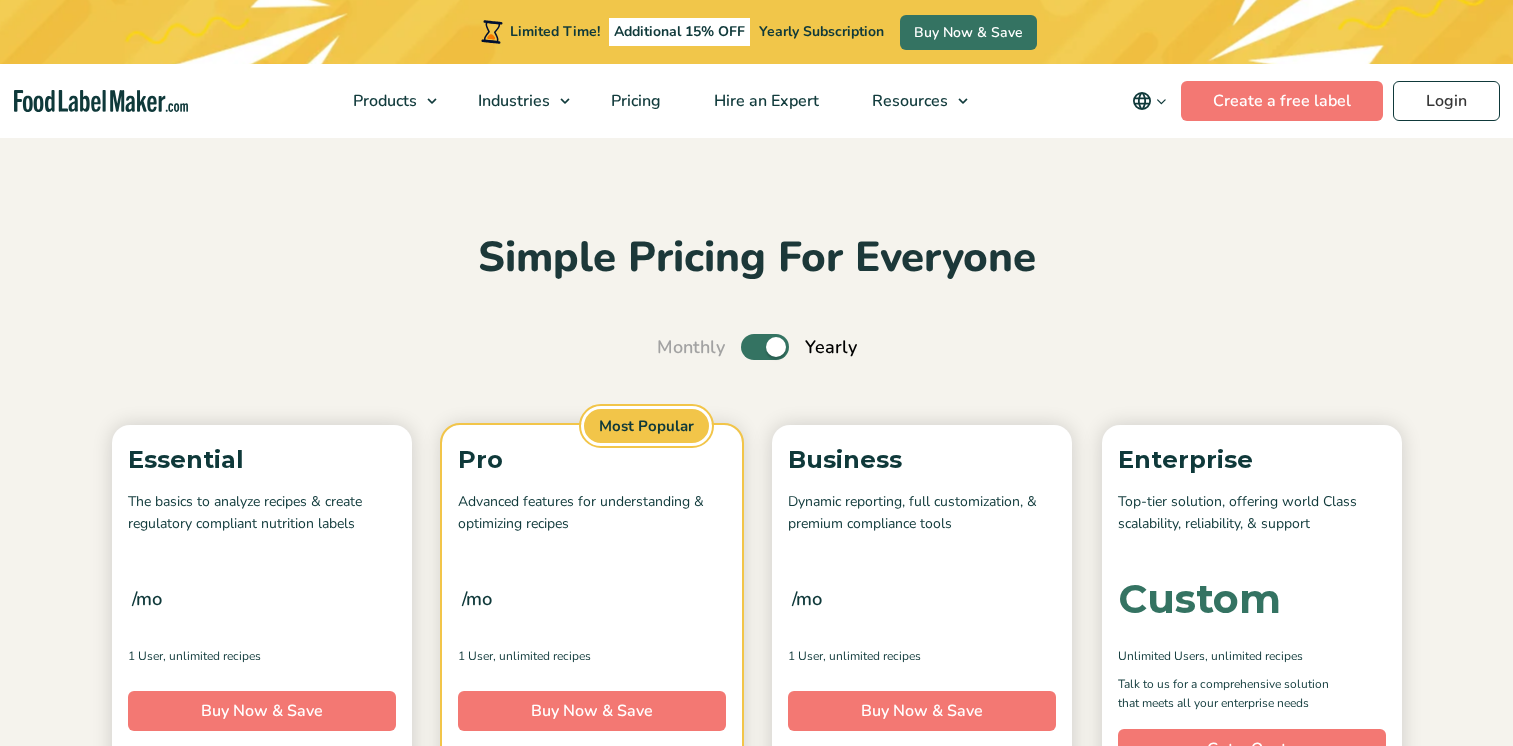 scroll, scrollTop: 1890, scrollLeft: 0, axis: vertical 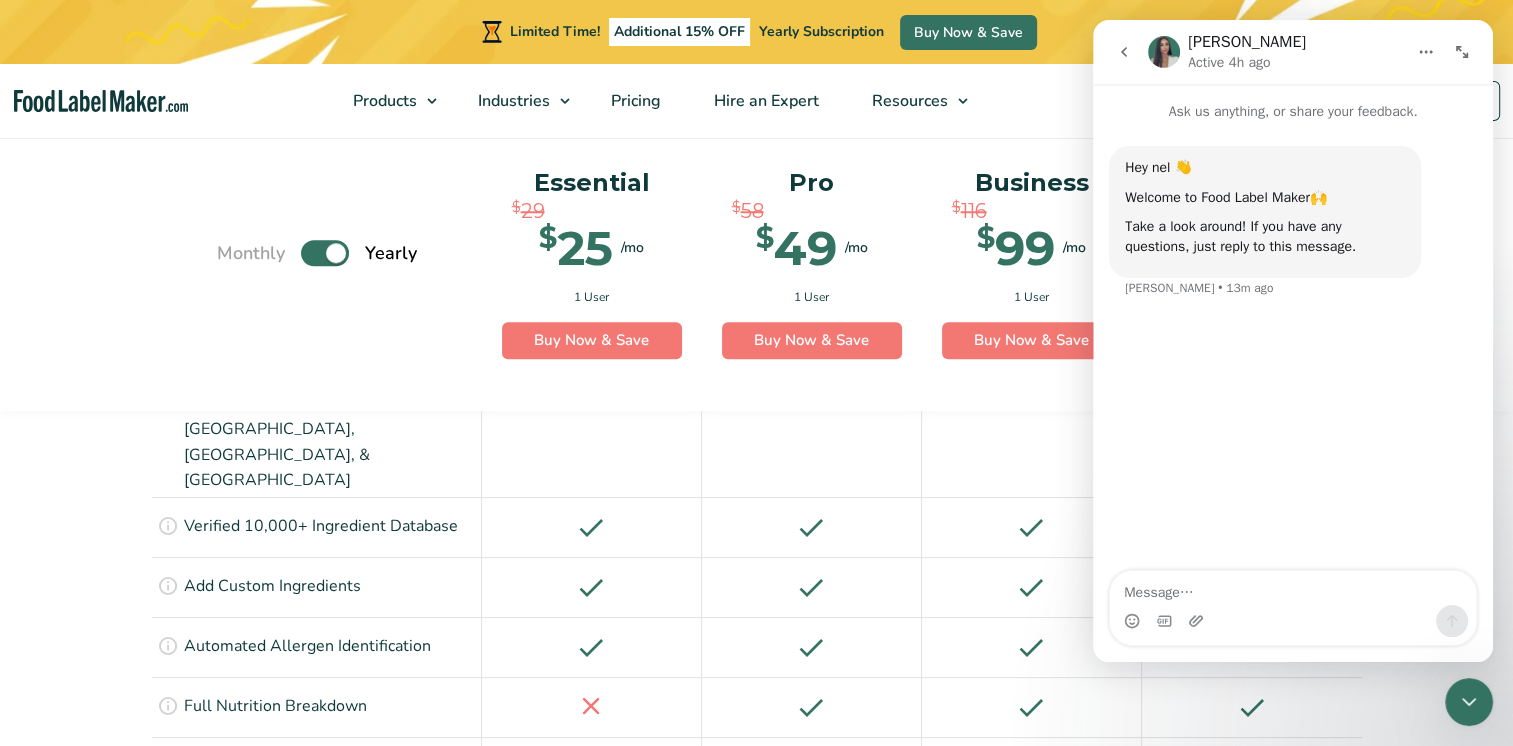 click 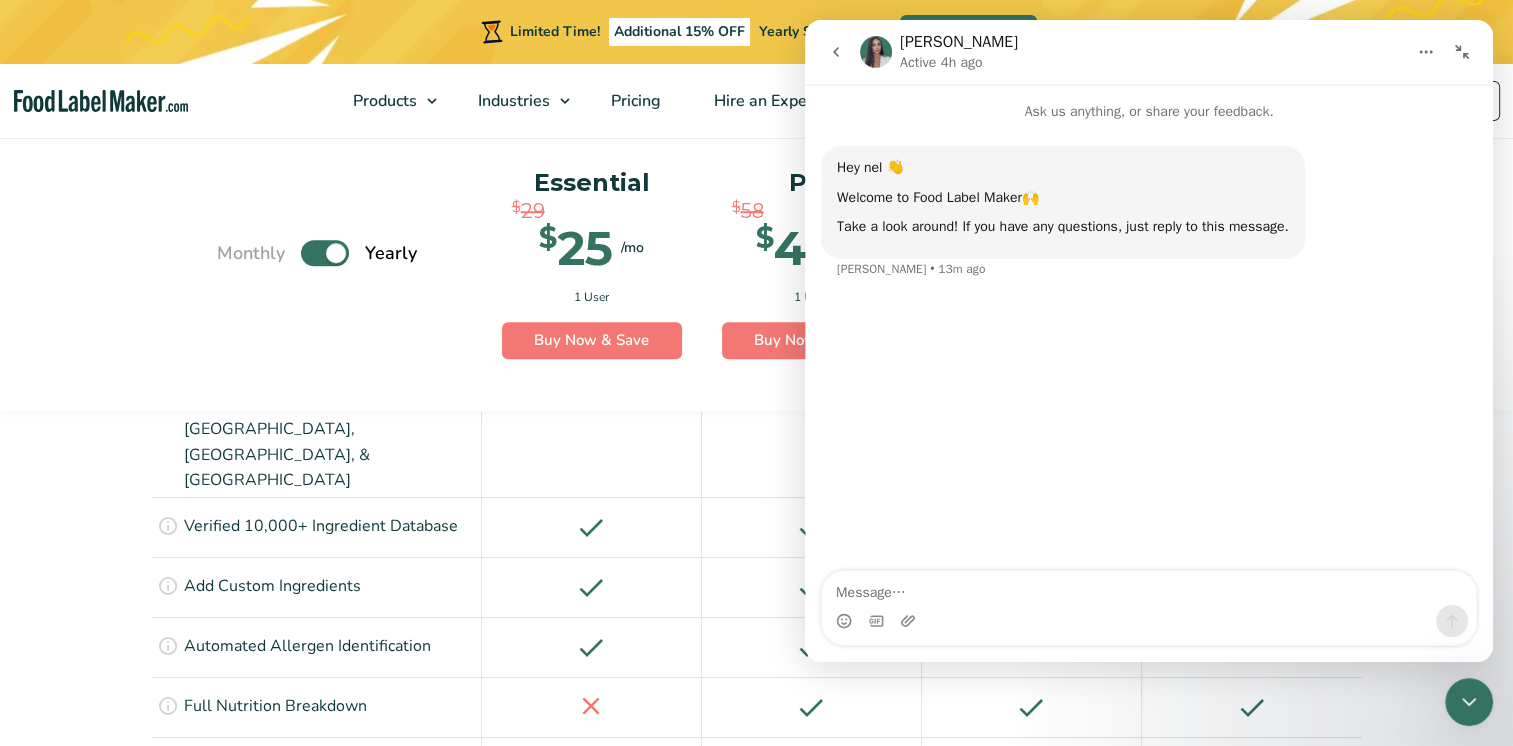 click 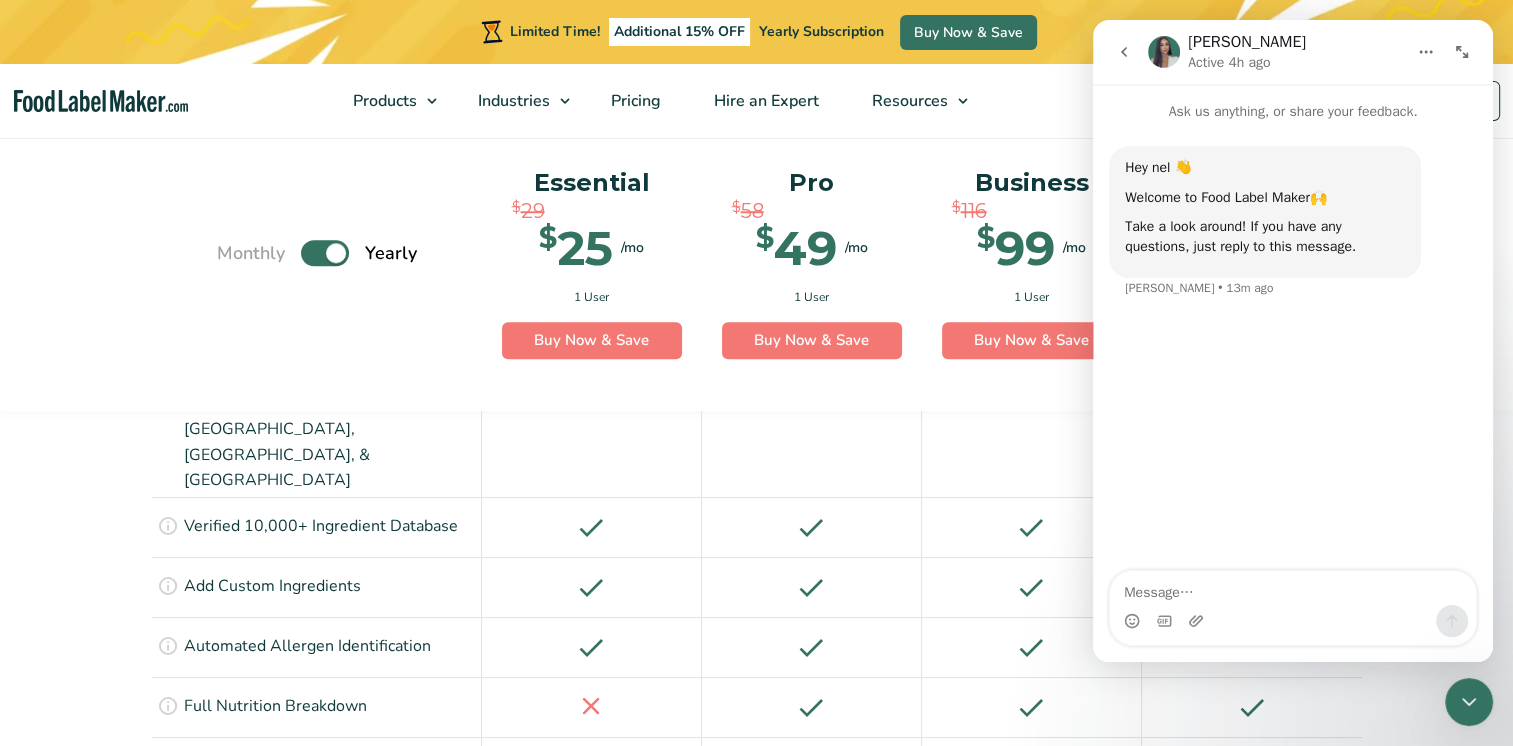 click 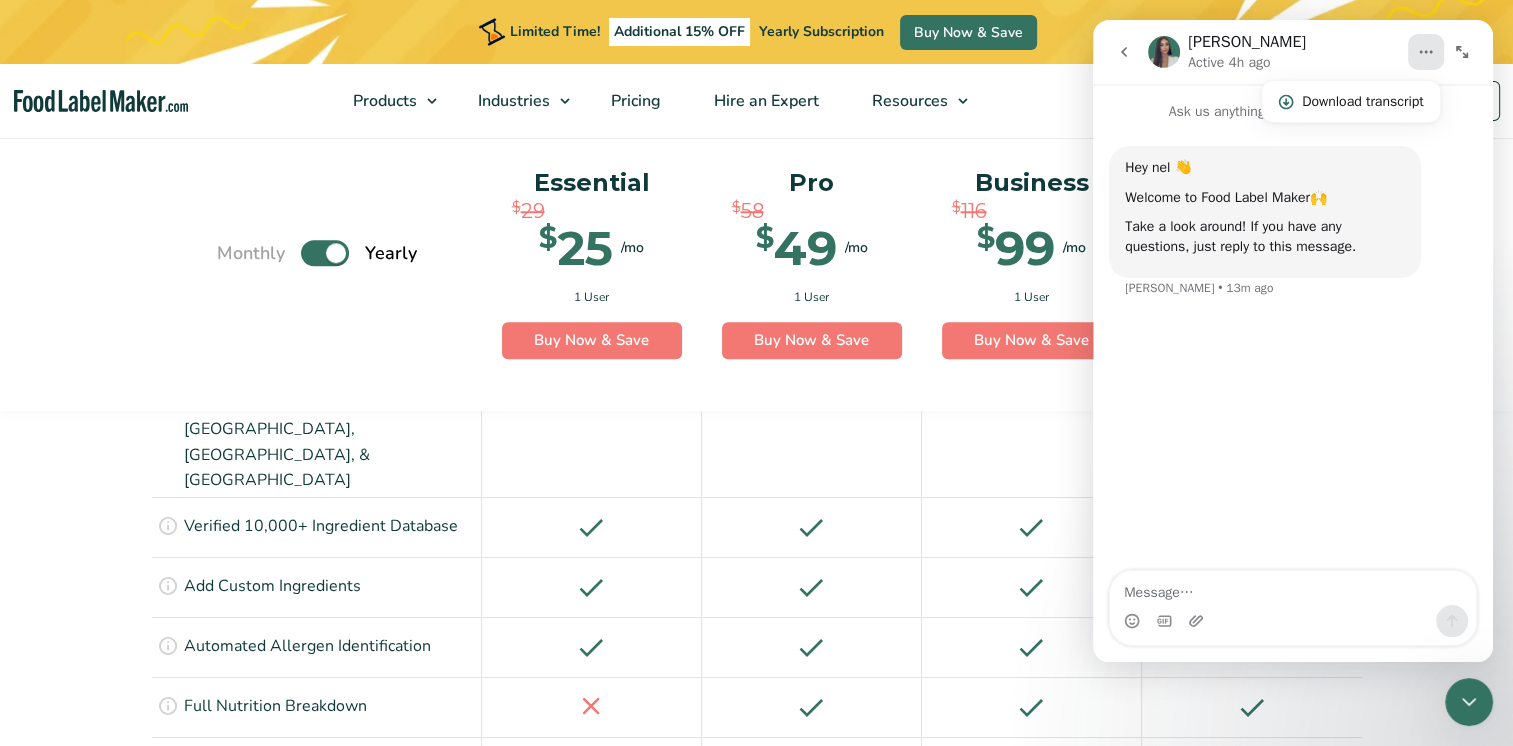 click on "Products
Food Nutrition Labelling
Supplements Formulation & Labelling
Industries
Food Manufacturers
Hospitality & Hotels
Supplement Manufacturers
Meal Plan
Restaurants and Food Service
Hospitals & Healthcare
Pricing
Hire an Expert
Resources
Blog
Regulatory Hub
Help Center
FAQ
Video Tutorials
Success Stories
Terms & Conditions
Privacy Policy
English Español Français Deutsch
English Español Français Deutsch
Create a free label
Login" at bounding box center (756, 101) 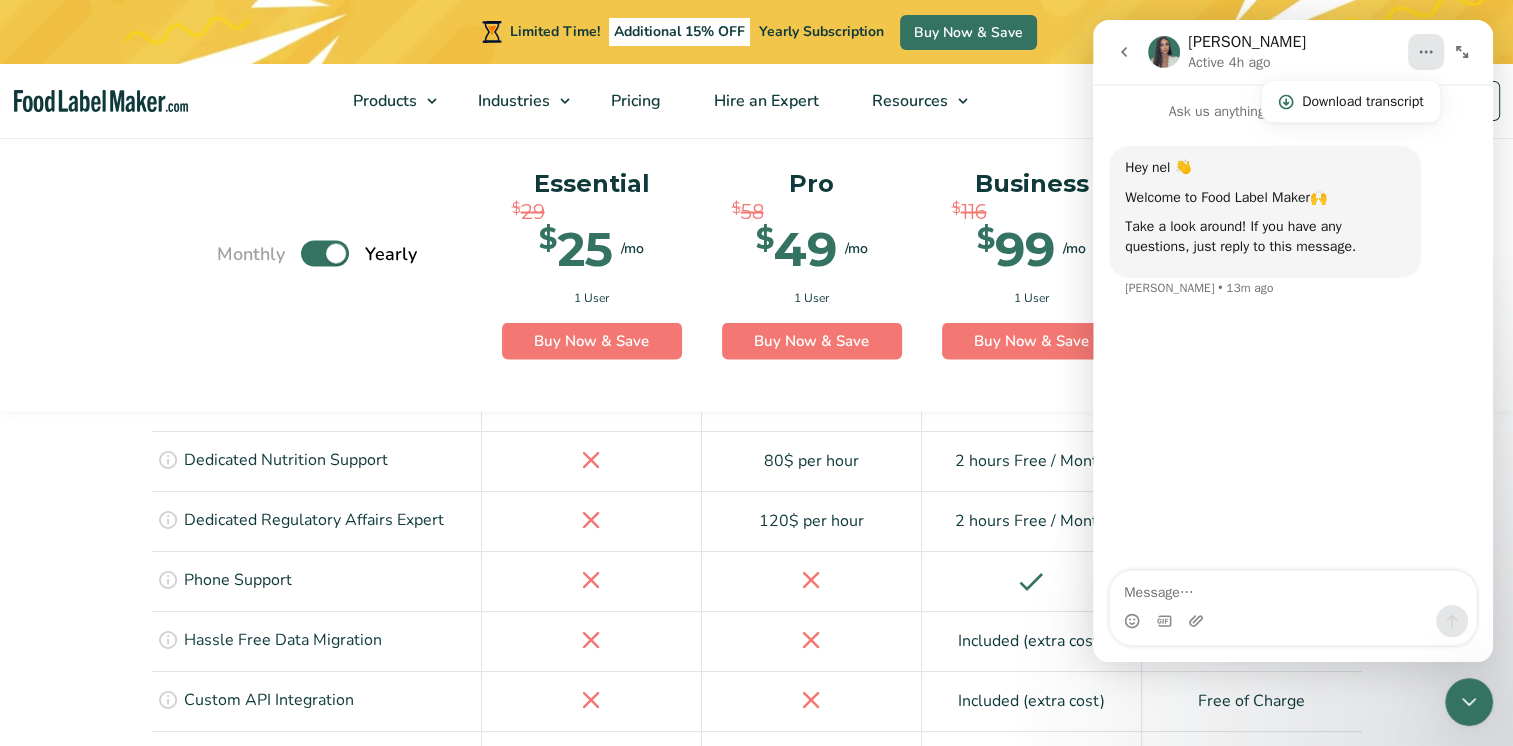 scroll, scrollTop: 3898, scrollLeft: 0, axis: vertical 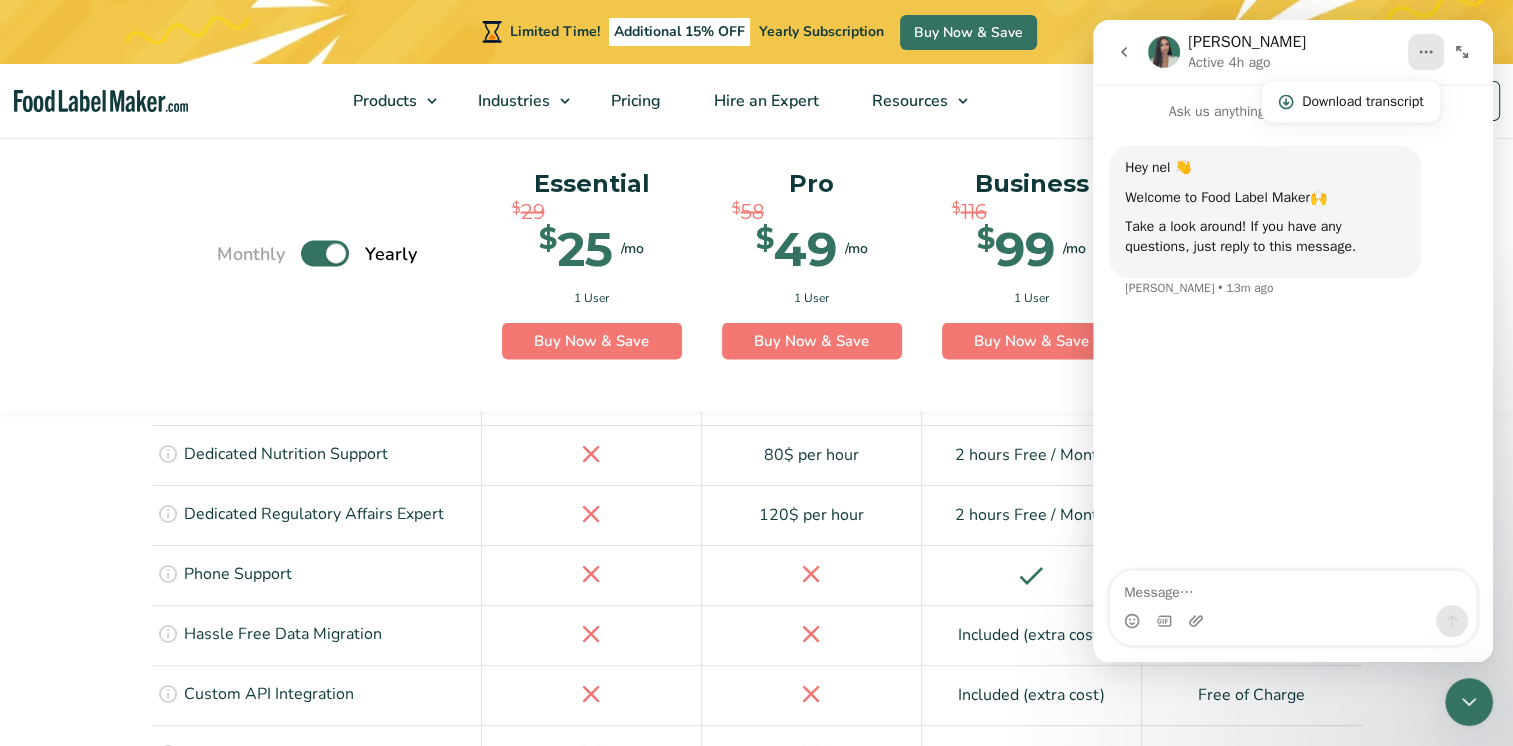 click 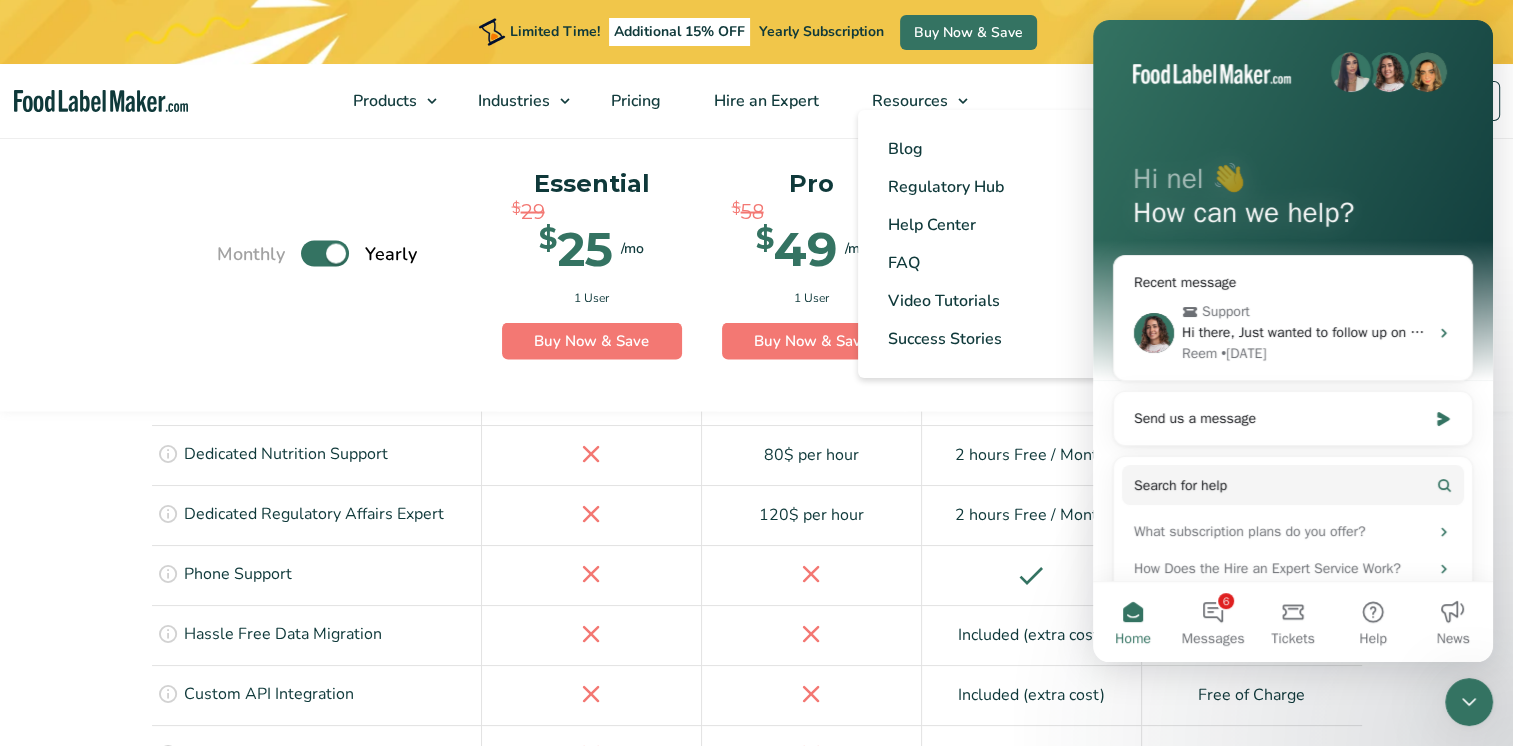 drag, startPoint x: 979, startPoint y: 134, endPoint x: 1003, endPoint y: 114, distance: 31.241 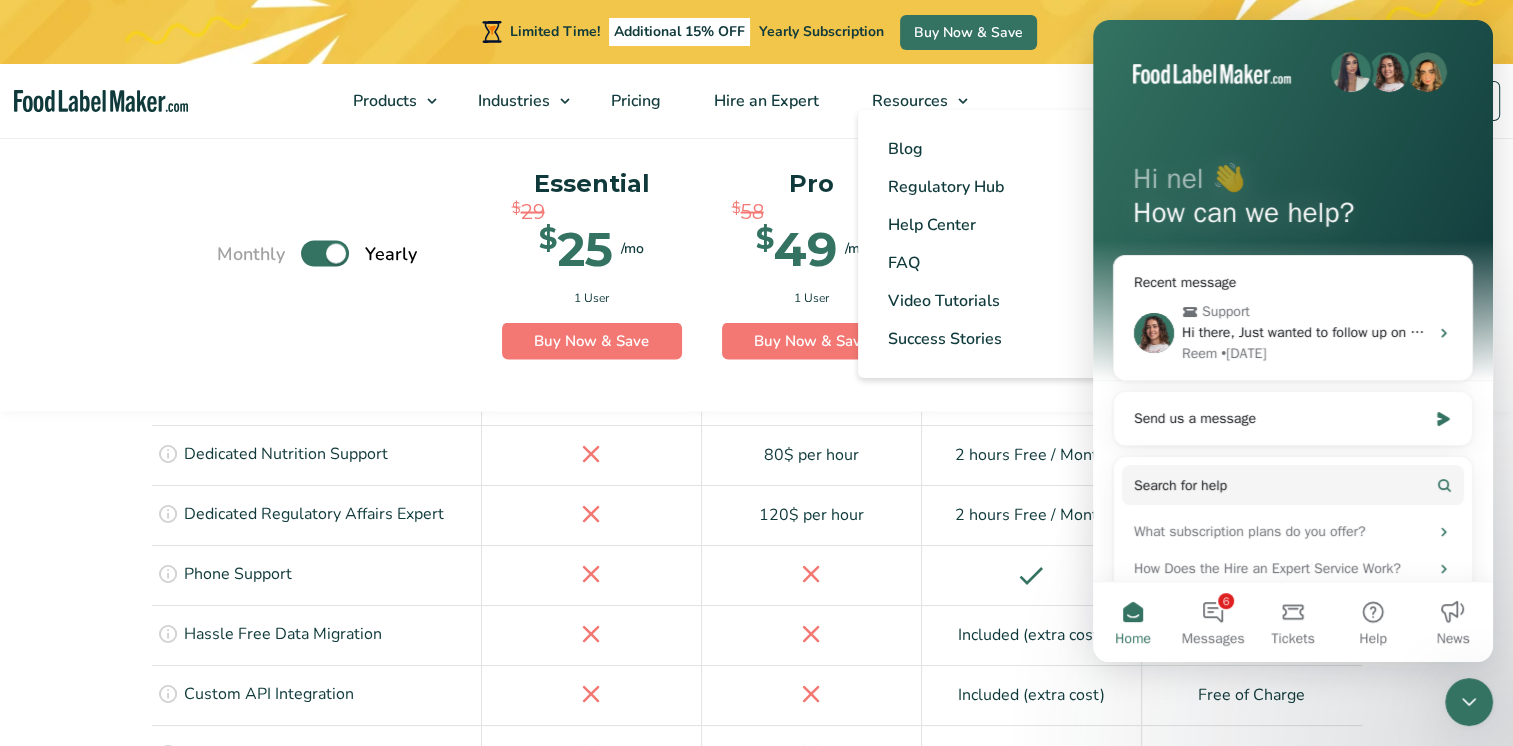 click on "Blog
Regulatory Hub
Help Center
FAQ
Video Tutorials
Success Stories" at bounding box center (988, 244) 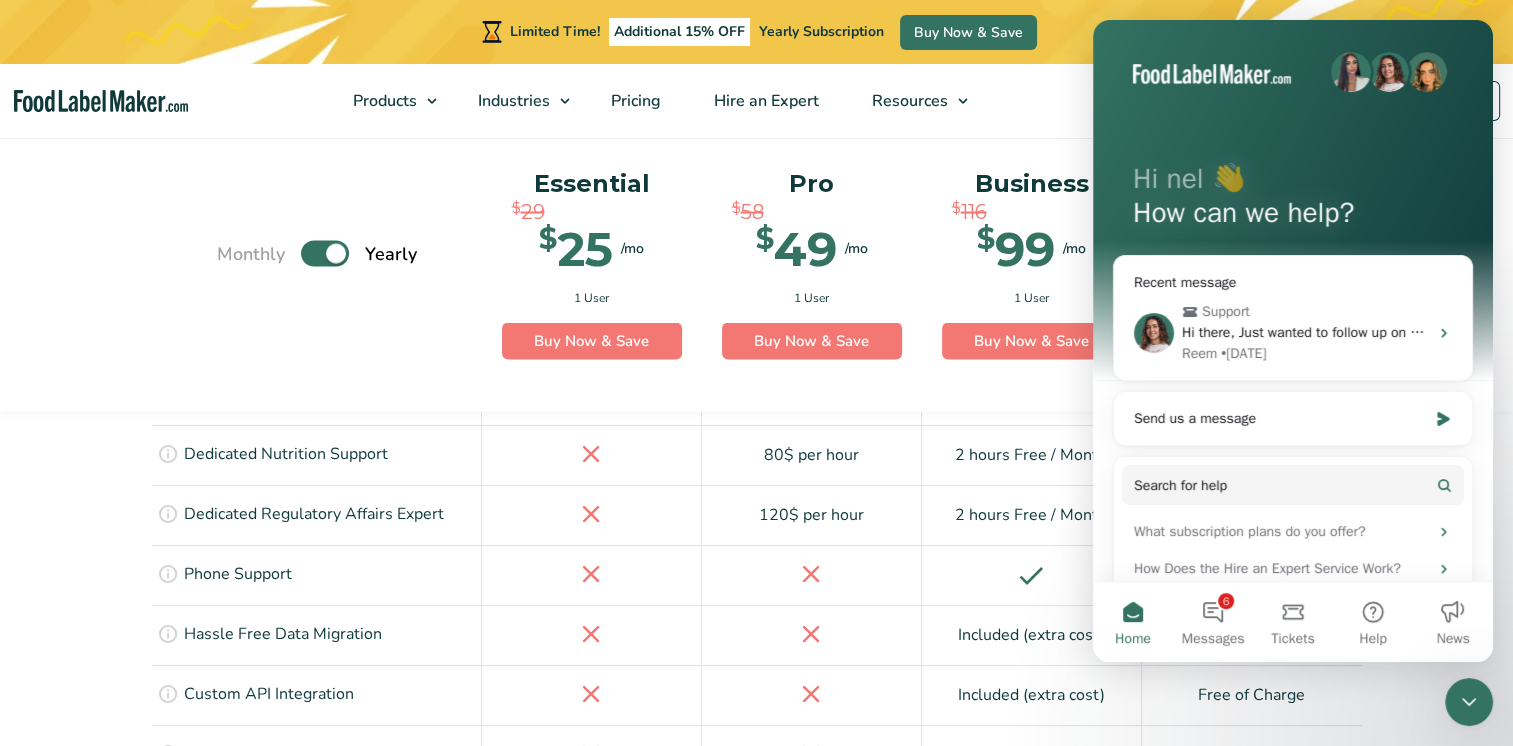 click on "Monthly
Toggle
Yearly
(6 Month Free + 2 Free Nutritional Consultations)" at bounding box center (317, 254) 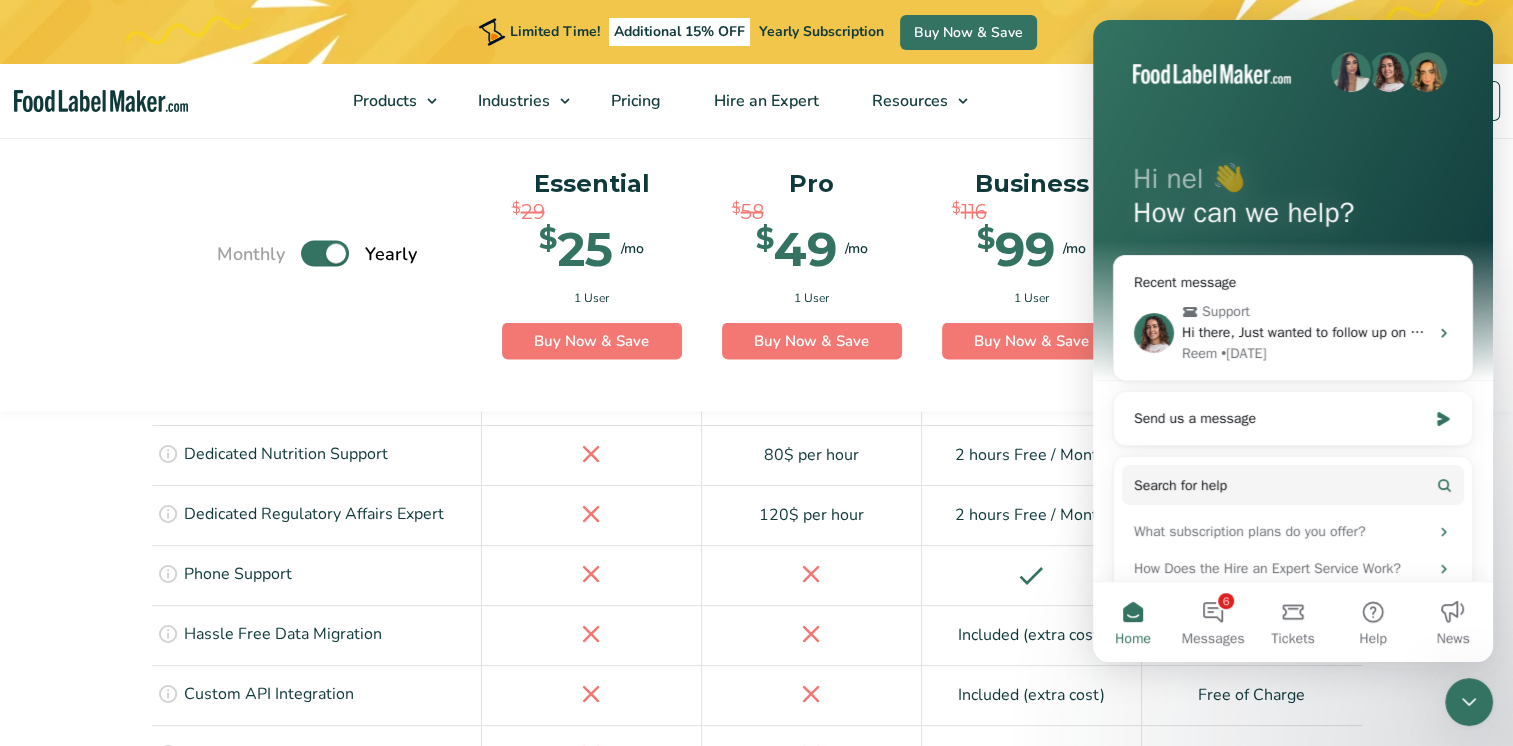 drag, startPoint x: 1445, startPoint y: 122, endPoint x: 1350, endPoint y: 158, distance: 101.59232 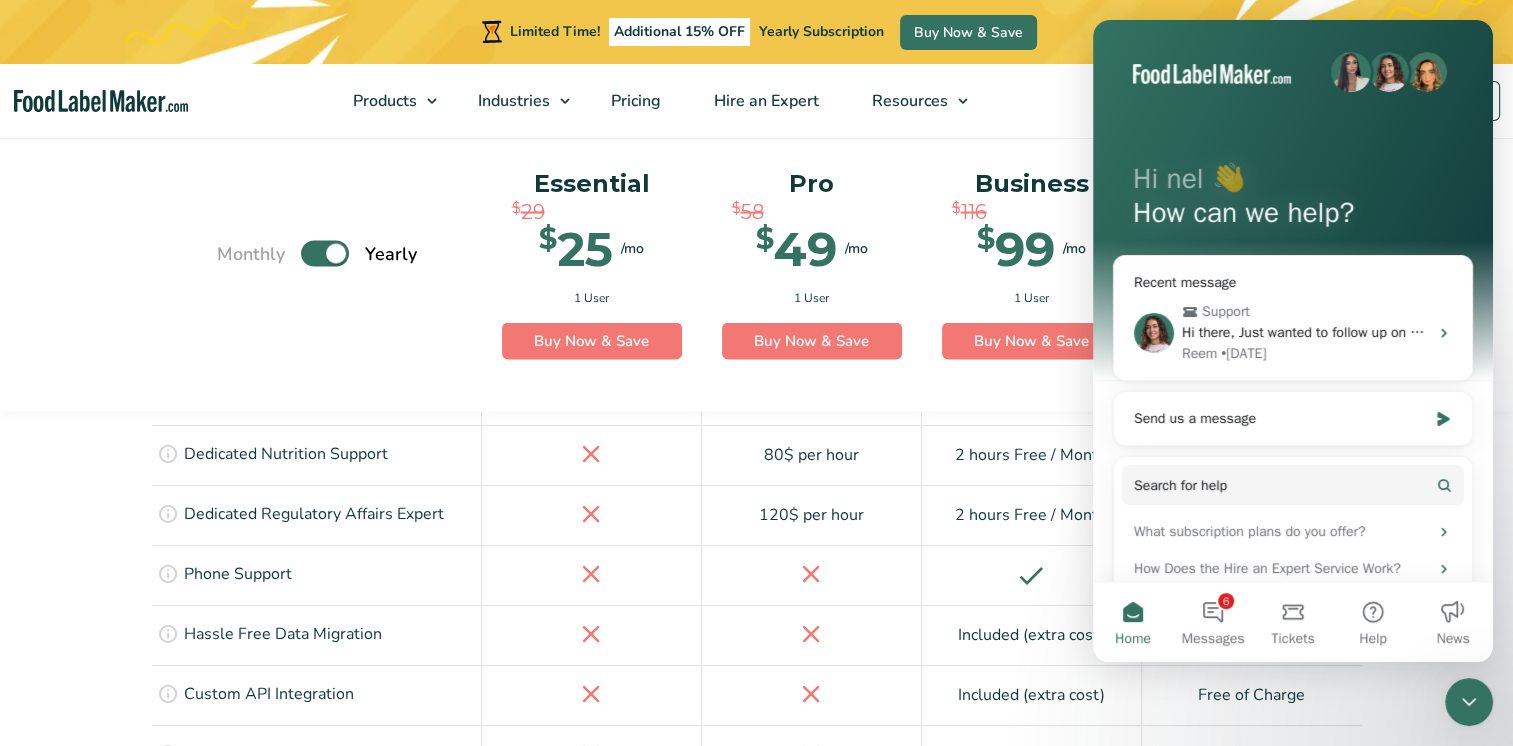 click 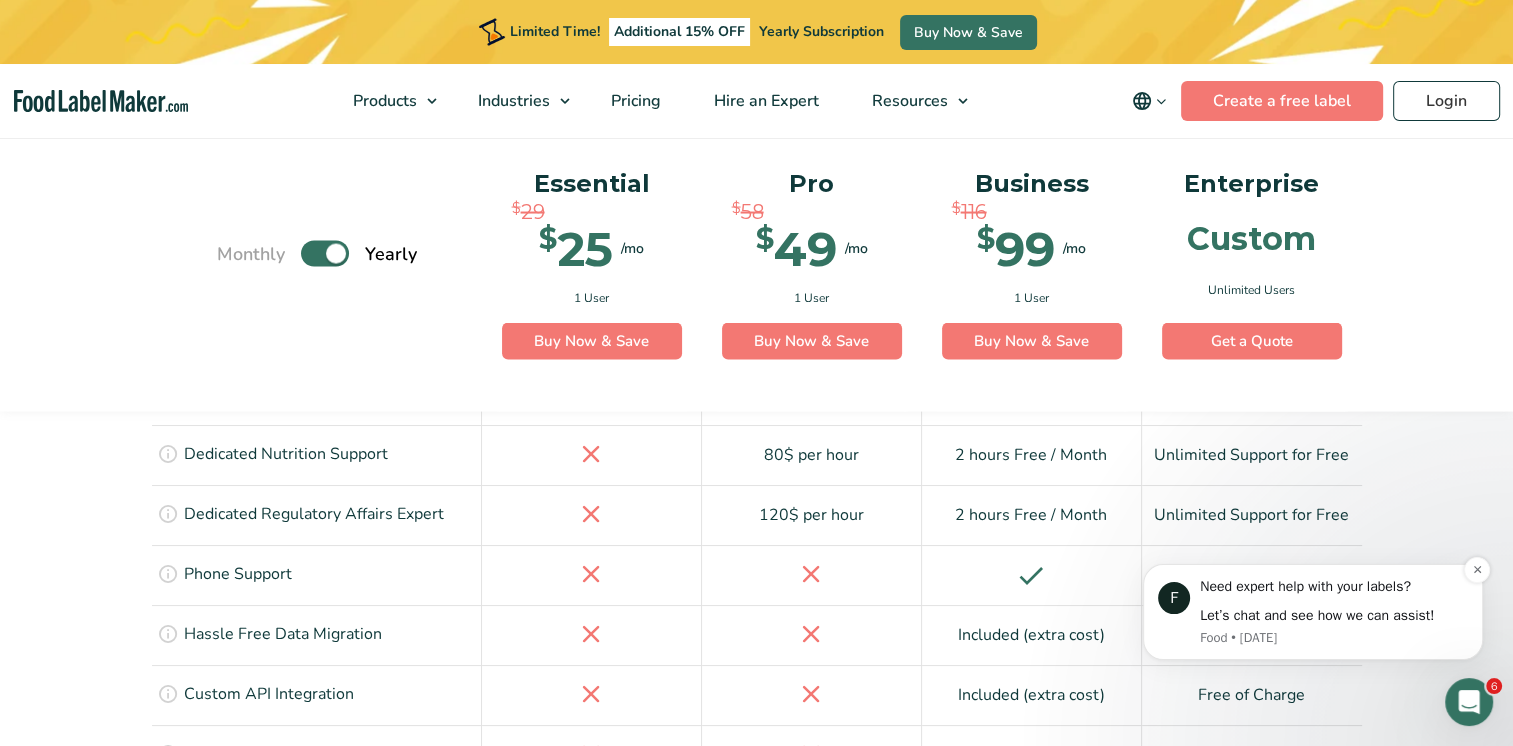 scroll, scrollTop: 0, scrollLeft: 0, axis: both 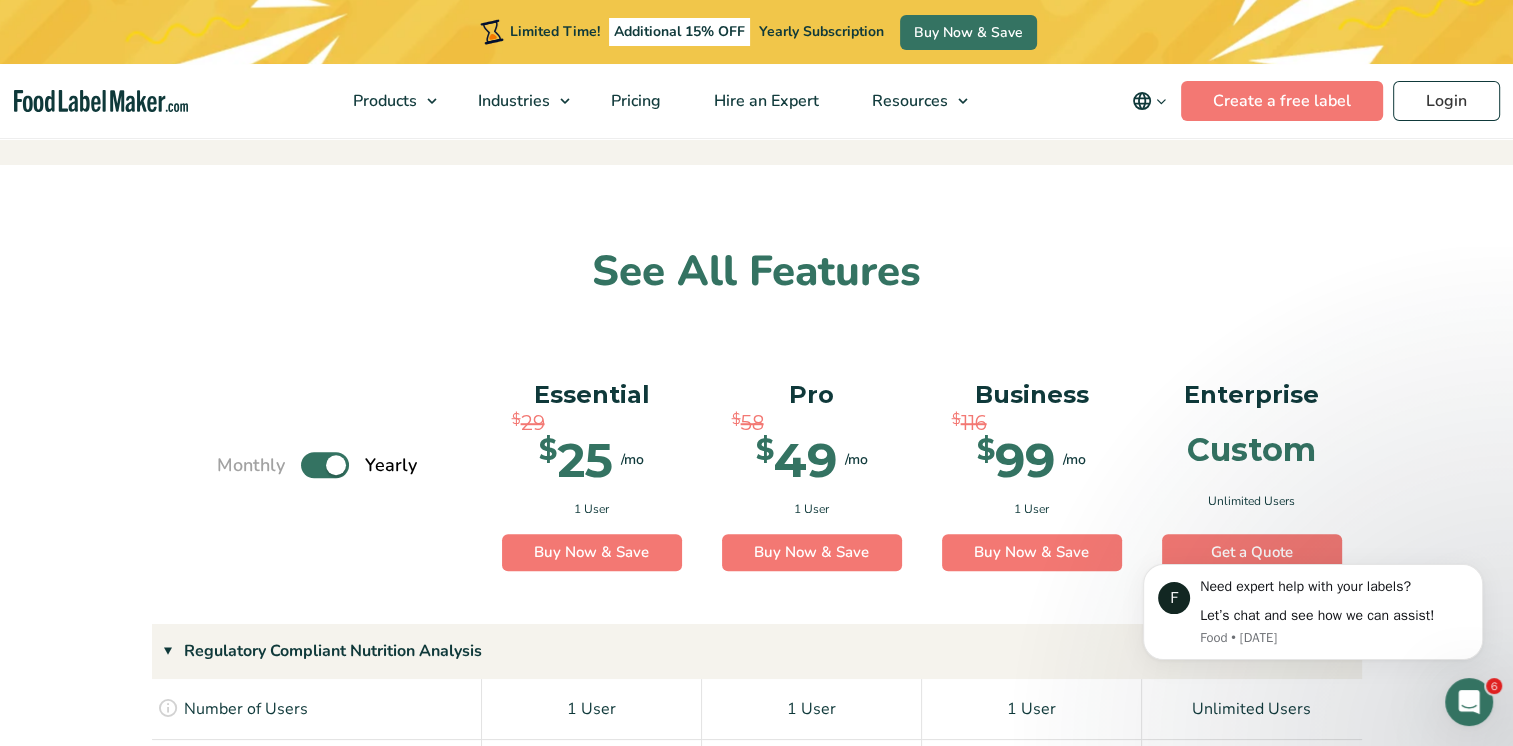 drag, startPoint x: 593, startPoint y: 267, endPoint x: 1411, endPoint y: 458, distance: 840.003 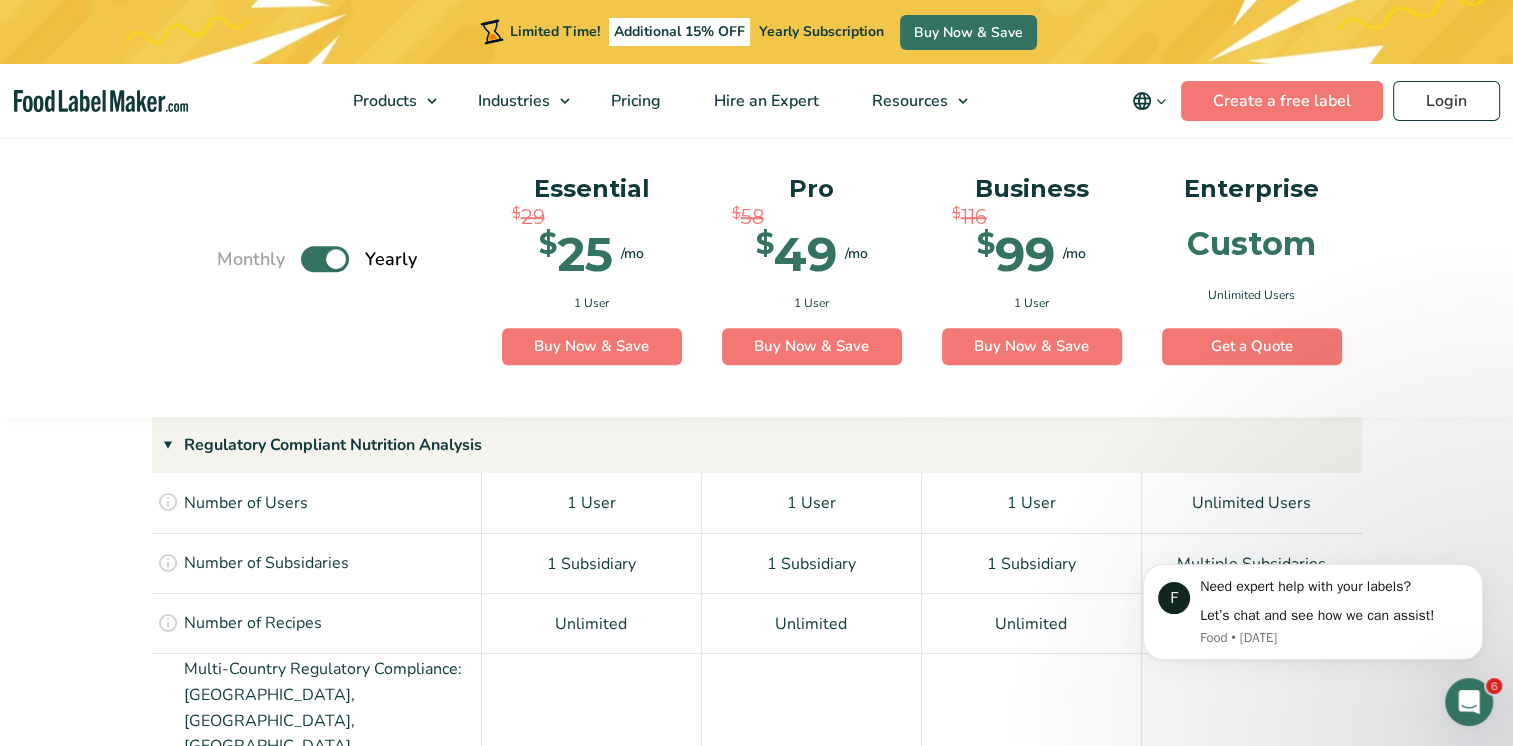 scroll, scrollTop: 1298, scrollLeft: 0, axis: vertical 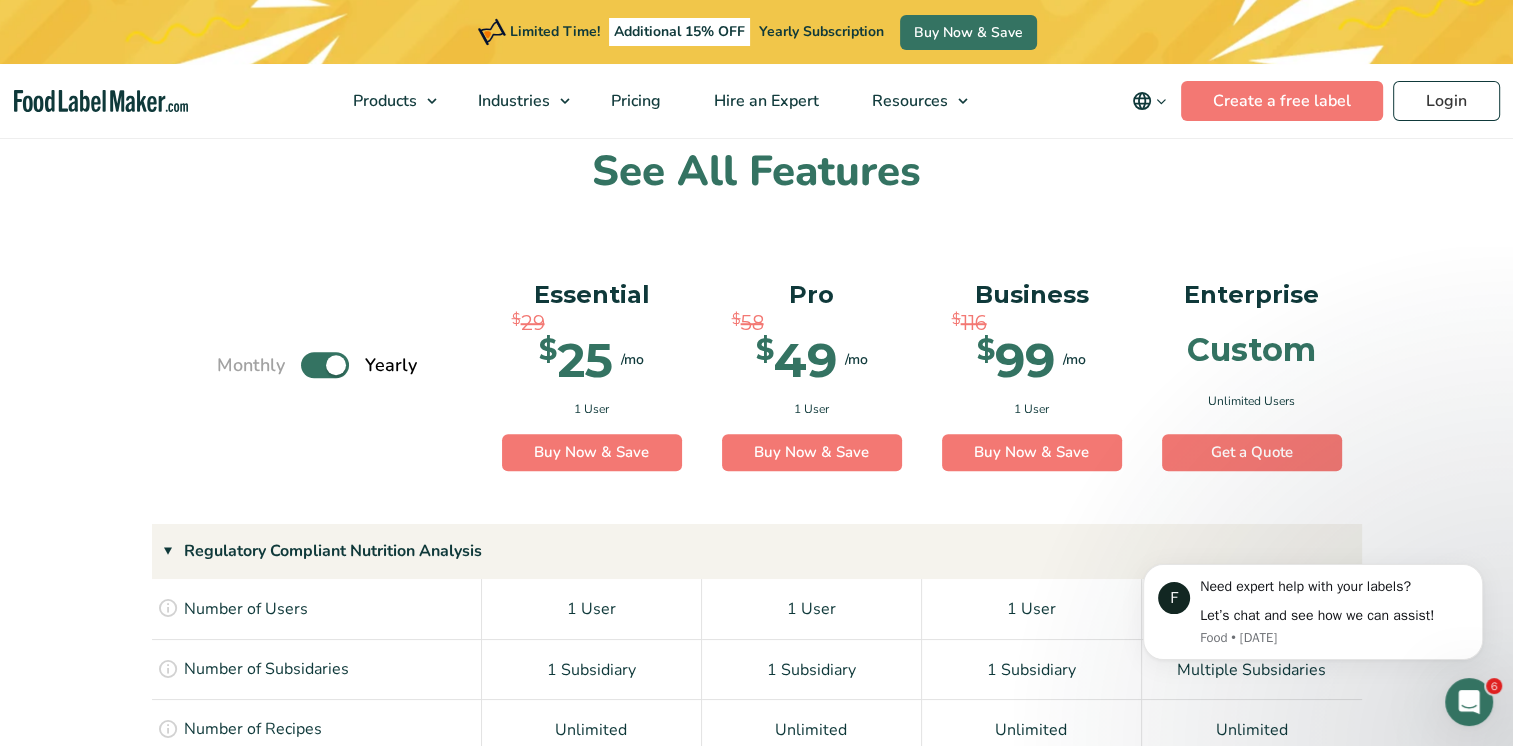 click on "See All Features" at bounding box center (757, 172) 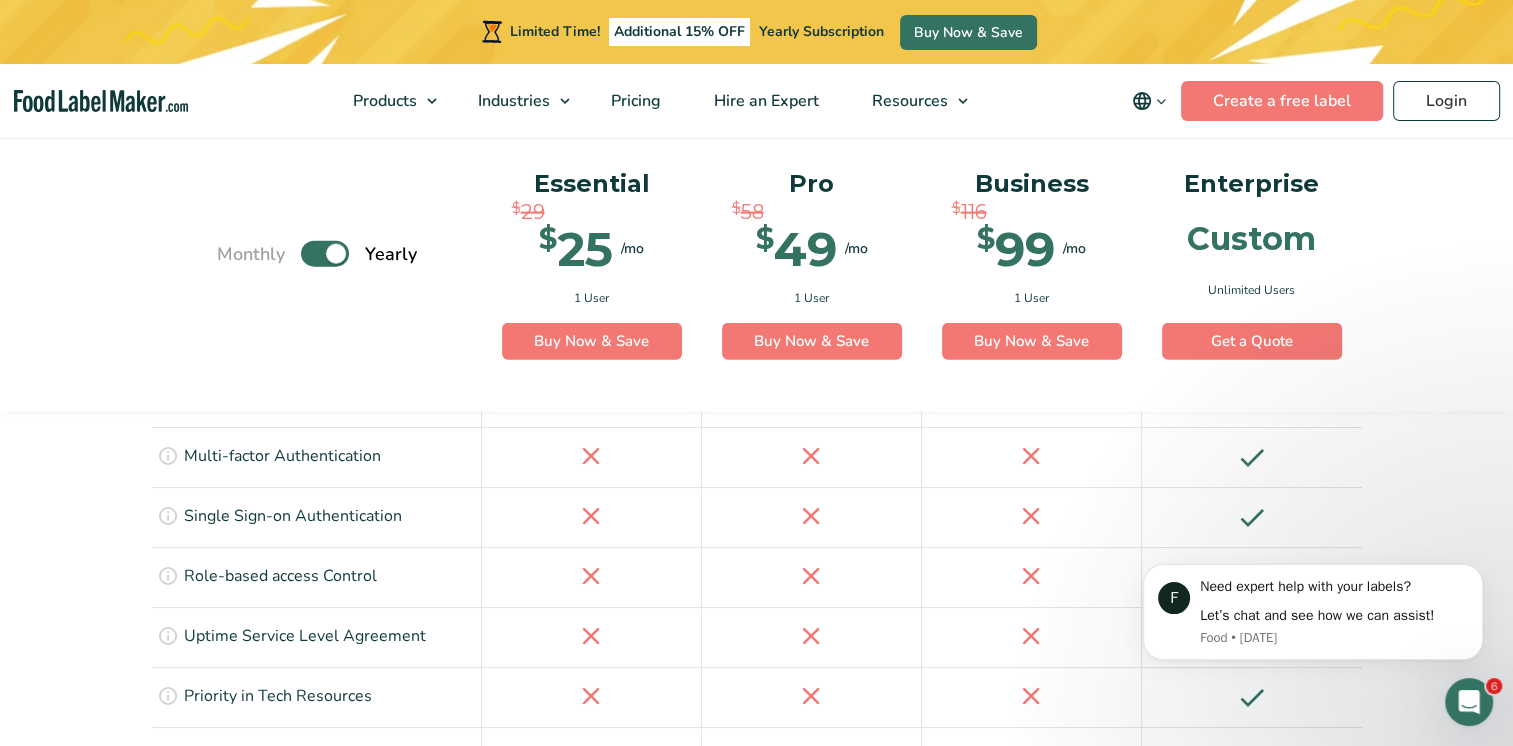 scroll, scrollTop: 4598, scrollLeft: 0, axis: vertical 